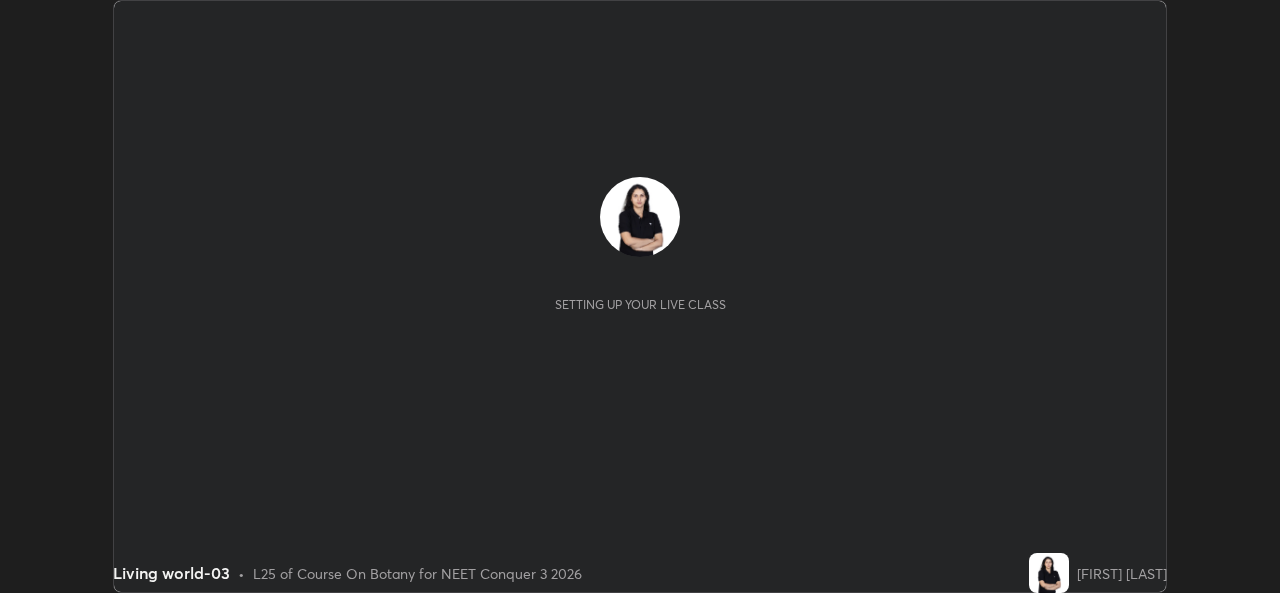 scroll, scrollTop: 0, scrollLeft: 0, axis: both 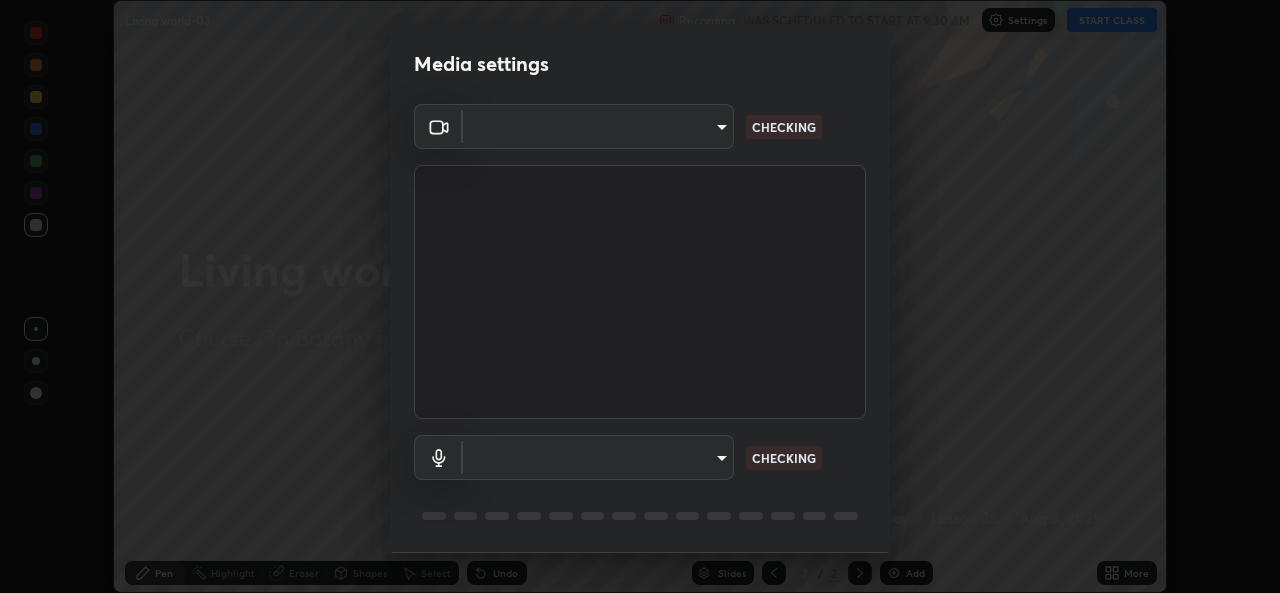 type on "1bae5219f2427241882c49d72a3831d91ccadfd921fc1ac5908e7a23ac13a840" 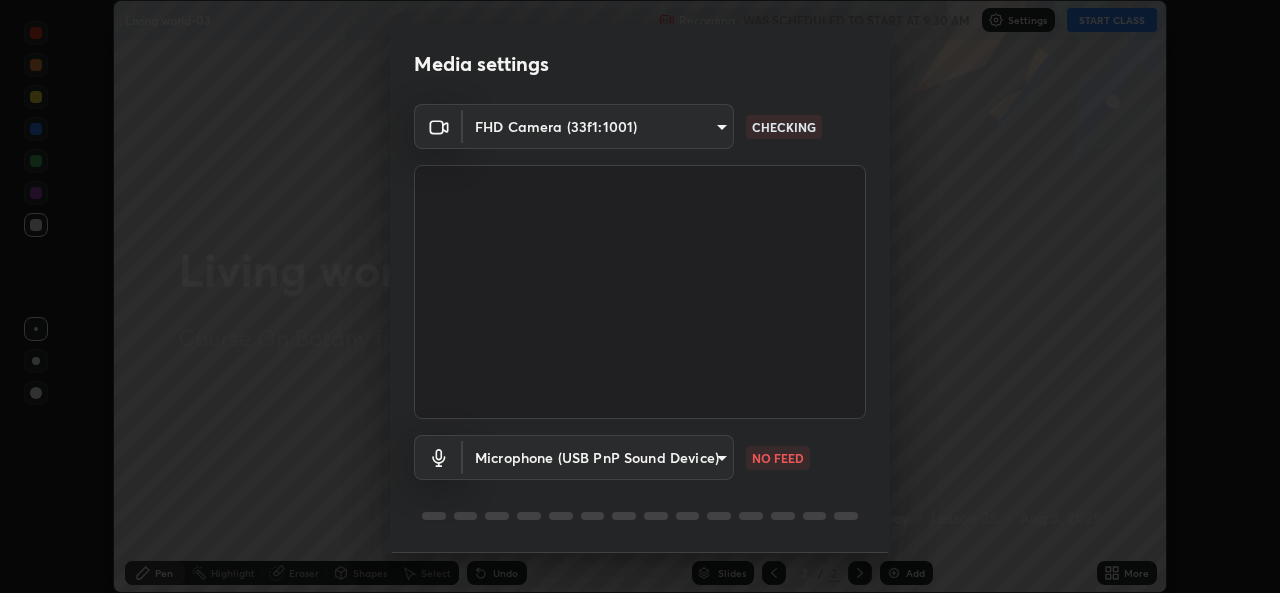 scroll, scrollTop: 63, scrollLeft: 0, axis: vertical 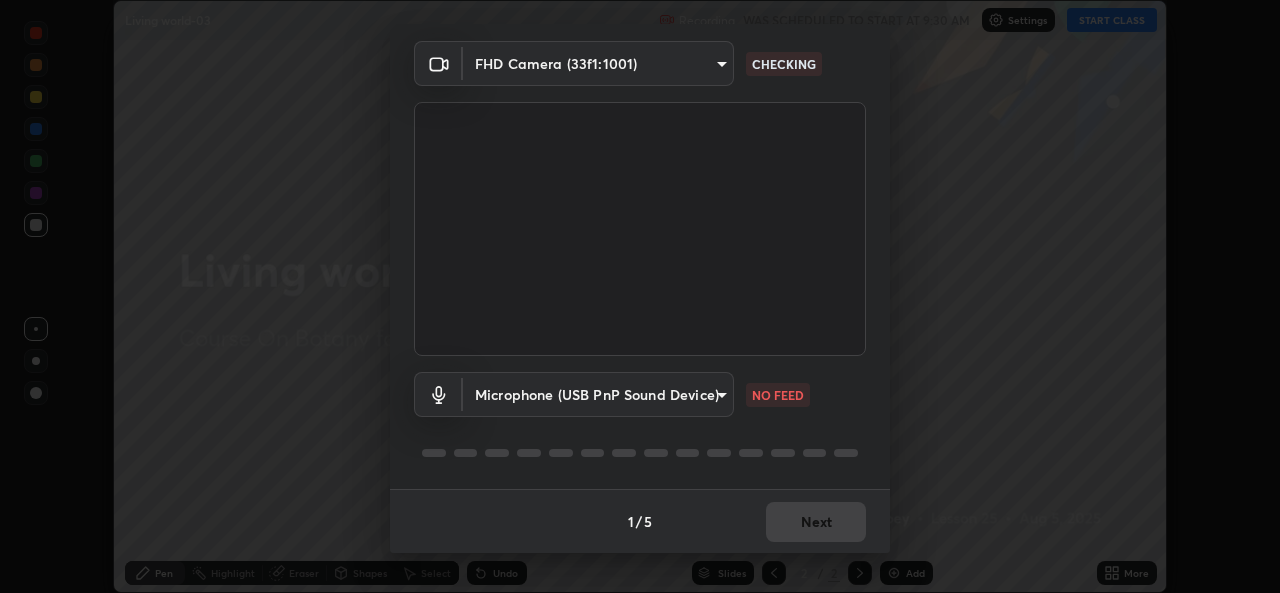 click on "Erase all Living world-03 Recording WAS SCHEDULED TO START AT  9:30 AM Settings START CLASS Setting up your live class Living world-03 • L25 of Course On Botany for NEET Conquer 3 2026 [FIRST] [LAST] Pen Highlight Eraser Shapes Select Undo Slides 2 / 2 Add More No doubts shared Encourage your learners to ask a doubt for better clarity Report an issue Reason for reporting Buffering Chat not working Audio - Video sync issue Educator video quality low ​ Attach an image Report Media settings FHD Camera (33f1:1001) [HASH] CHECKING Microphone (USB PnP Sound Device) [HASH] NO FEED 1 / 5 Next" at bounding box center (640, 296) 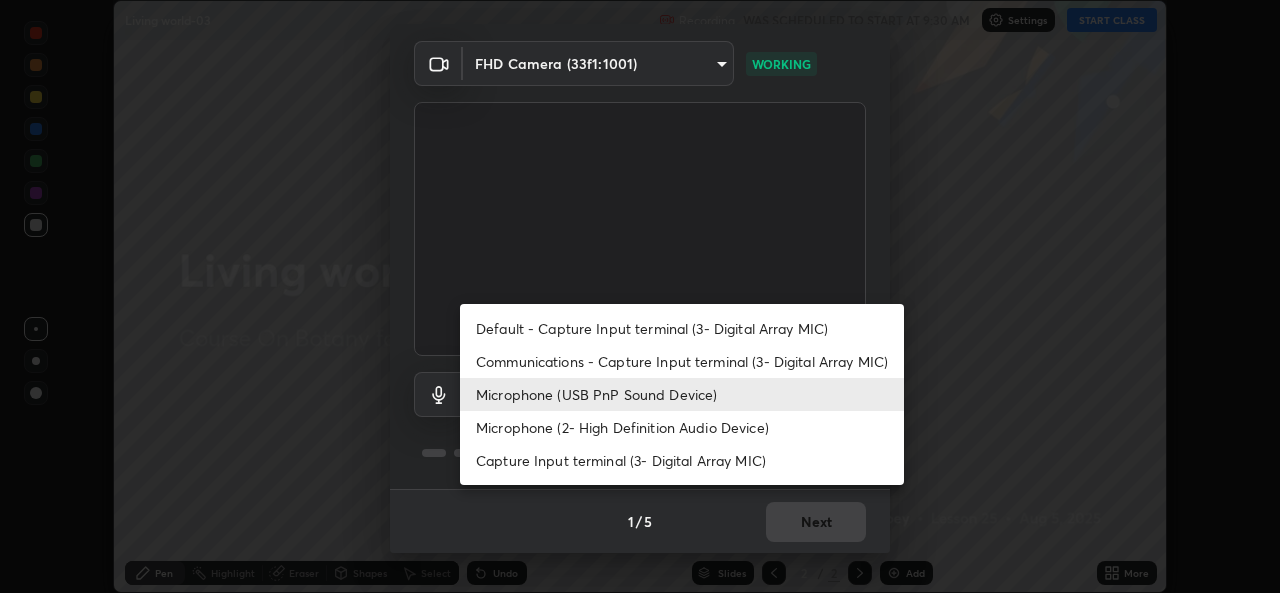 click on "Default - Capture Input terminal (3- Digital Array MIC)" at bounding box center (682, 328) 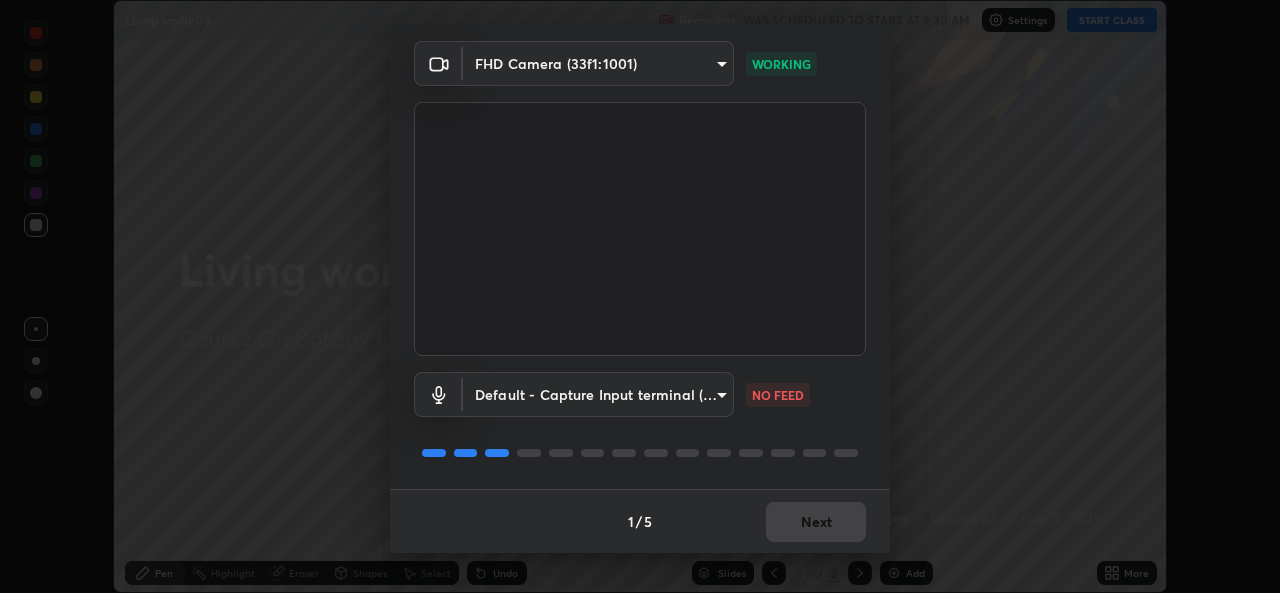 click on "Erase all Living world-03 Recording WAS SCHEDULED TO START AT  9:30 AM Settings START CLASS Setting up your live class Living world-03 • L25 of Course On Botany for NEET Conquer 3 2026 [FIRST] [LAST] Pen Highlight Eraser Shapes Select Undo Slides 2 / 2 Add More No doubts shared Encourage your learners to ask a doubt for better clarity Report an issue Reason for reporting Buffering Chat not working Audio - Video sync issue Educator video quality low ​ Attach an image Report Media settings FHD Camera (33f1:1001) [HASH] WORKING Default - Capture Input terminal (3- Digital Array MIC) default NO FEED 1 / 5 Next" at bounding box center [640, 296] 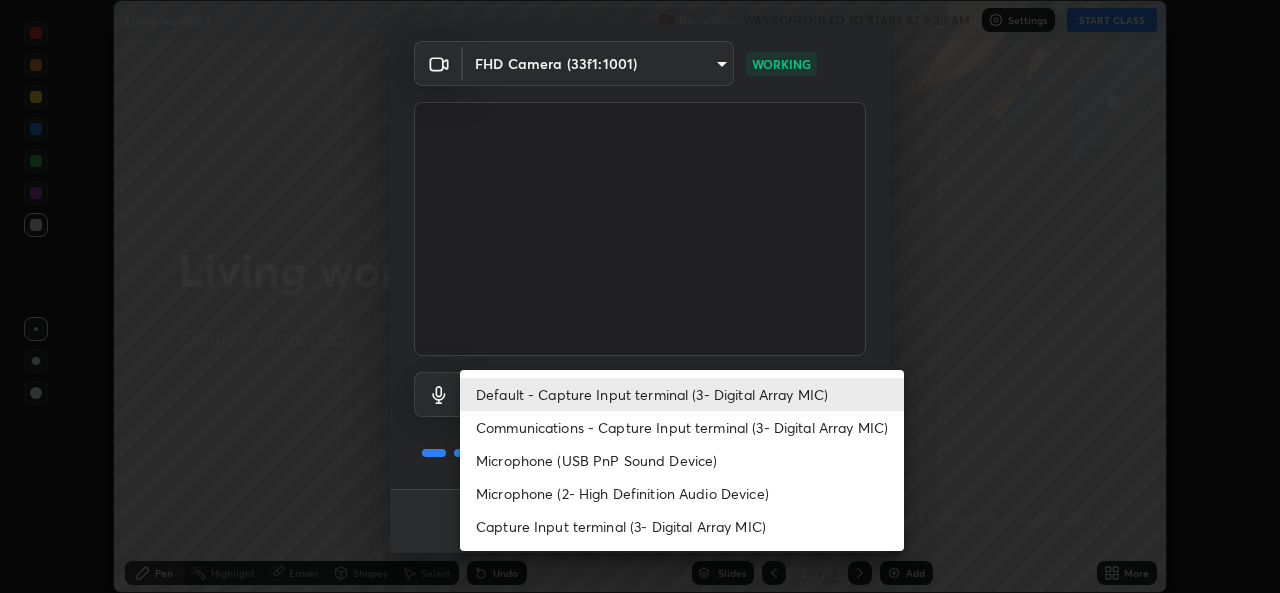 click on "Microphone (USB PnP Sound Device)" at bounding box center (682, 460) 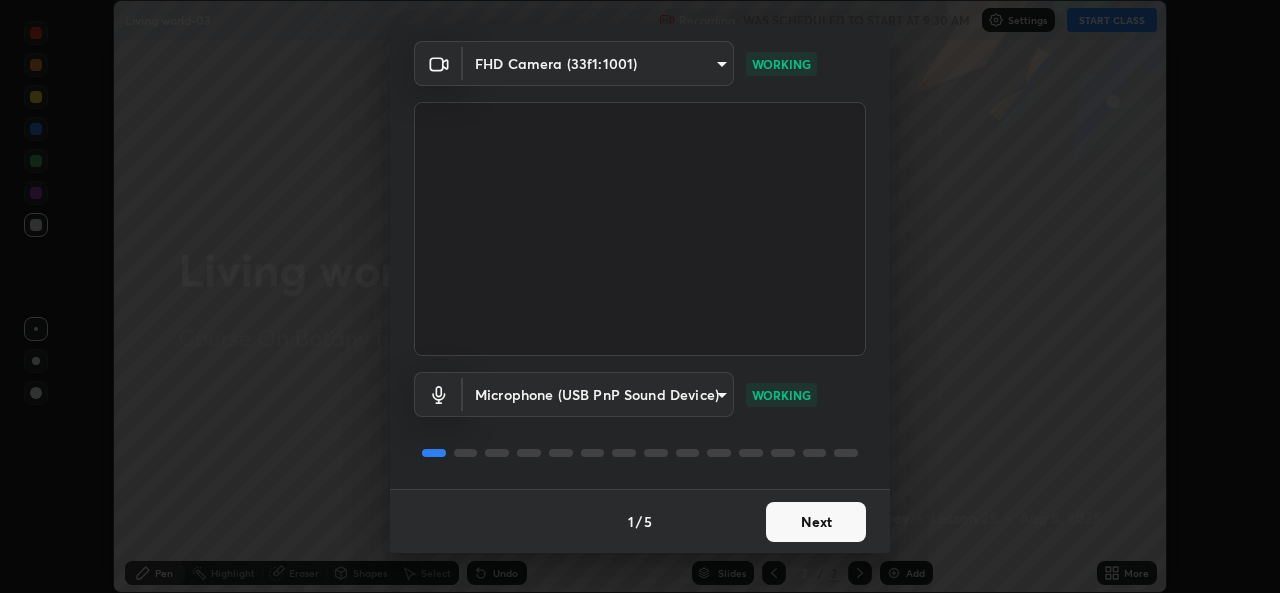 click on "Next" at bounding box center [816, 522] 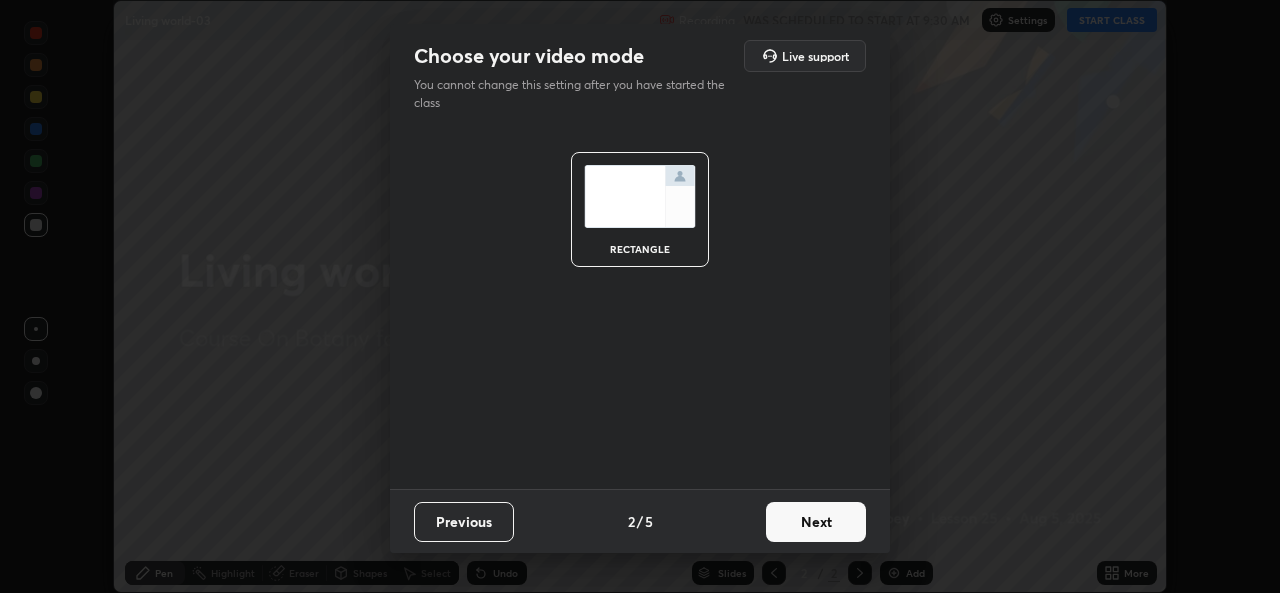 scroll, scrollTop: 0, scrollLeft: 0, axis: both 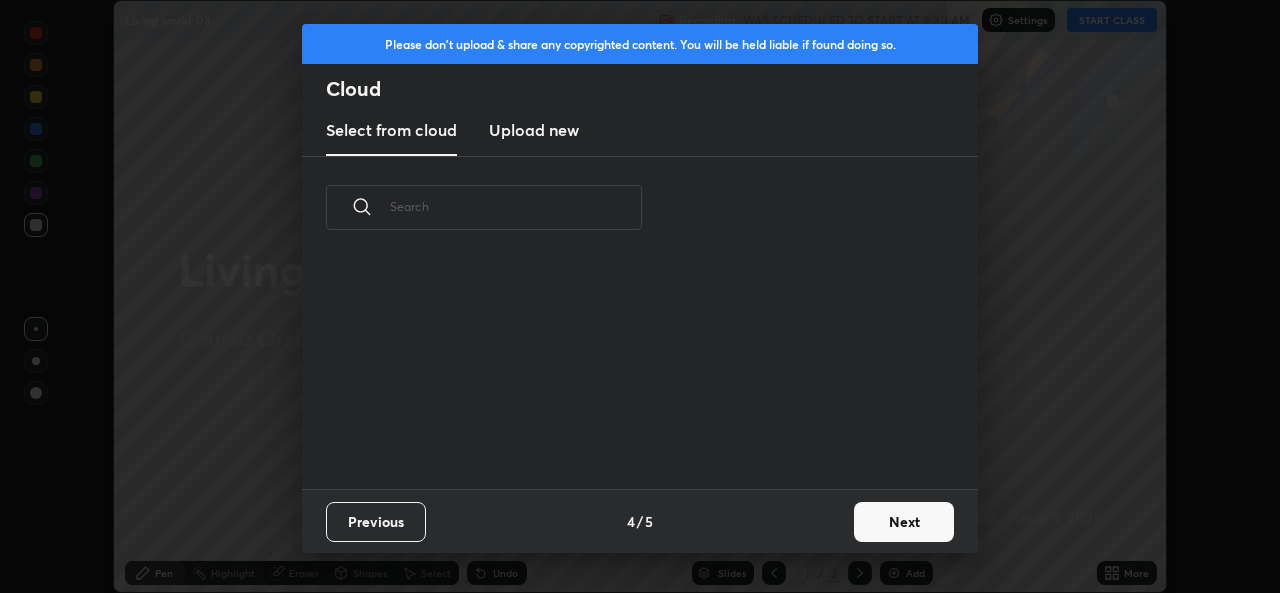 click on "Next" at bounding box center (904, 522) 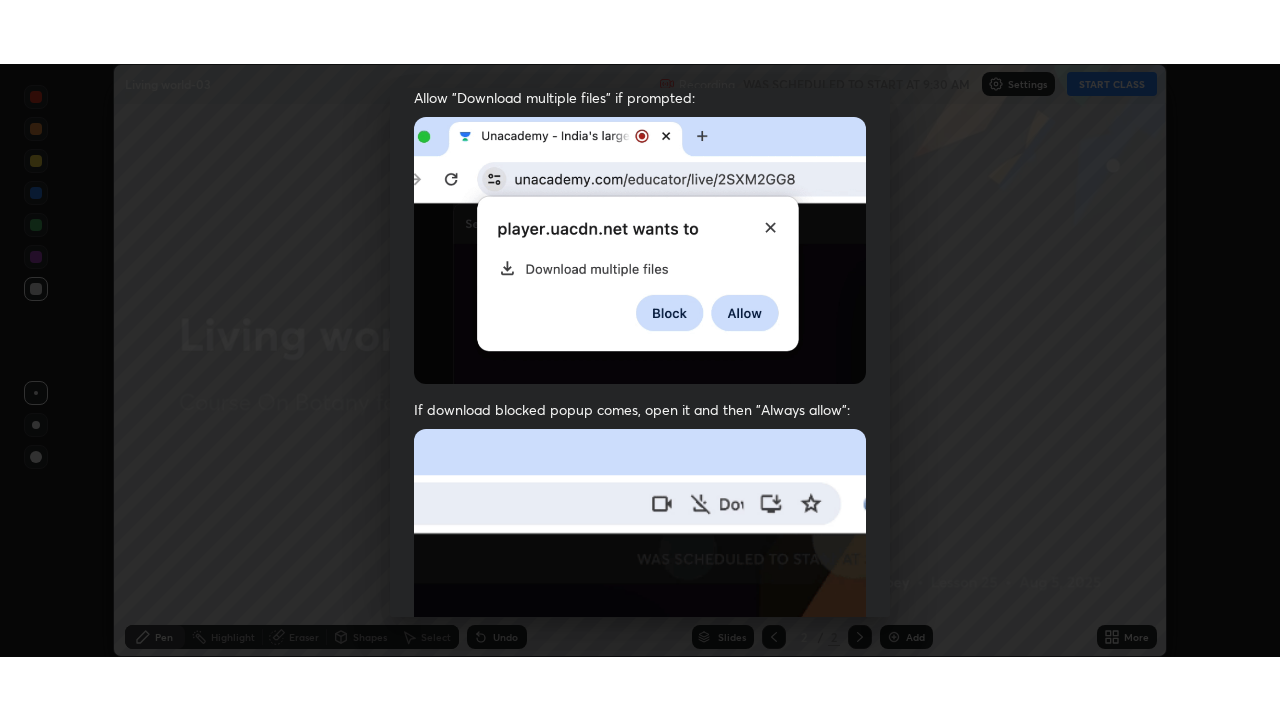 scroll, scrollTop: 471, scrollLeft: 0, axis: vertical 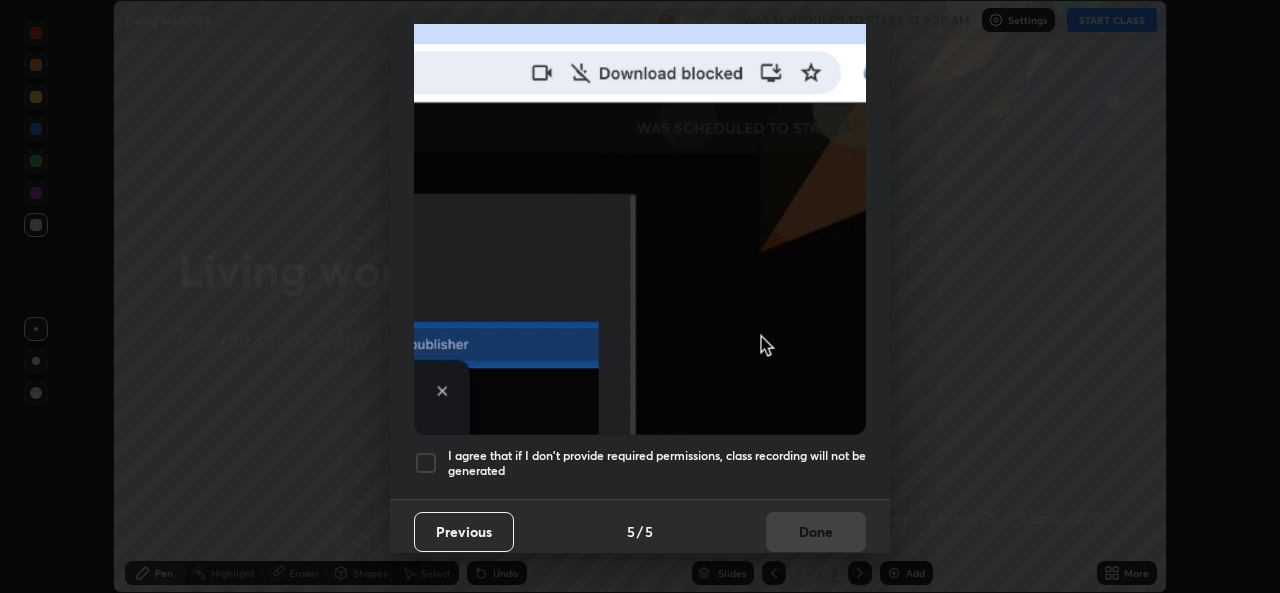 click at bounding box center [426, 463] 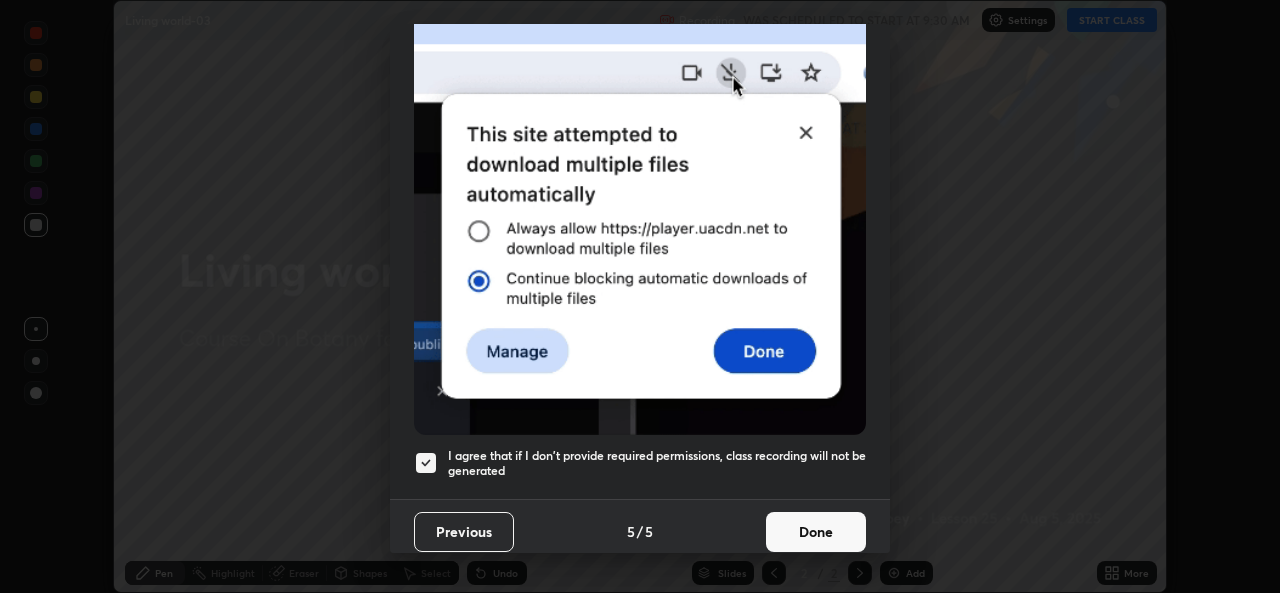 click on "Done" at bounding box center [816, 532] 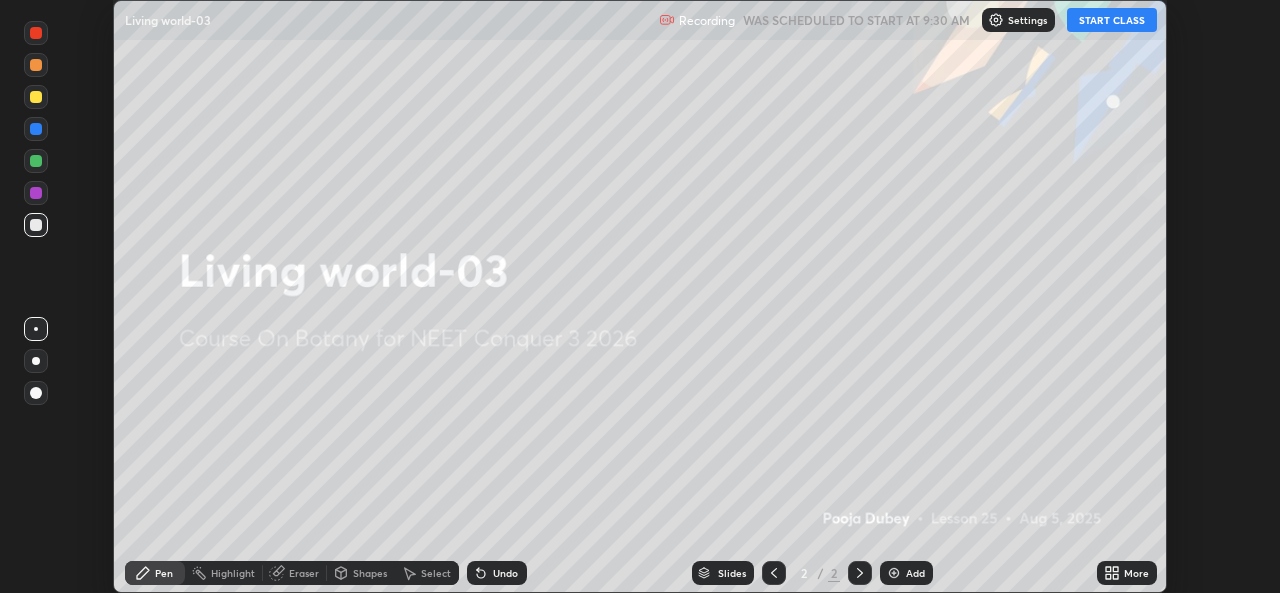 click on "START CLASS" at bounding box center (1112, 20) 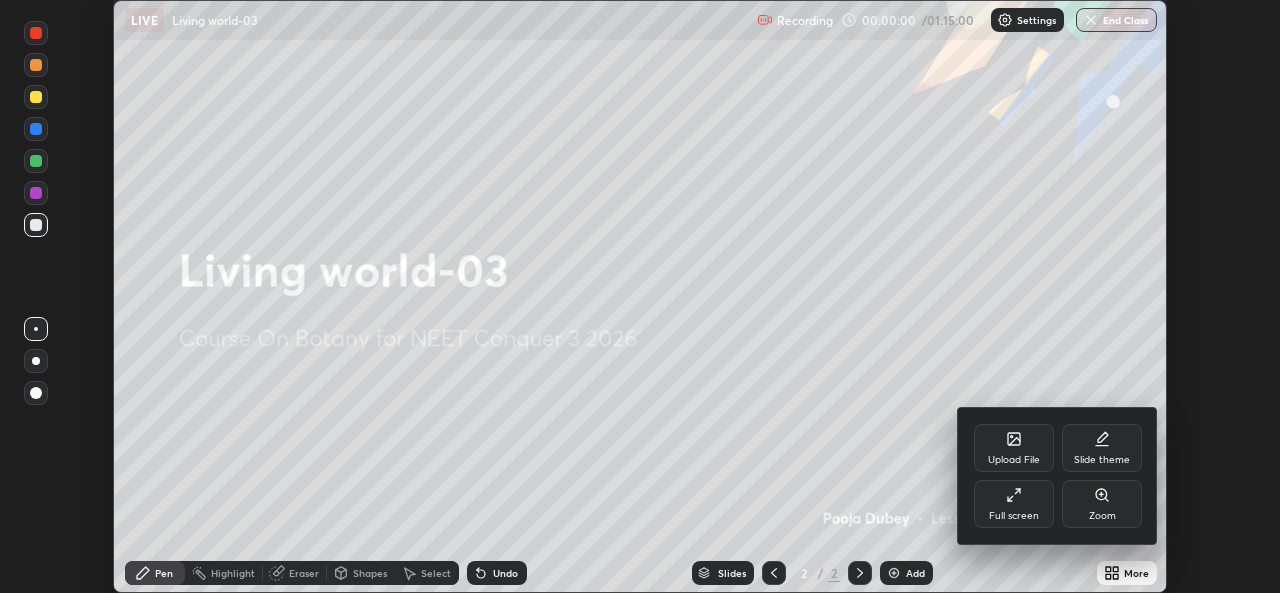 click on "Full screen" at bounding box center (1014, 504) 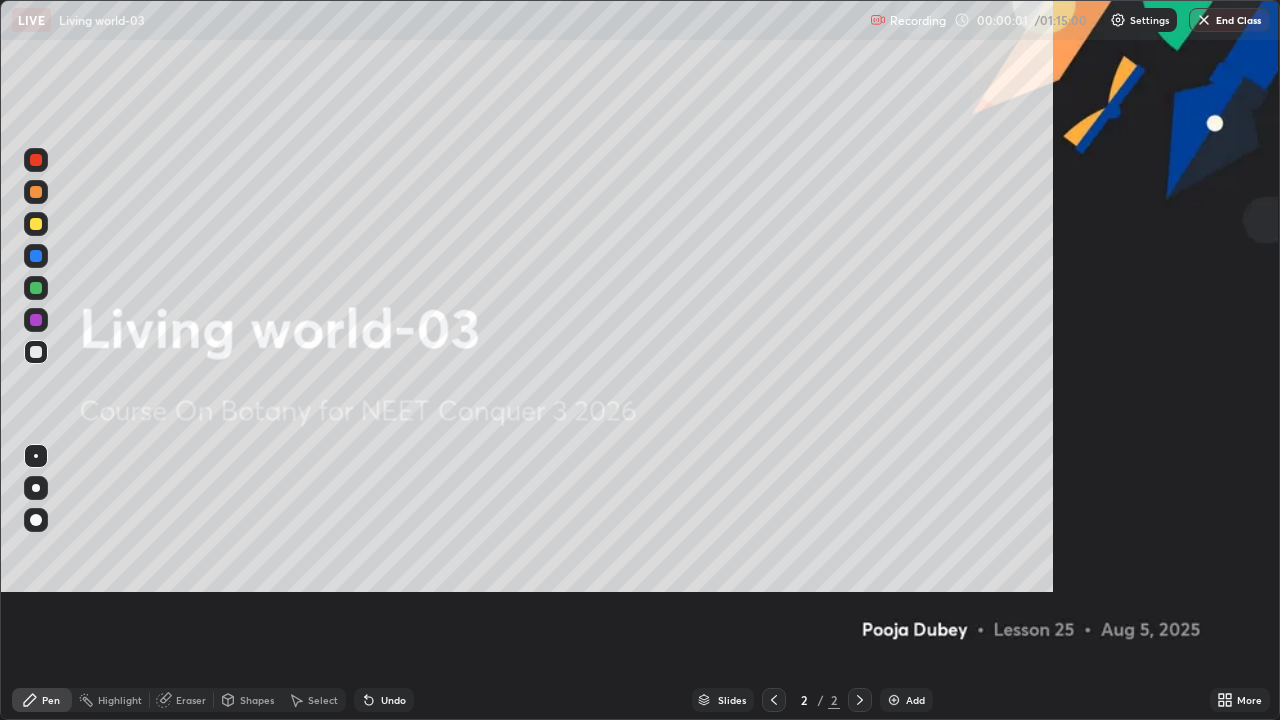 scroll, scrollTop: 99280, scrollLeft: 98720, axis: both 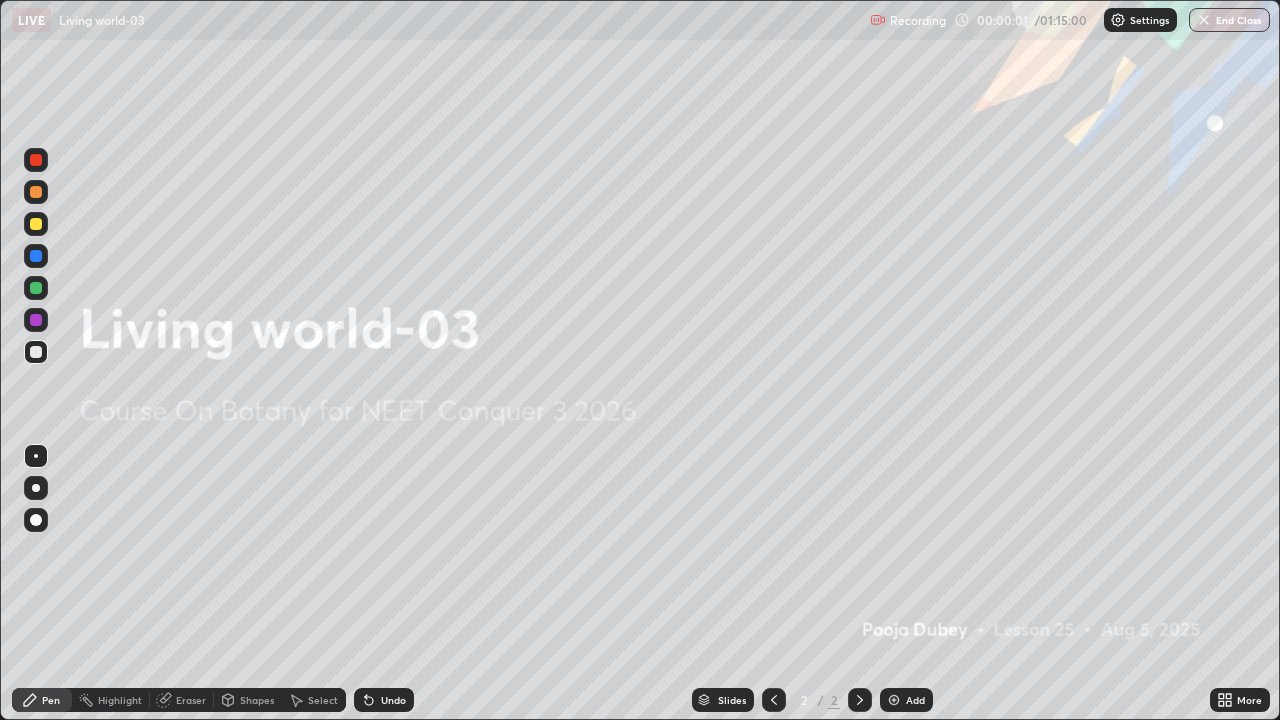 click 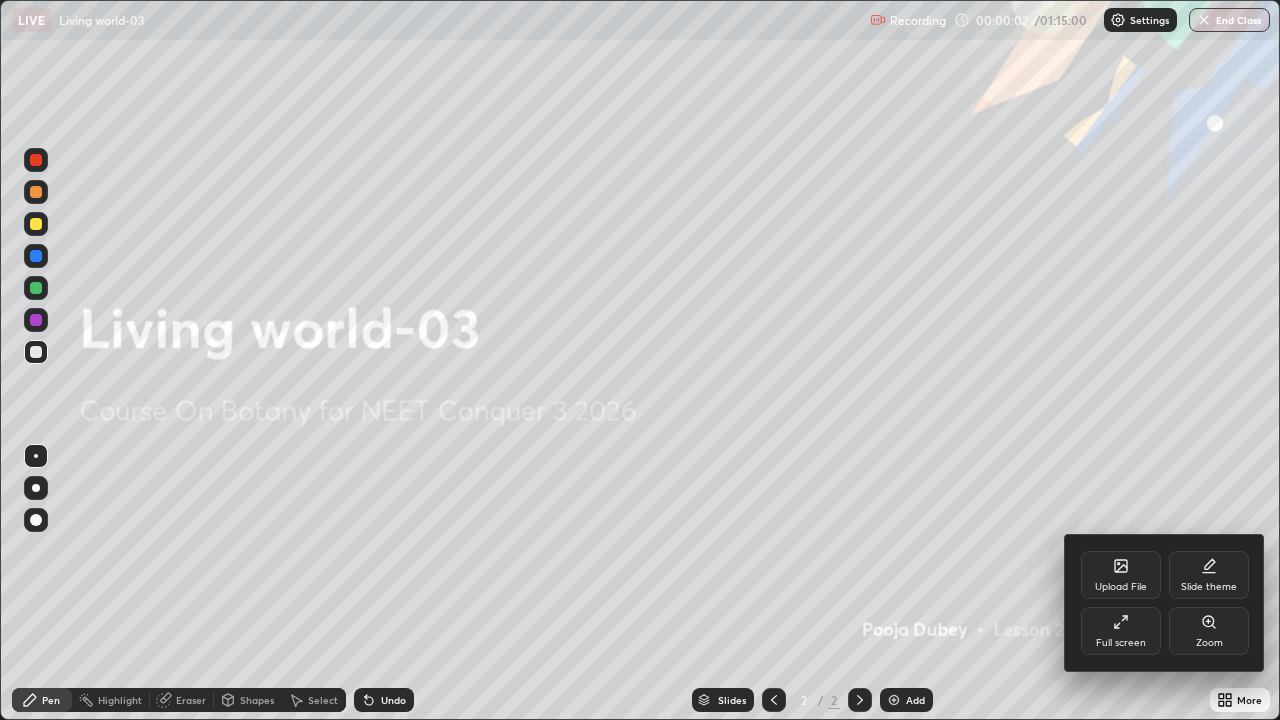 click on "Upload File" at bounding box center (1121, 587) 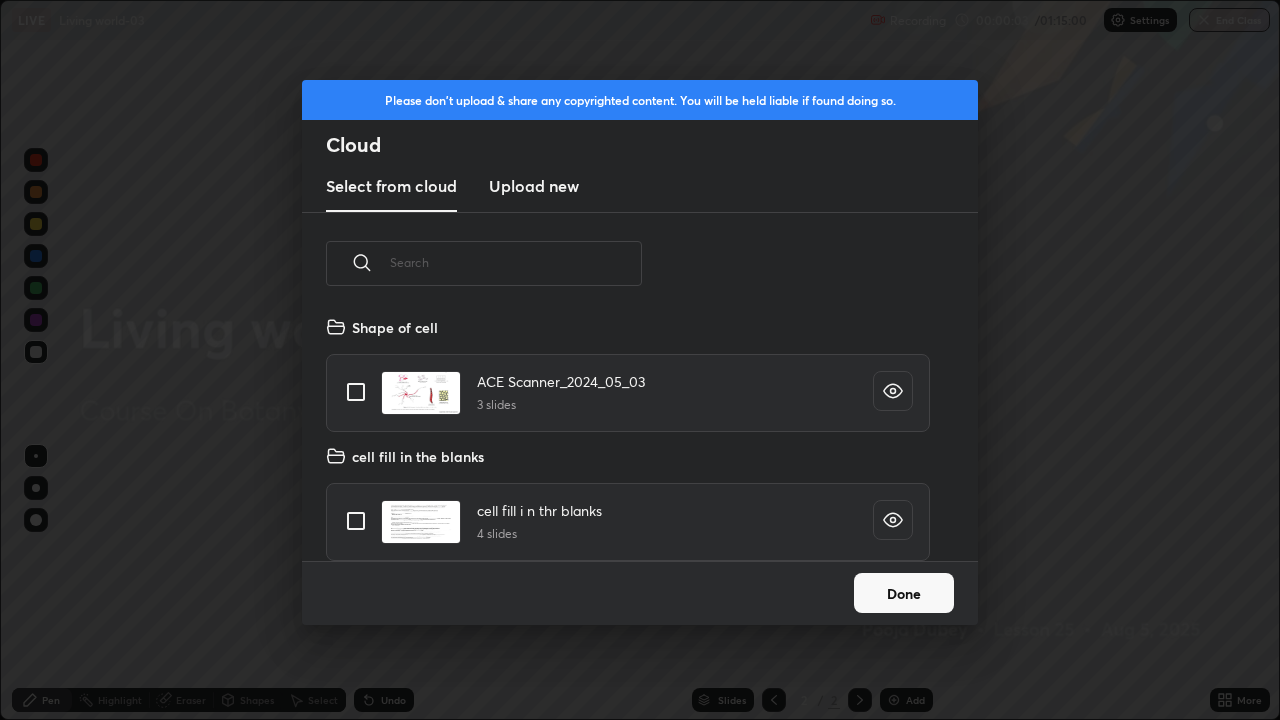 scroll, scrollTop: 7, scrollLeft: 11, axis: both 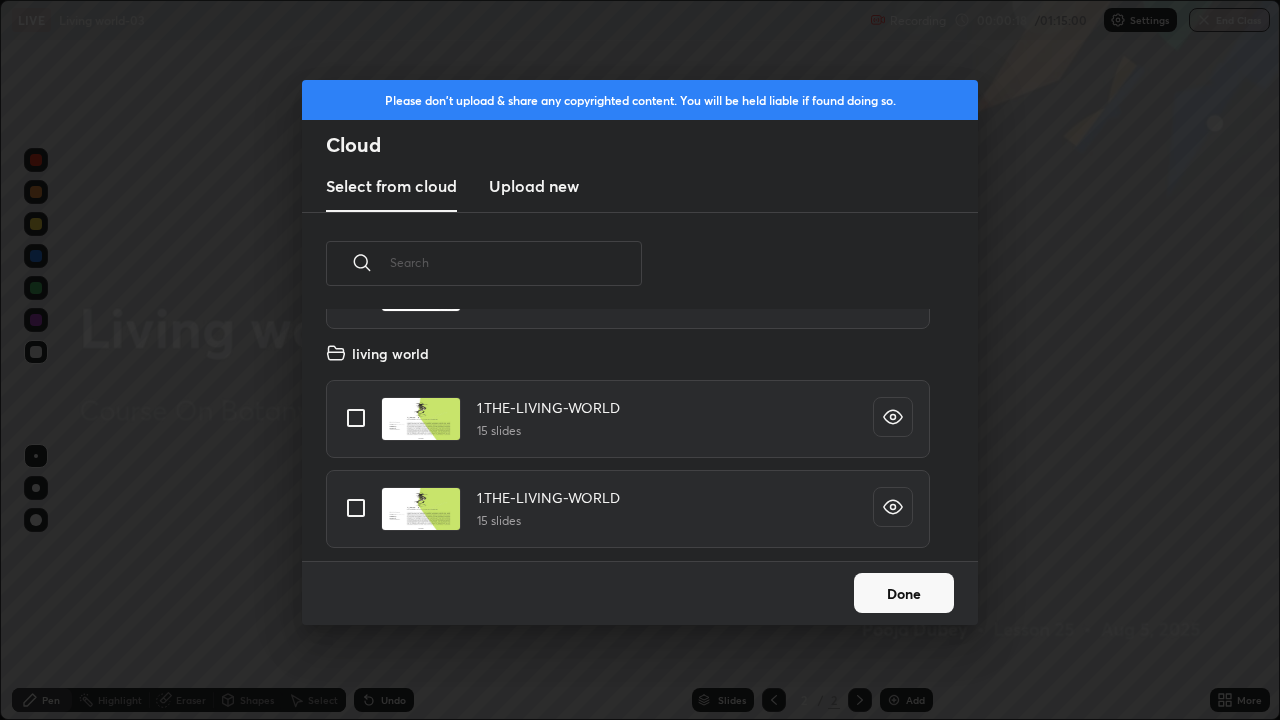 click at bounding box center [356, 418] 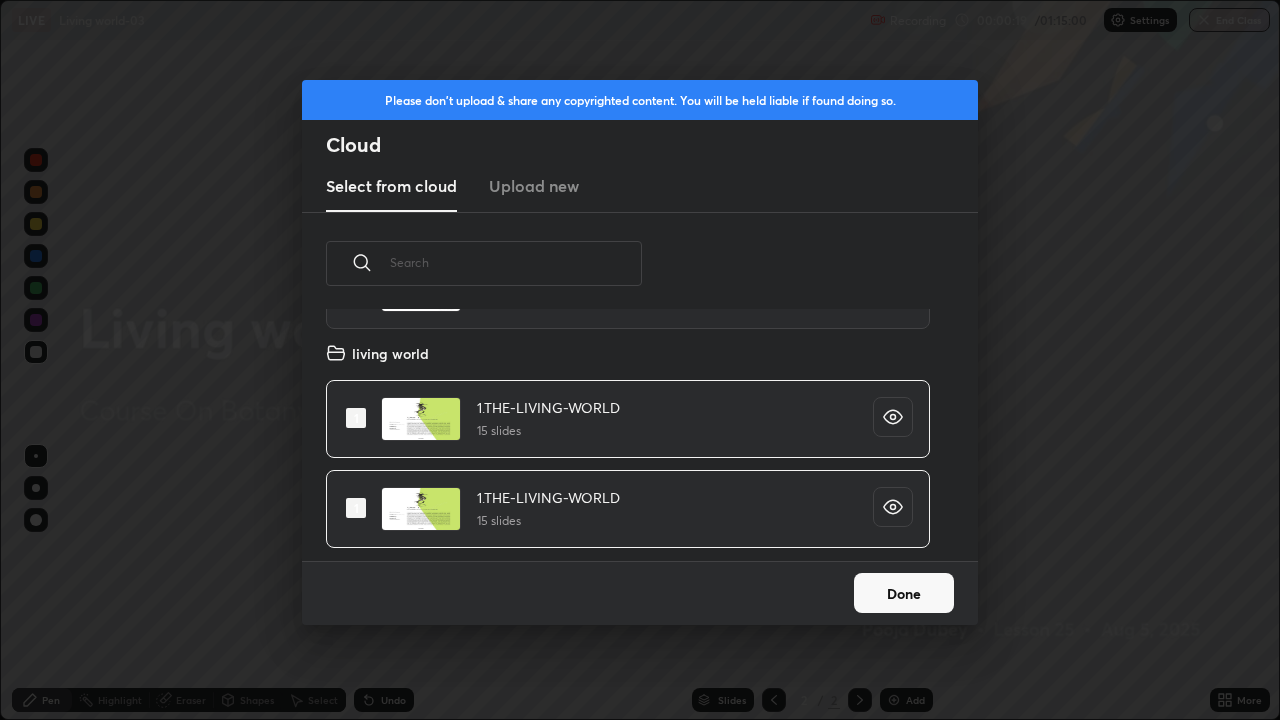 click on "Done" at bounding box center [904, 593] 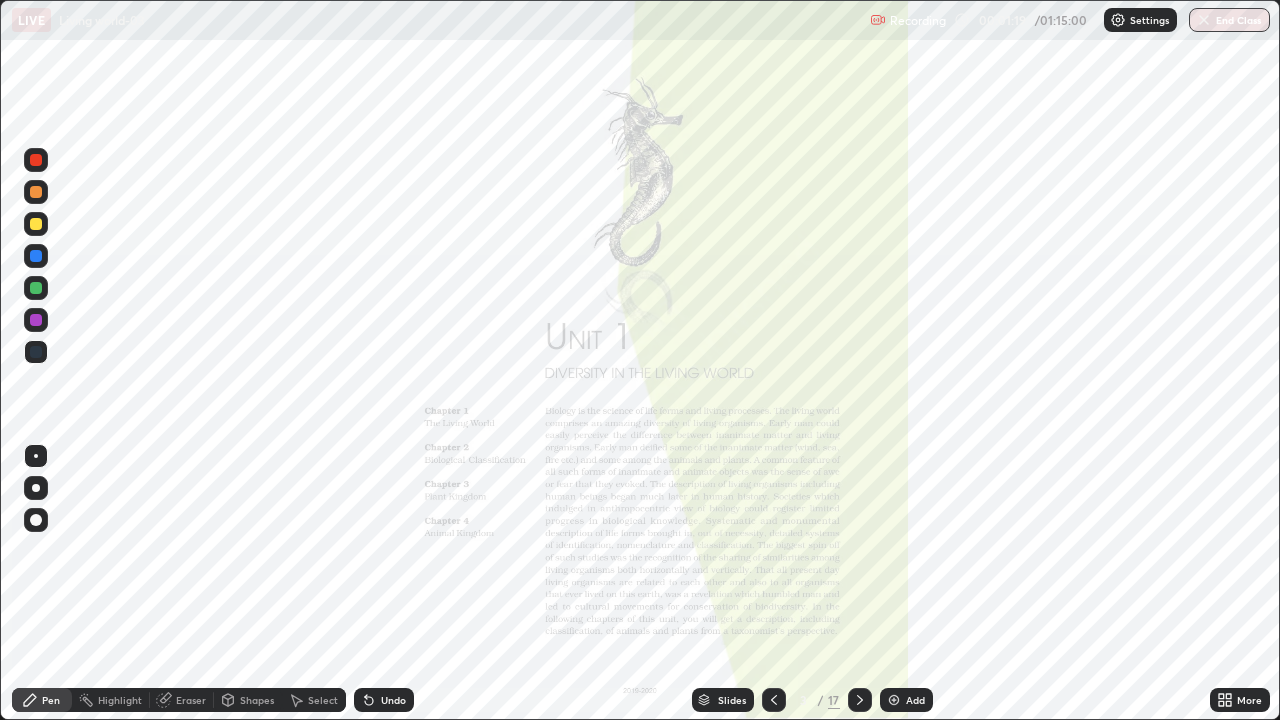 click on "Slides" at bounding box center (732, 700) 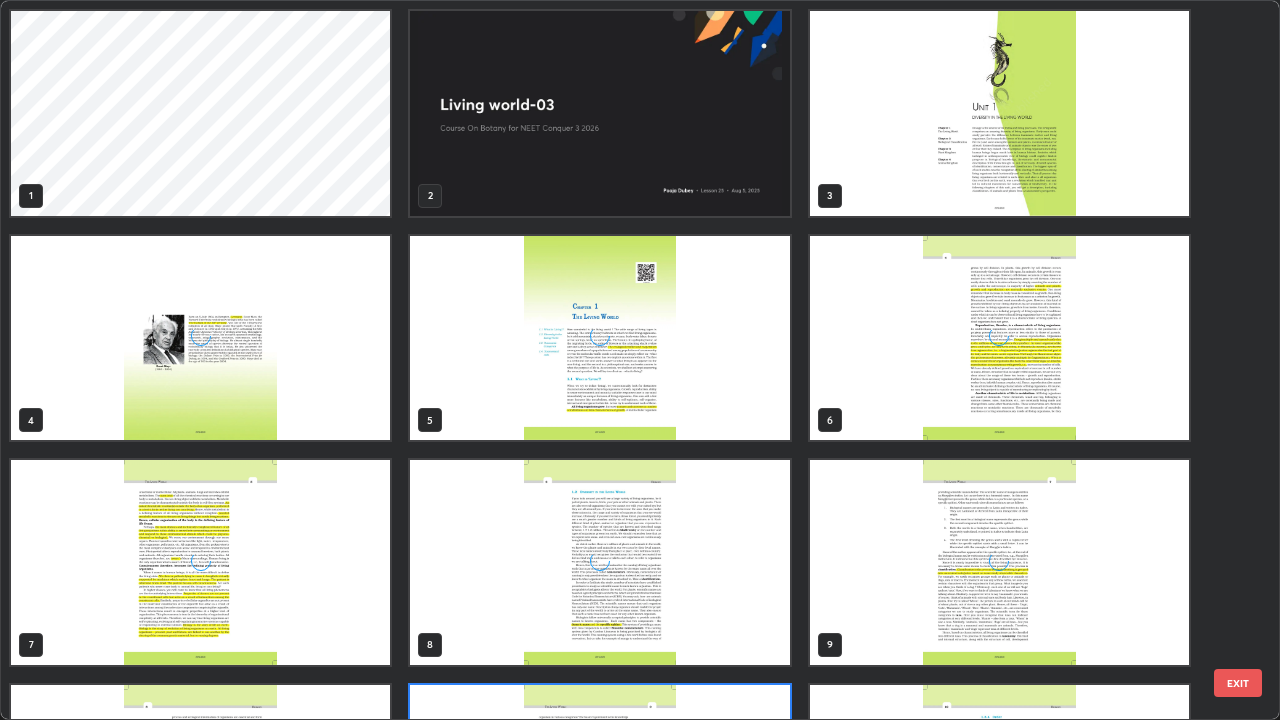 scroll, scrollTop: 180, scrollLeft: 0, axis: vertical 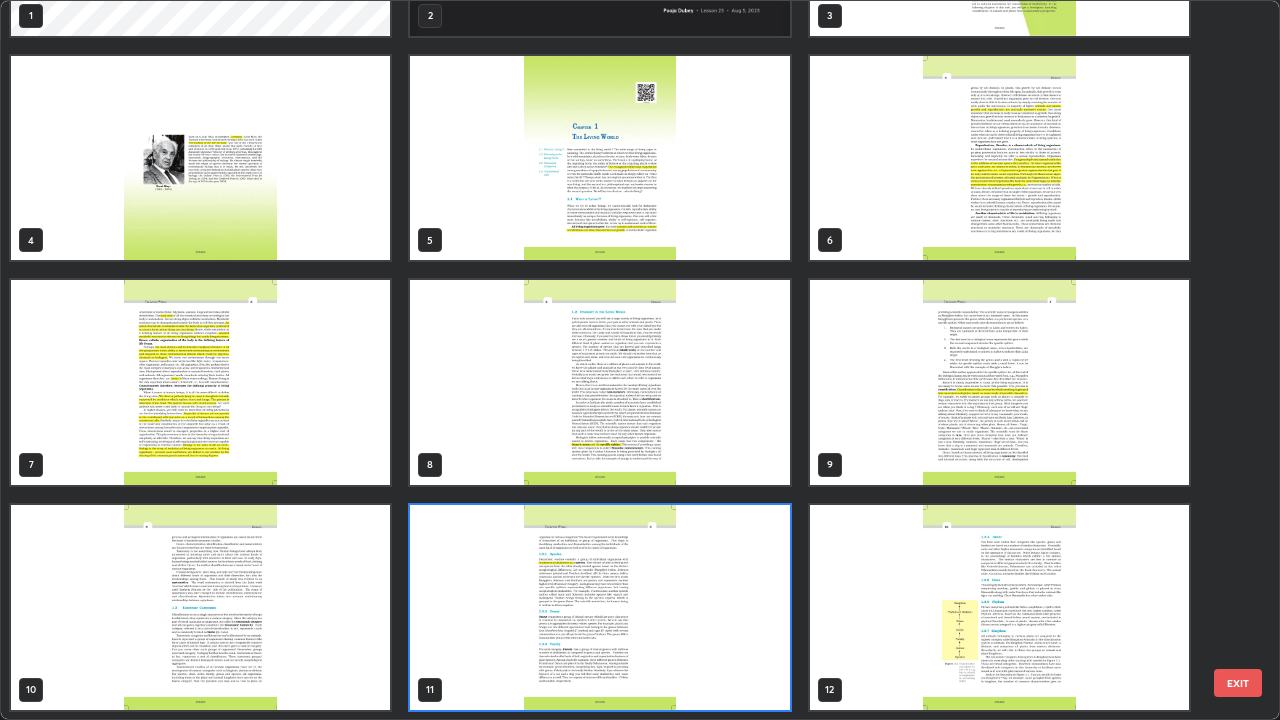 click at bounding box center (599, 382) 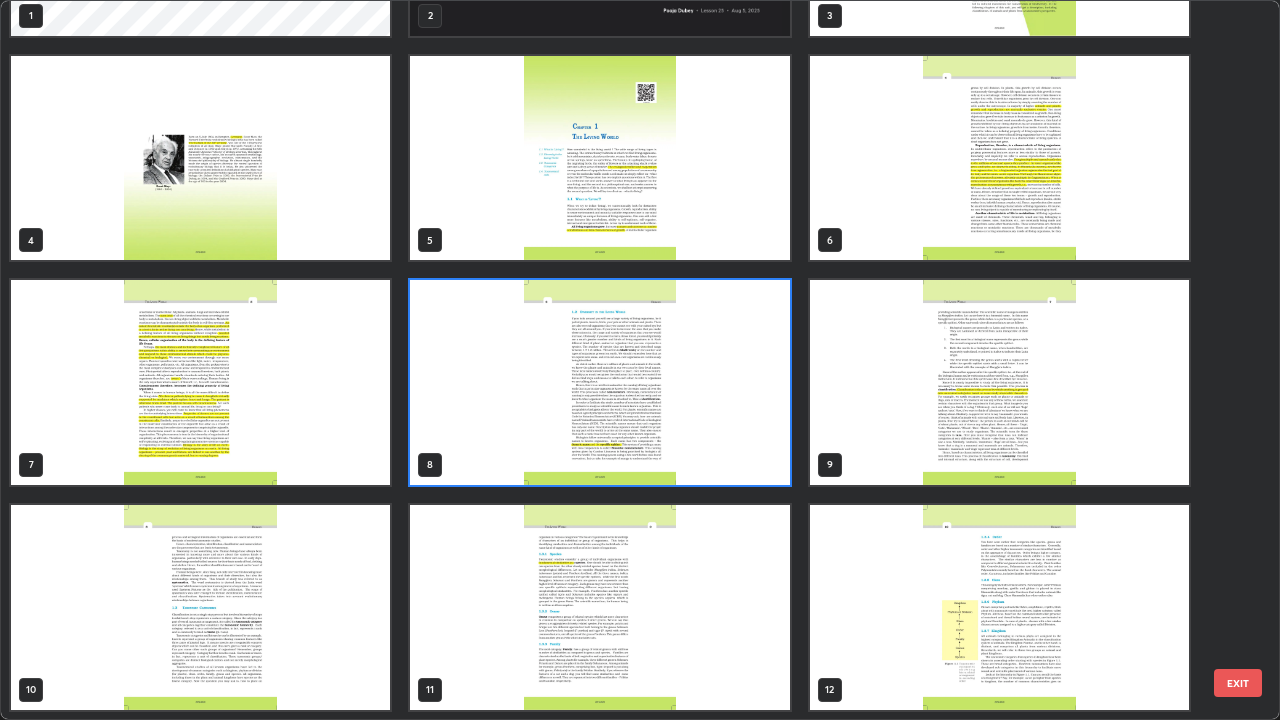click at bounding box center (599, 382) 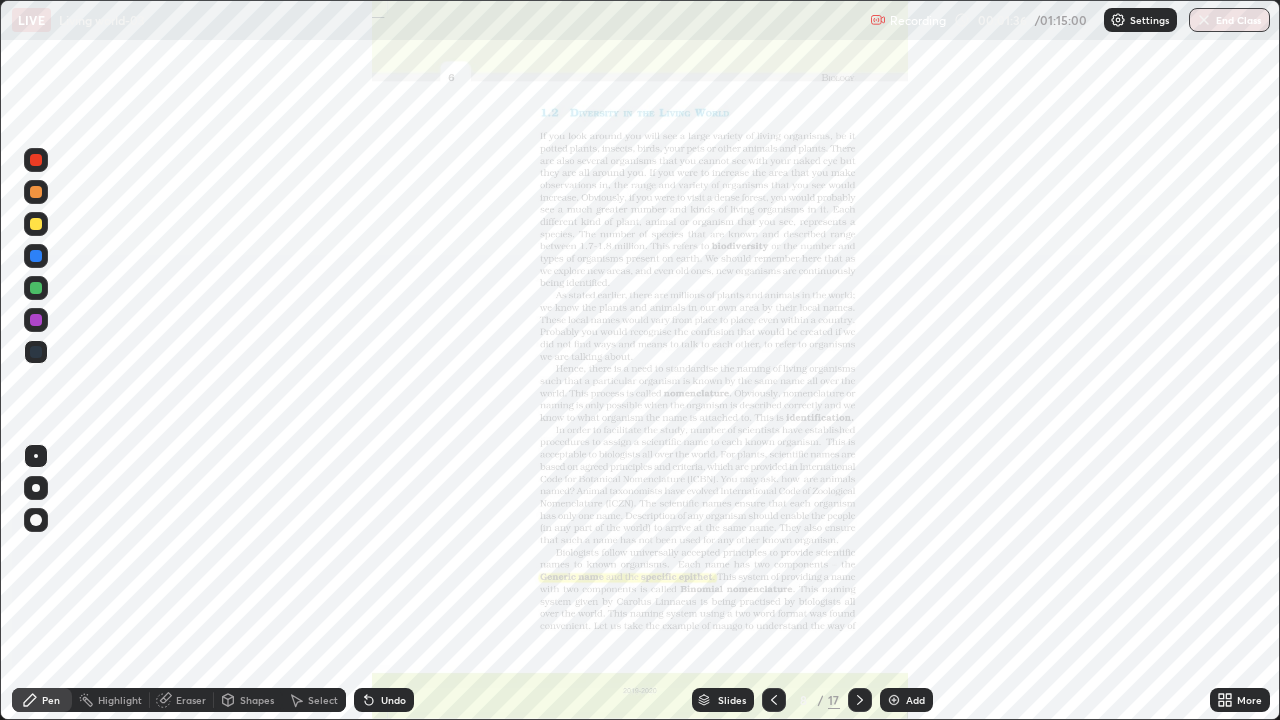click 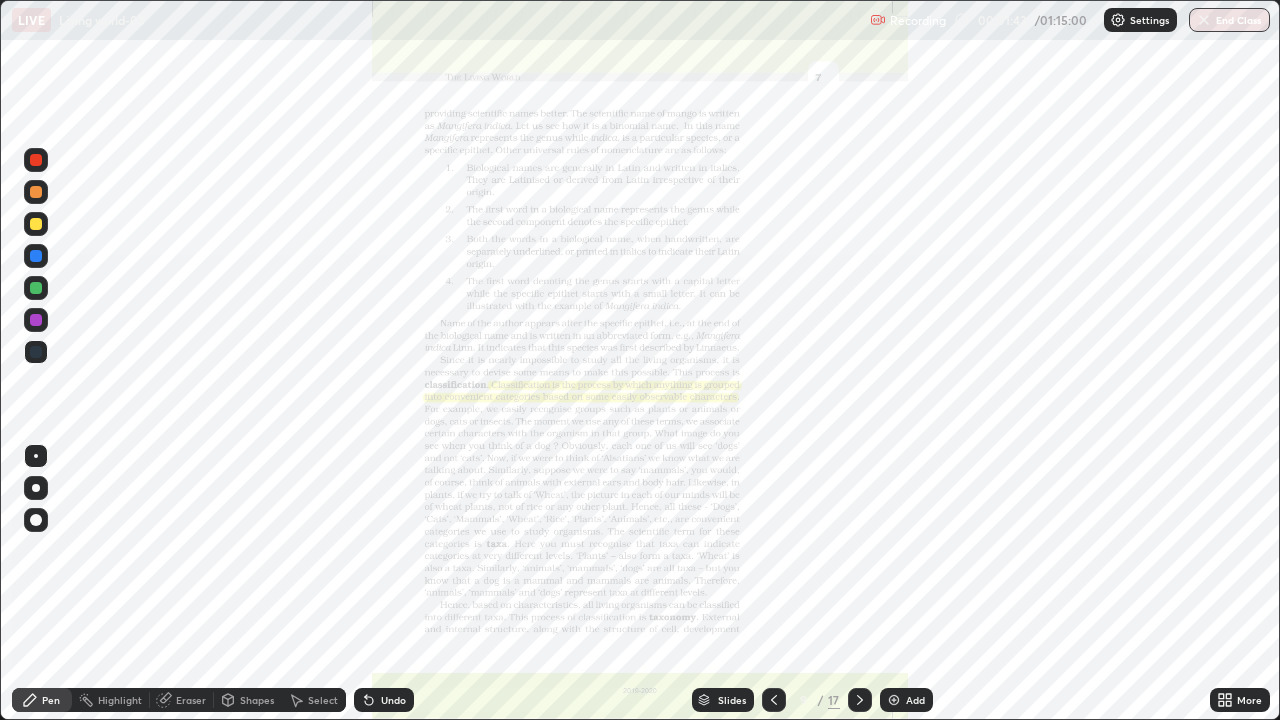 click 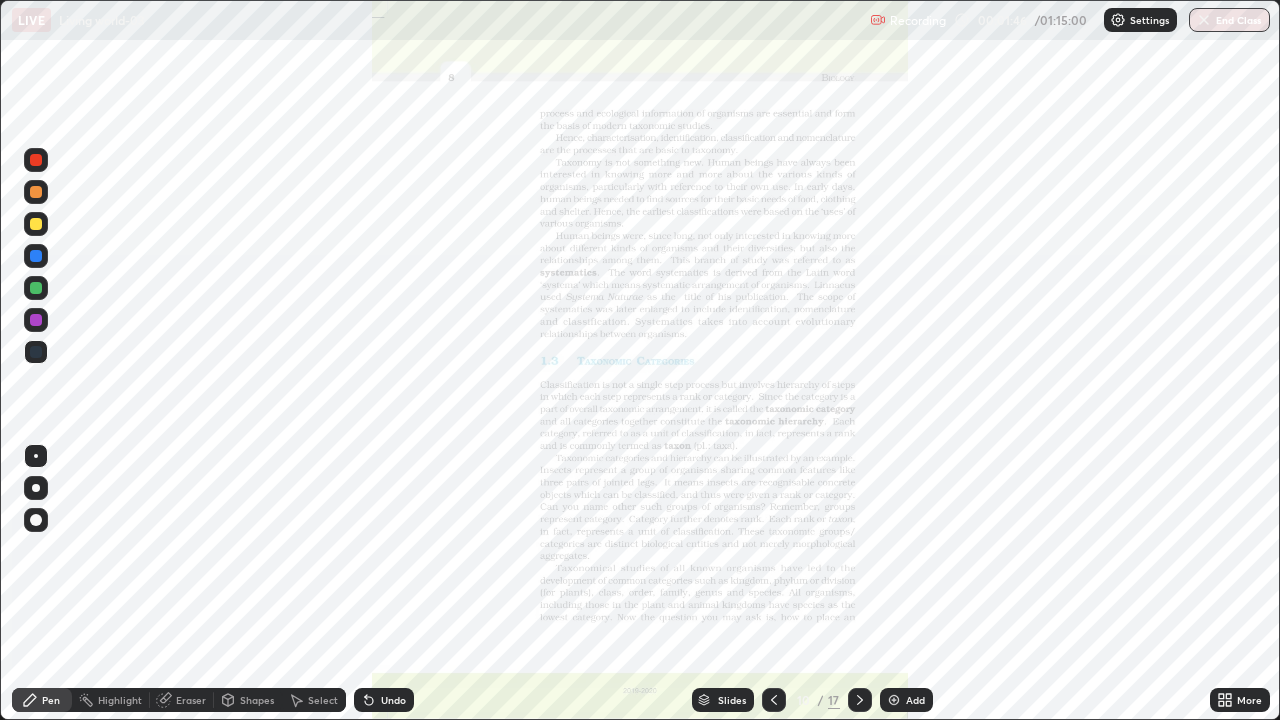 click at bounding box center (774, 700) 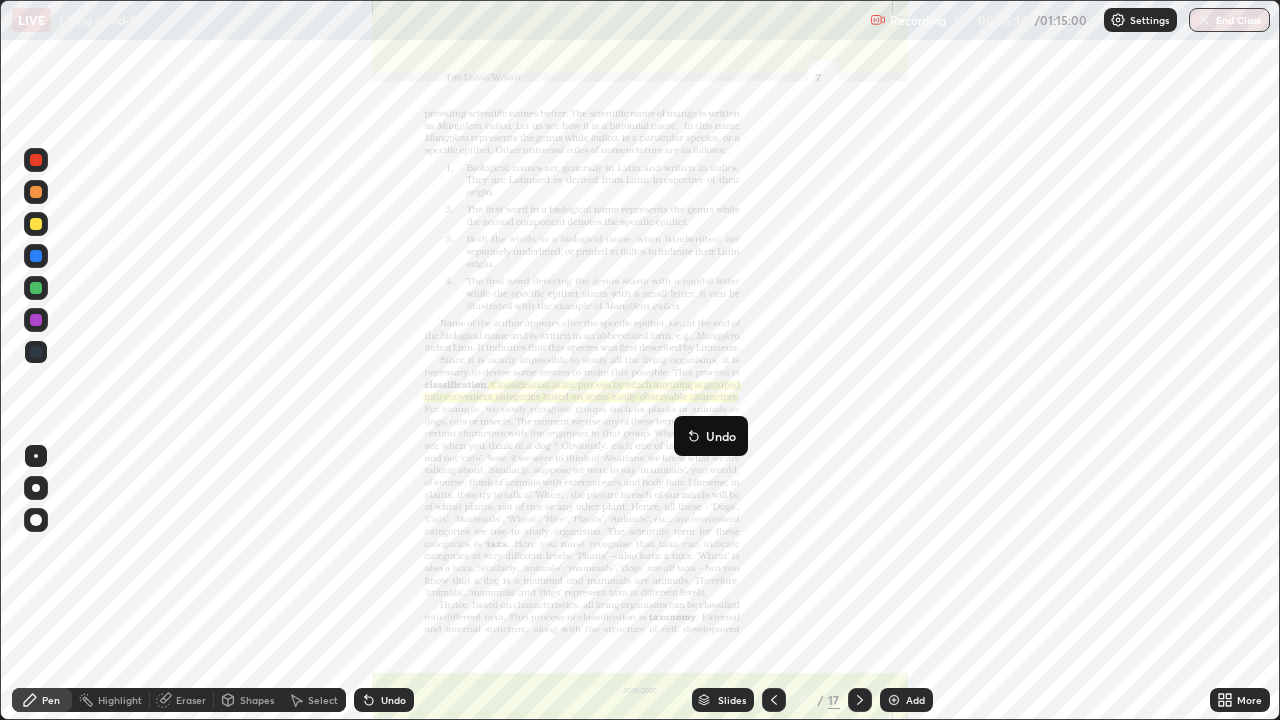 click 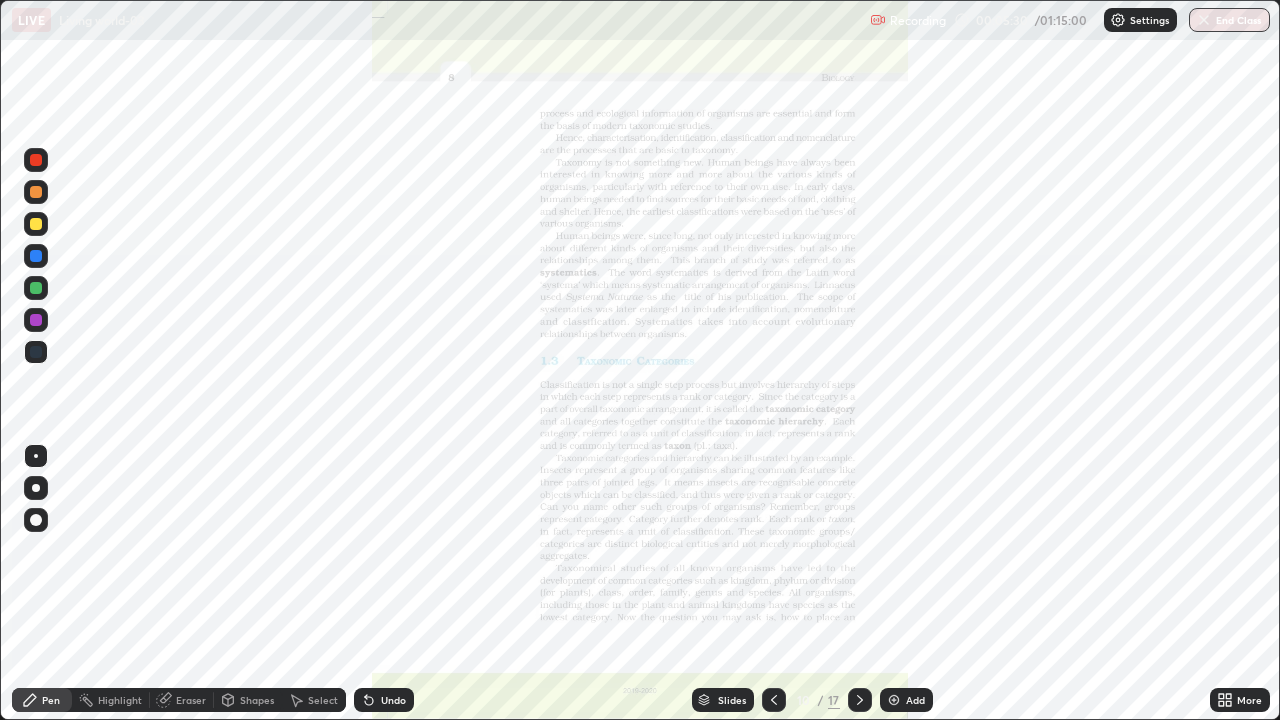 click 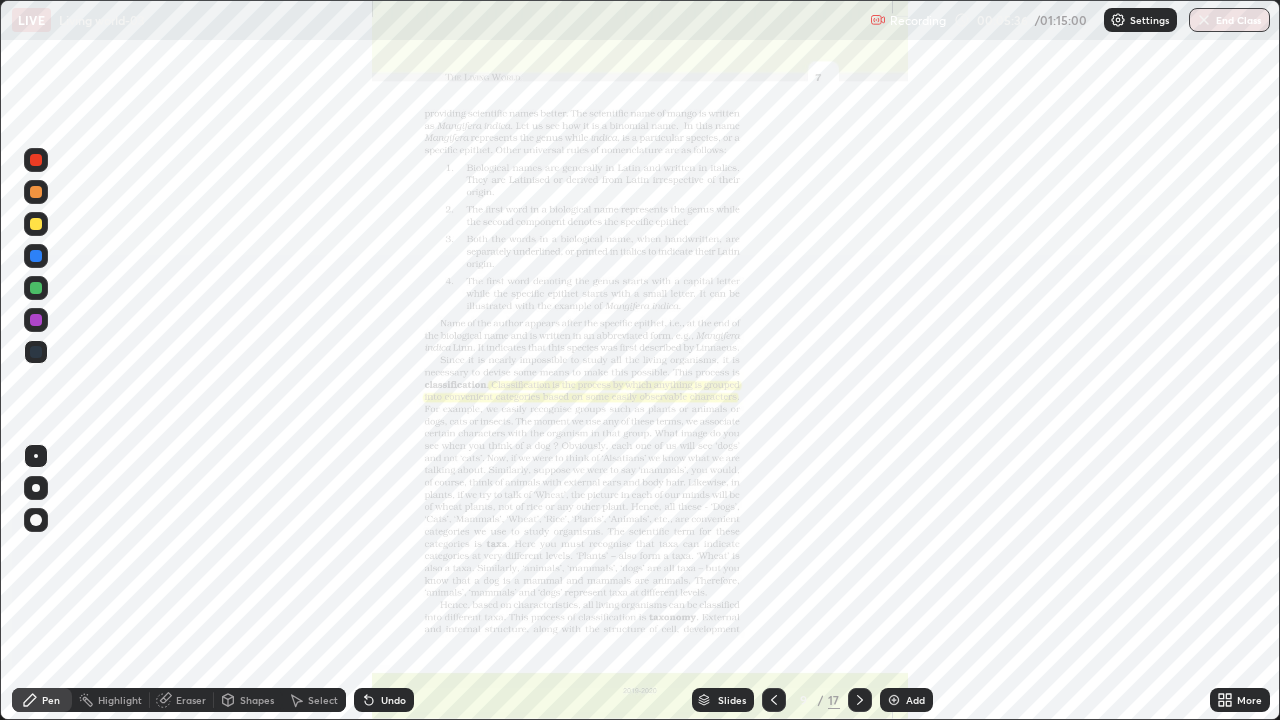 click 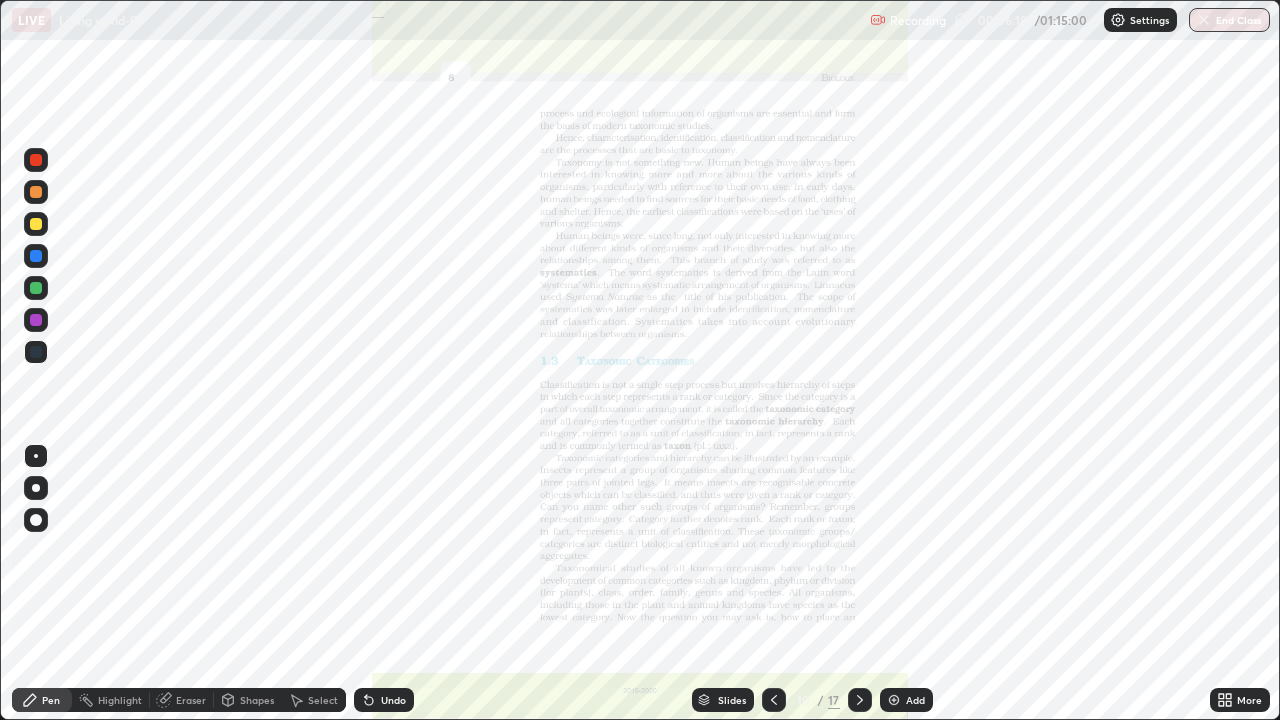 click 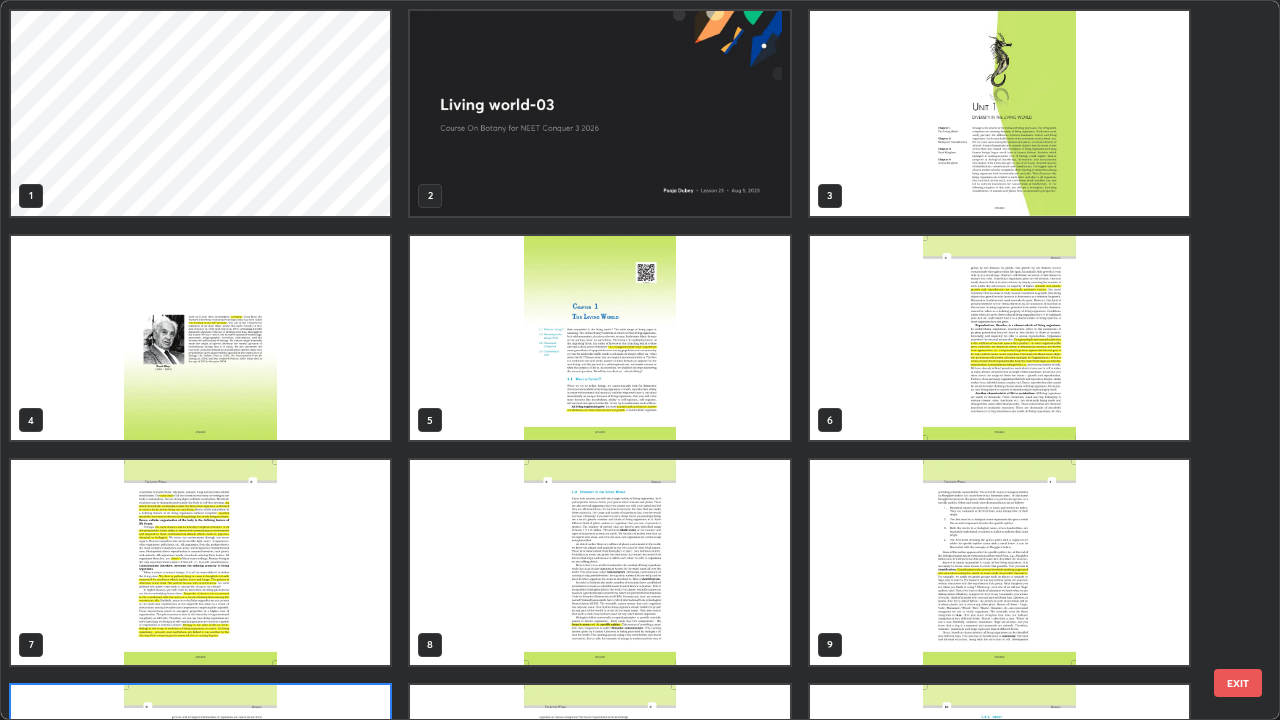 scroll, scrollTop: 180, scrollLeft: 0, axis: vertical 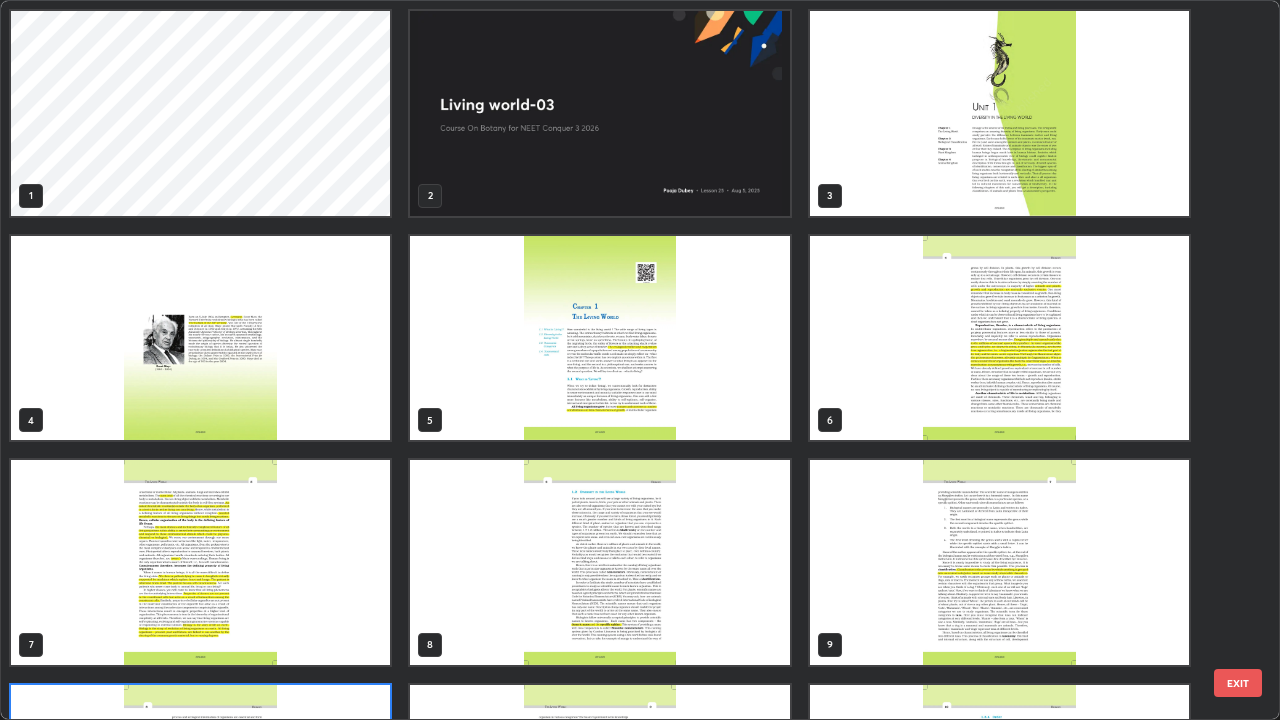 click at bounding box center [599, 113] 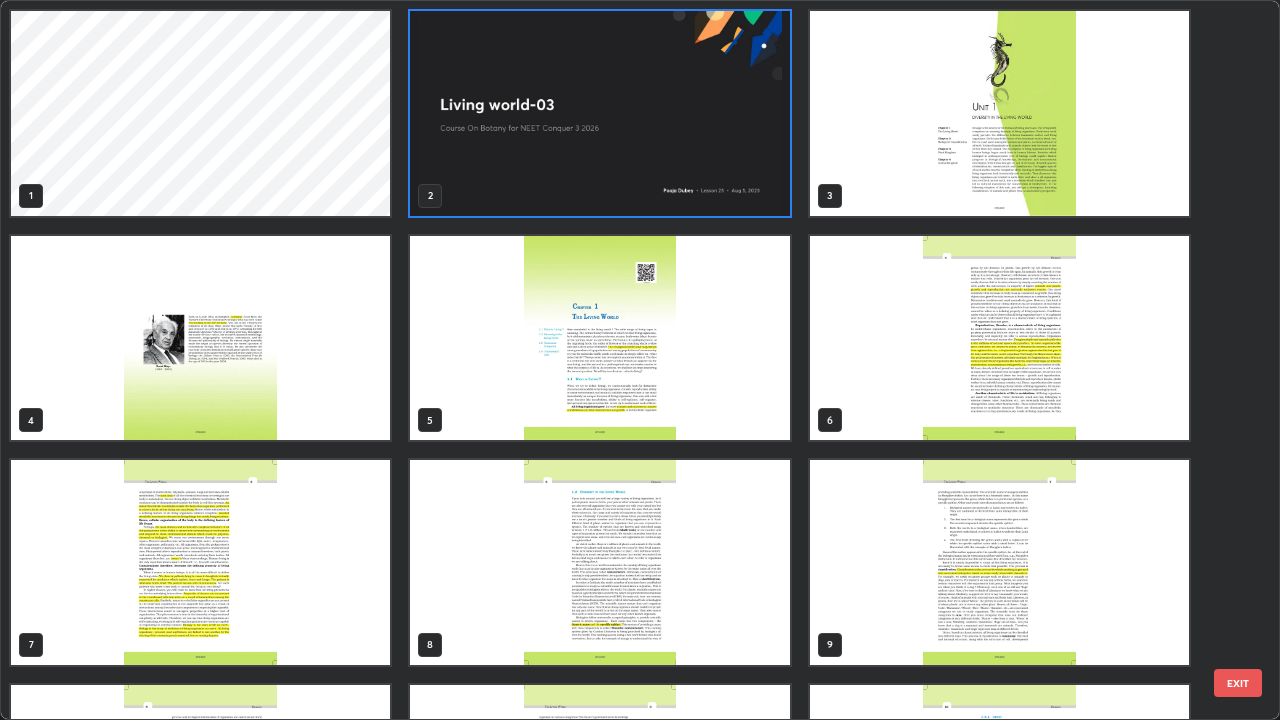 click at bounding box center (599, 113) 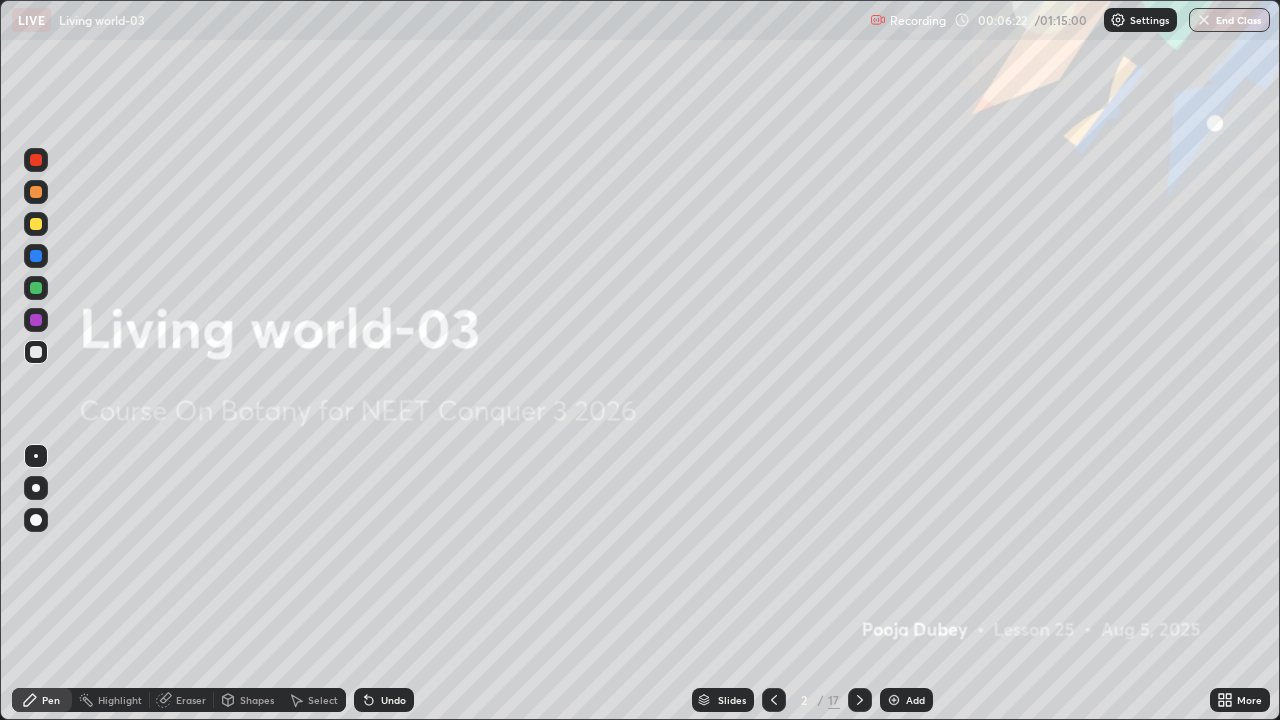 click at bounding box center (894, 700) 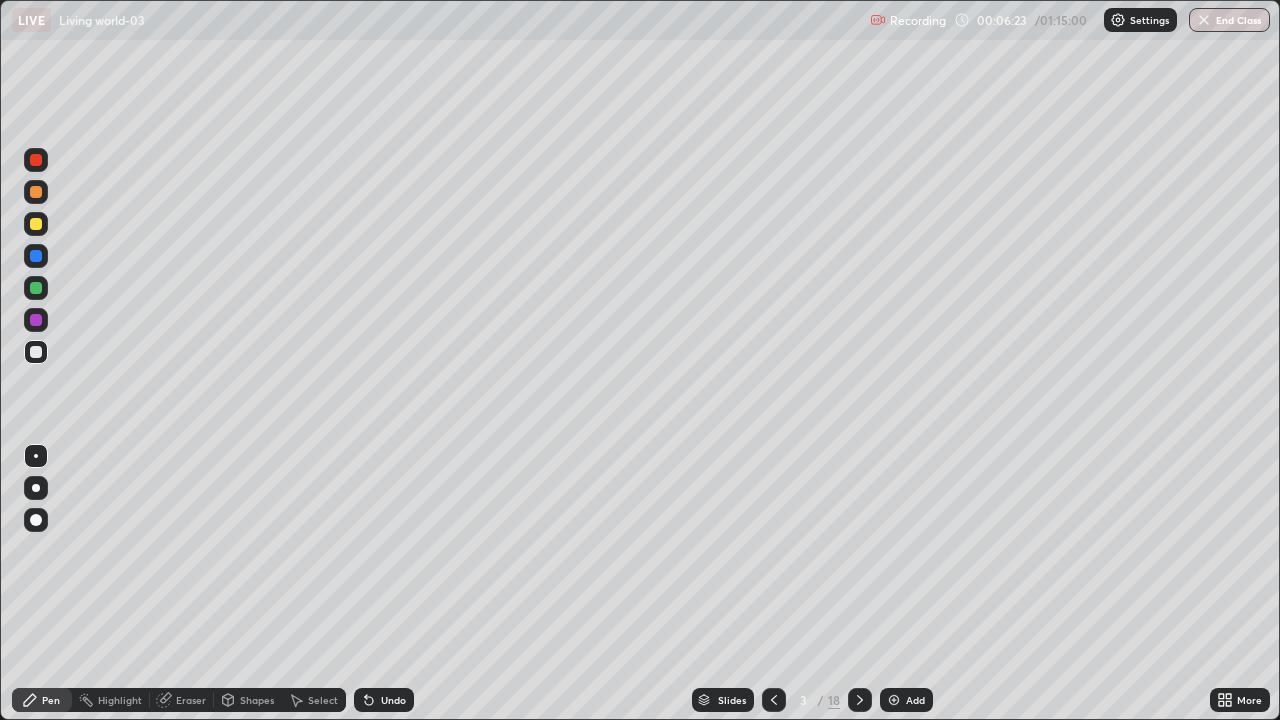 click at bounding box center (36, 288) 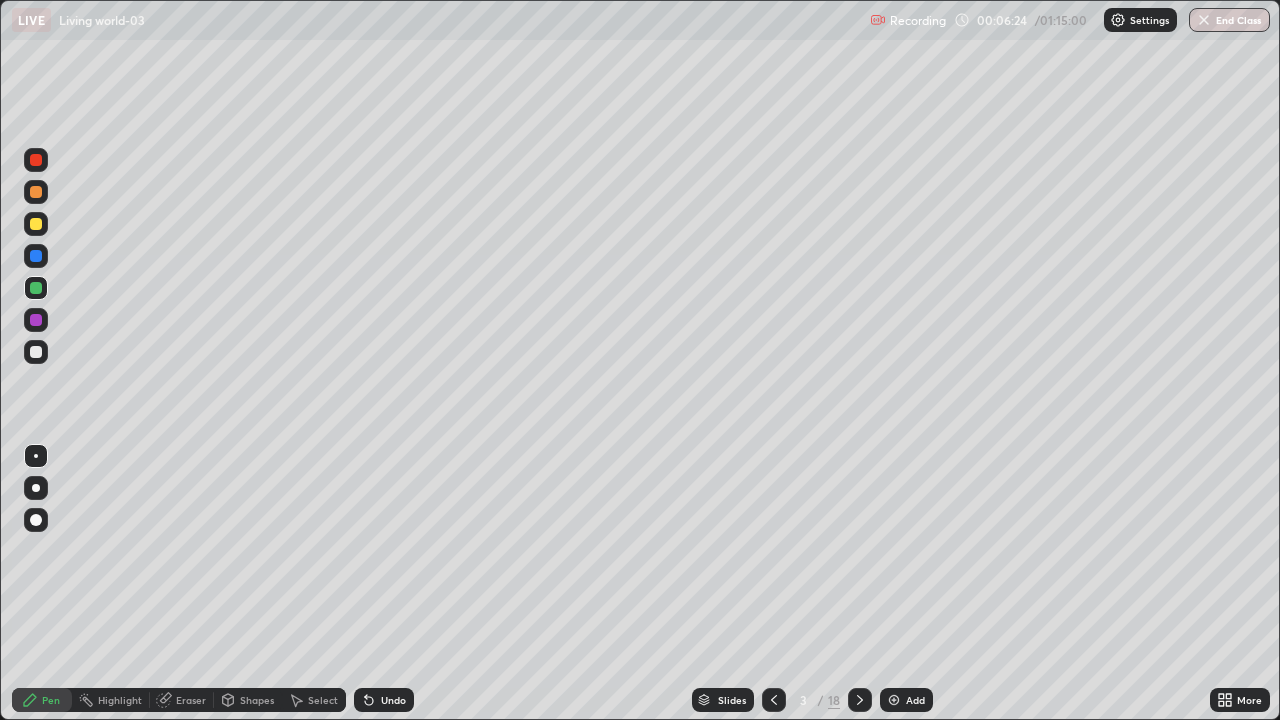 click at bounding box center (36, 488) 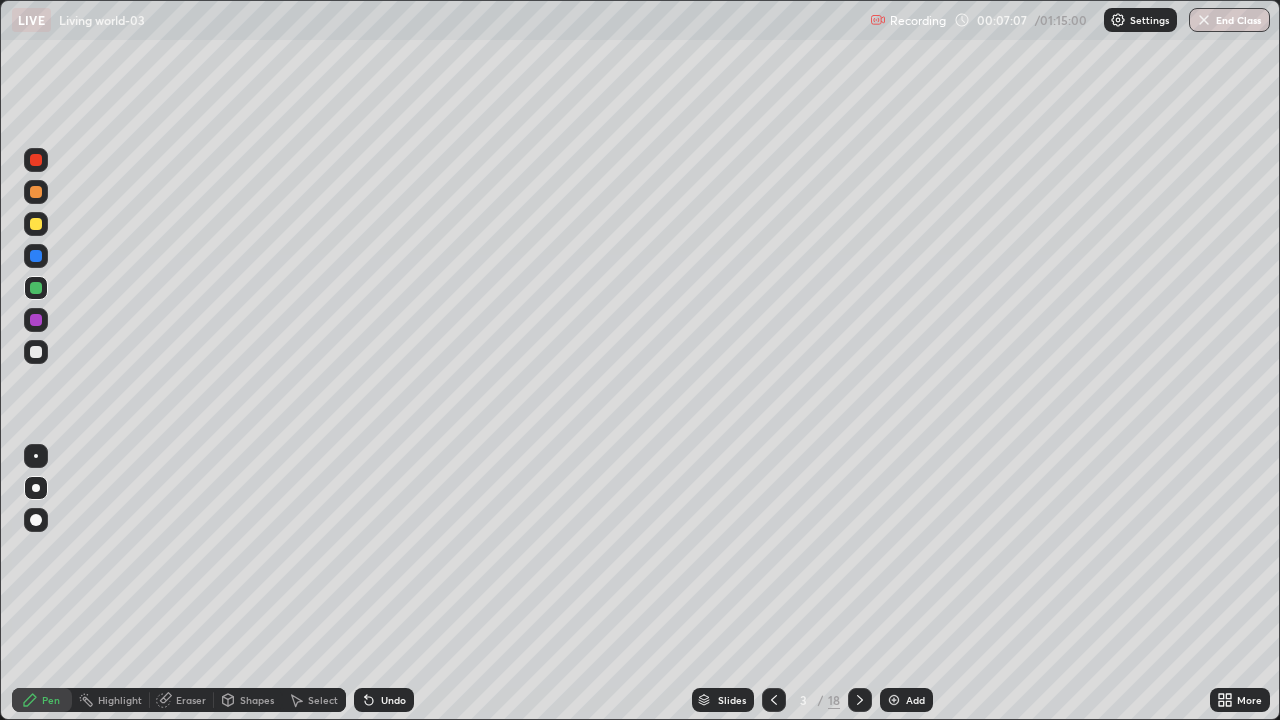click at bounding box center [36, 352] 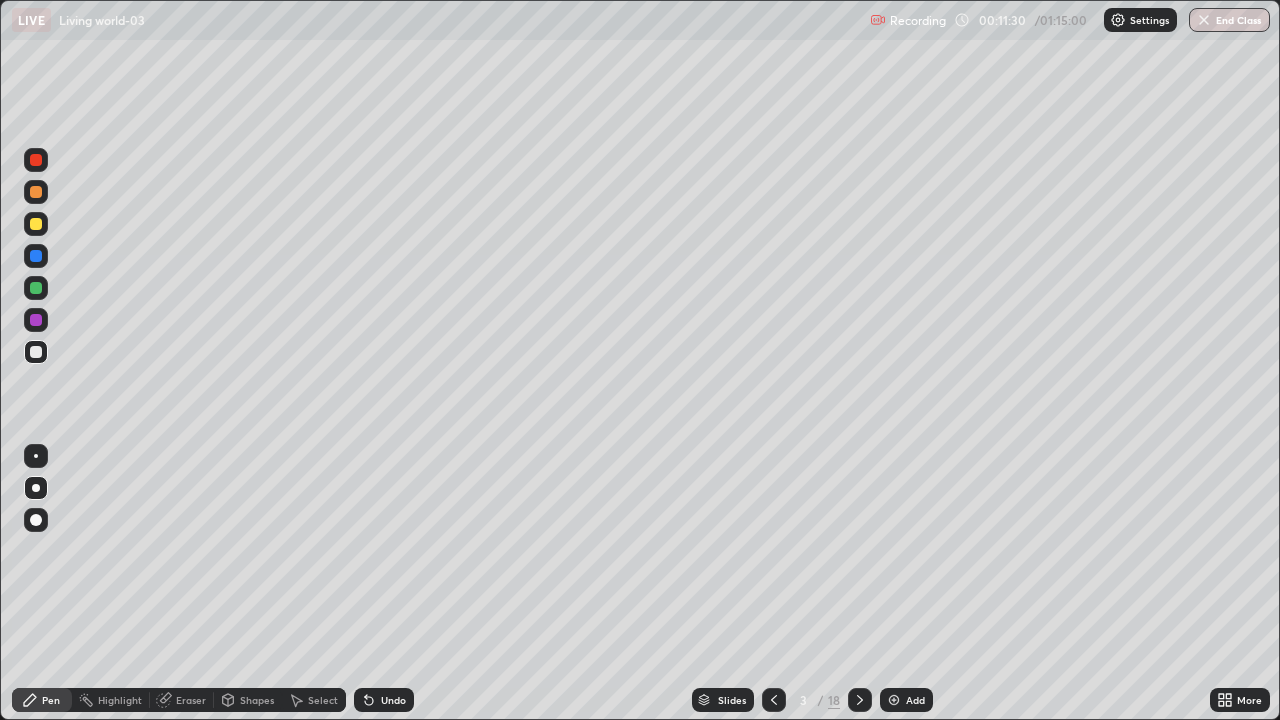 click on "Slides" at bounding box center (723, 700) 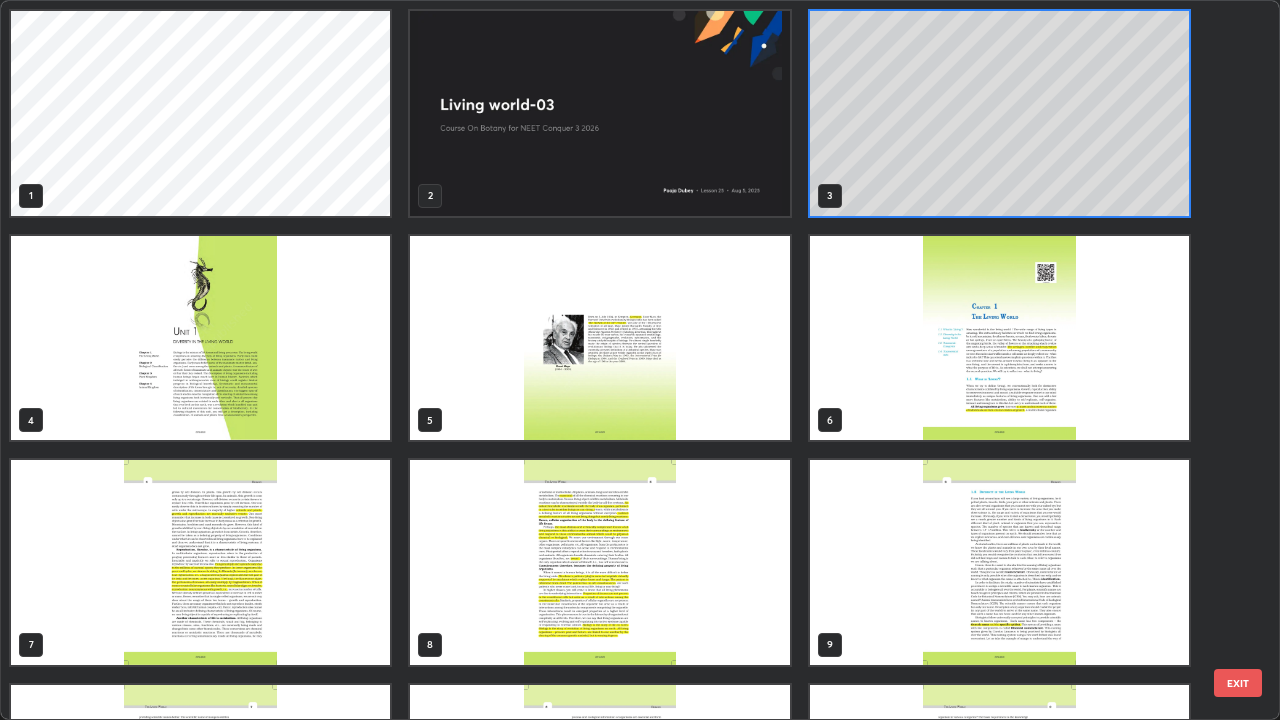 scroll, scrollTop: 7, scrollLeft: 11, axis: both 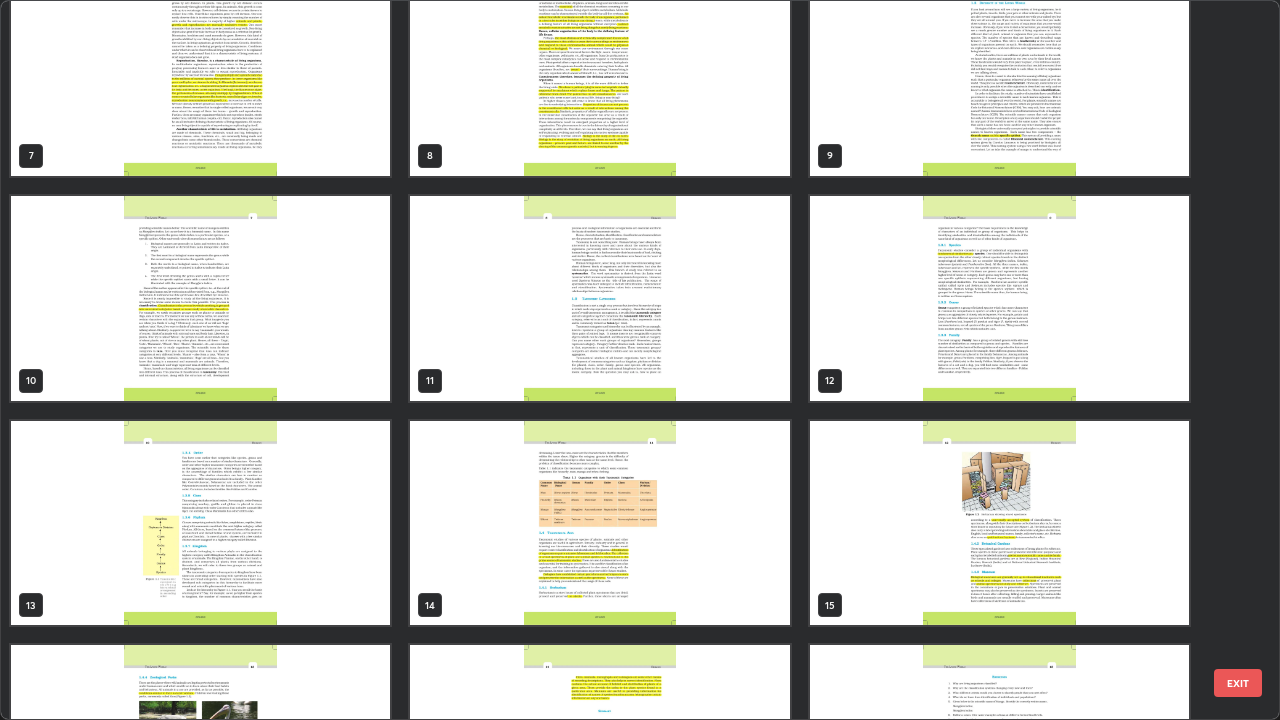 click at bounding box center (599, 298) 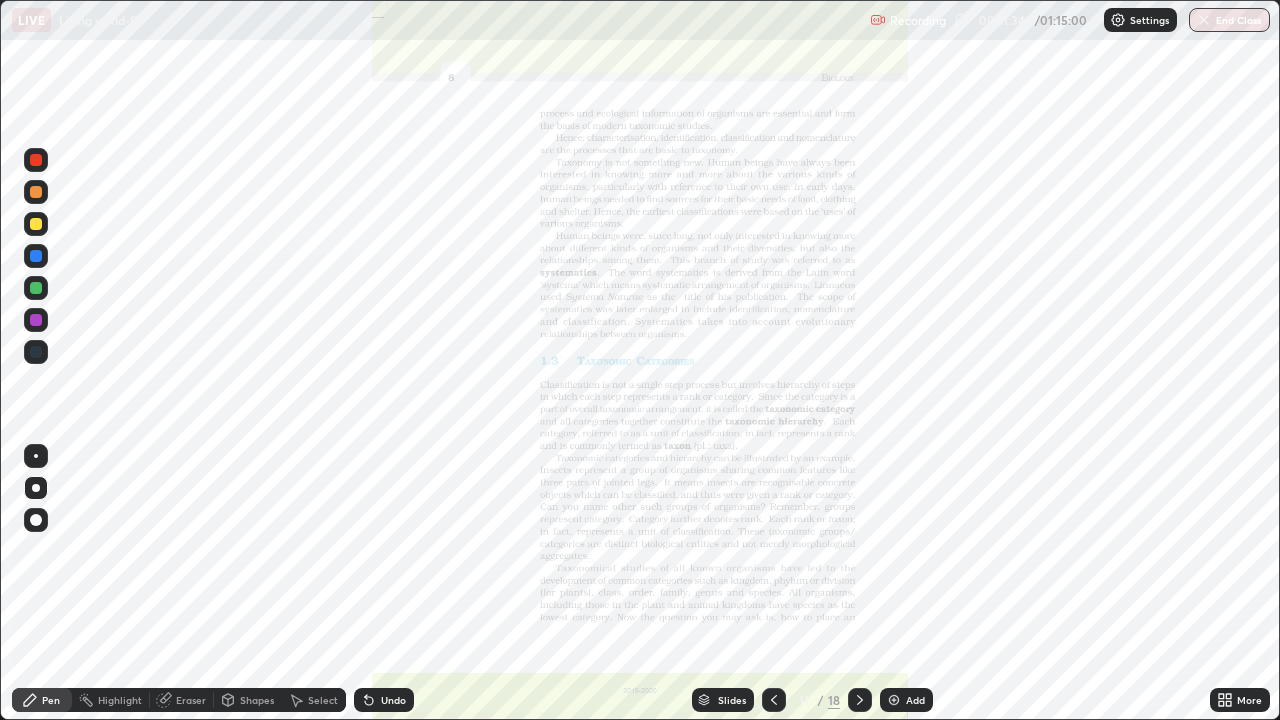 click at bounding box center (599, 298) 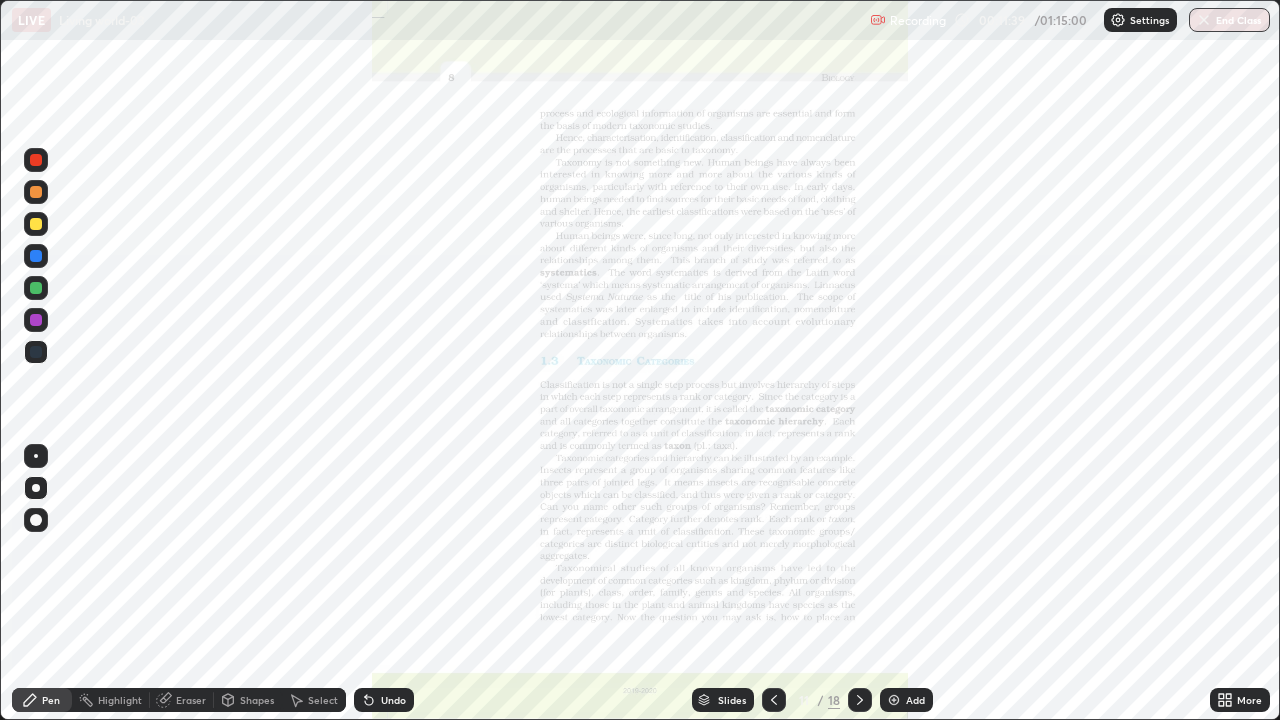 click 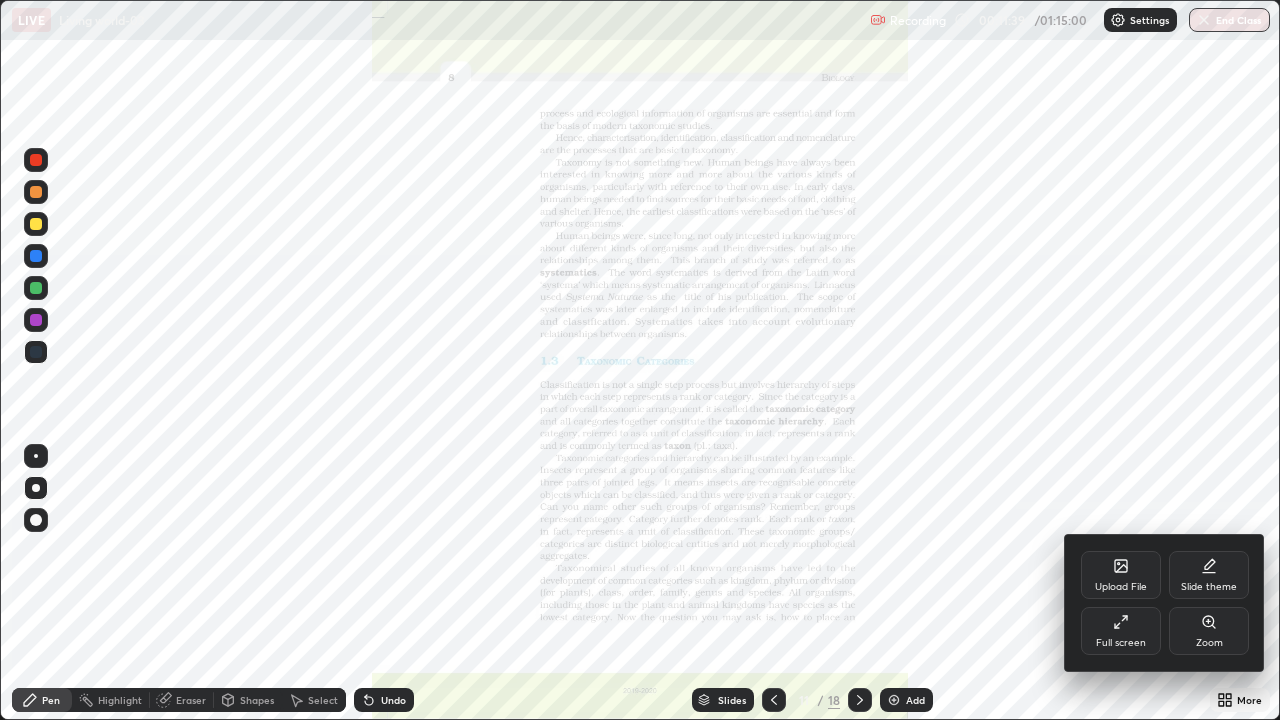 click on "Zoom" at bounding box center [1209, 643] 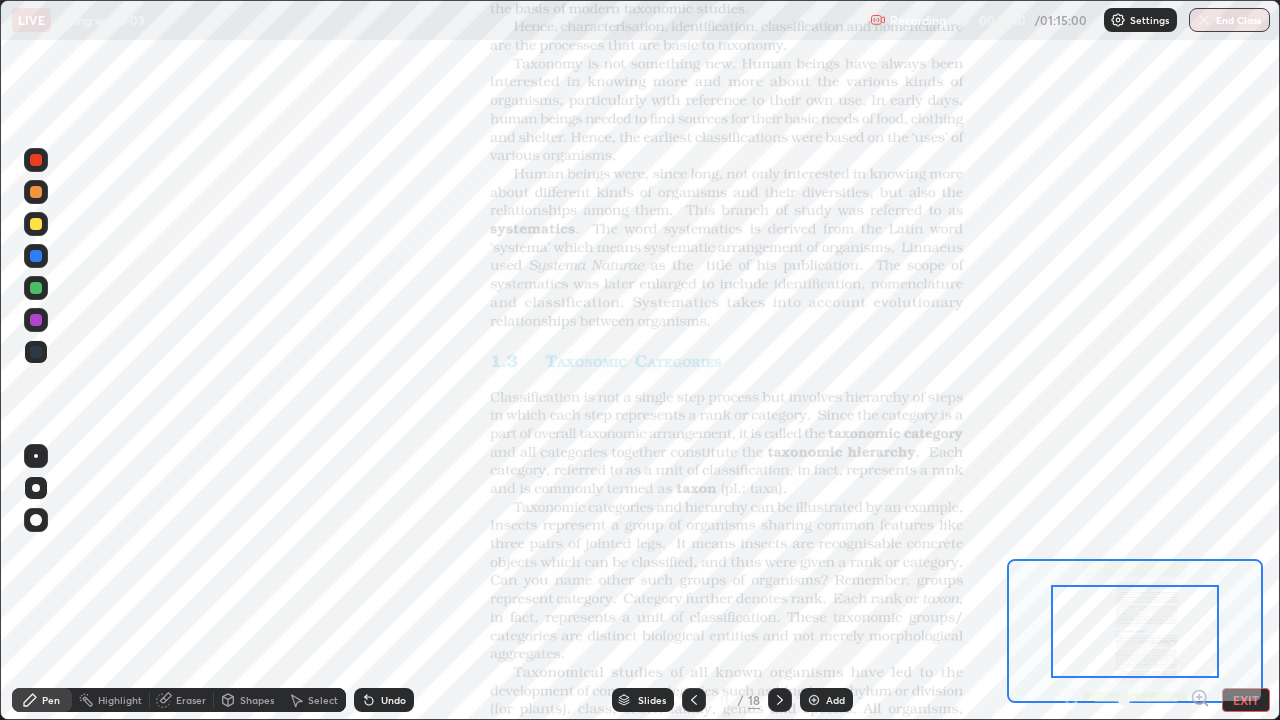 click 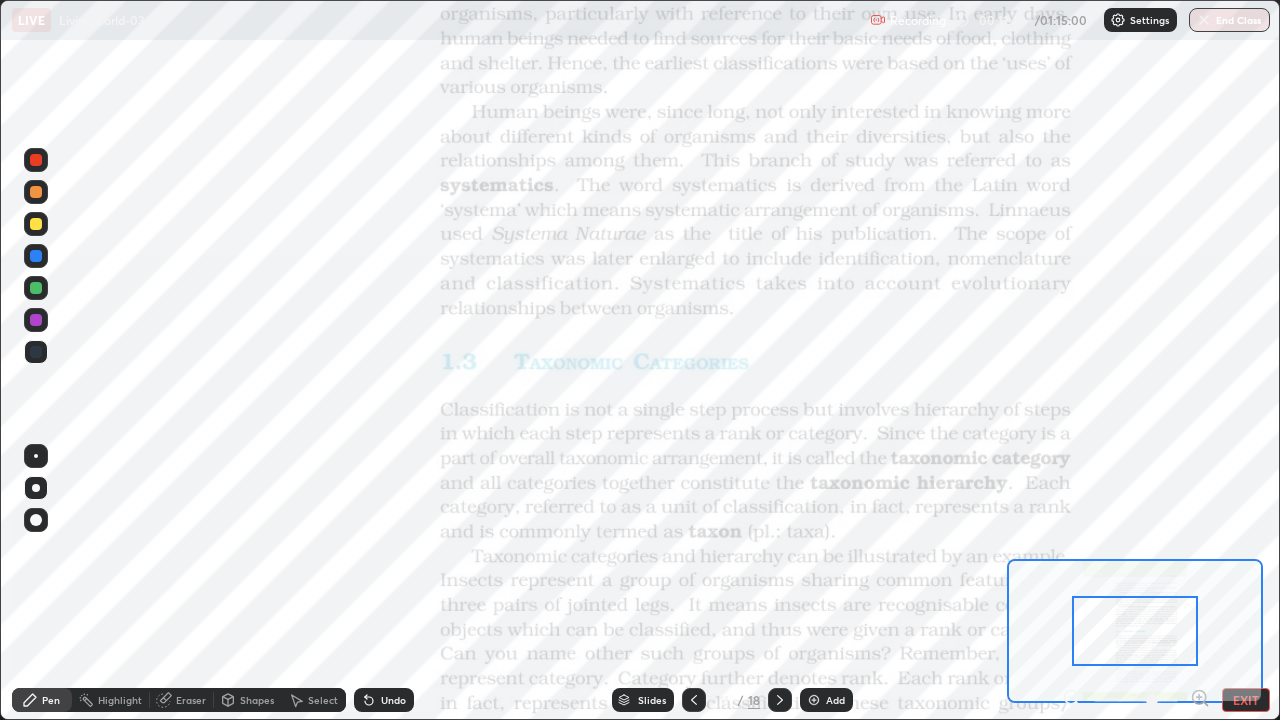 click 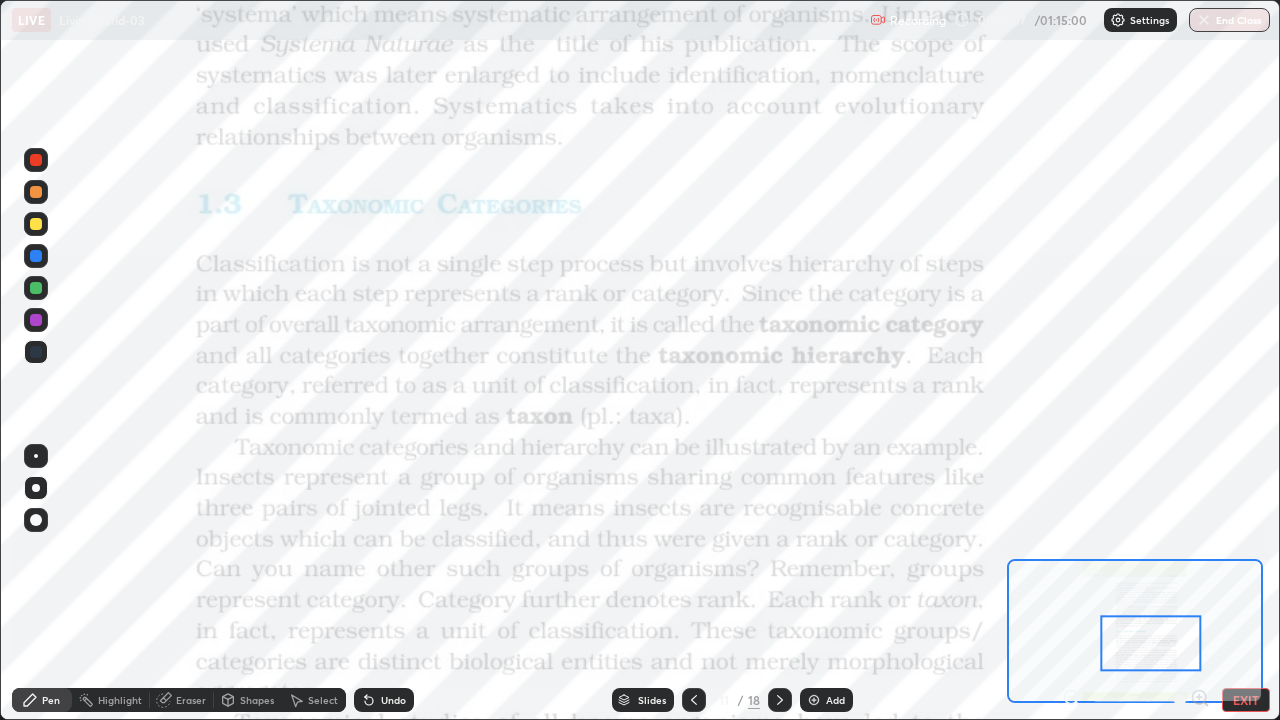 click 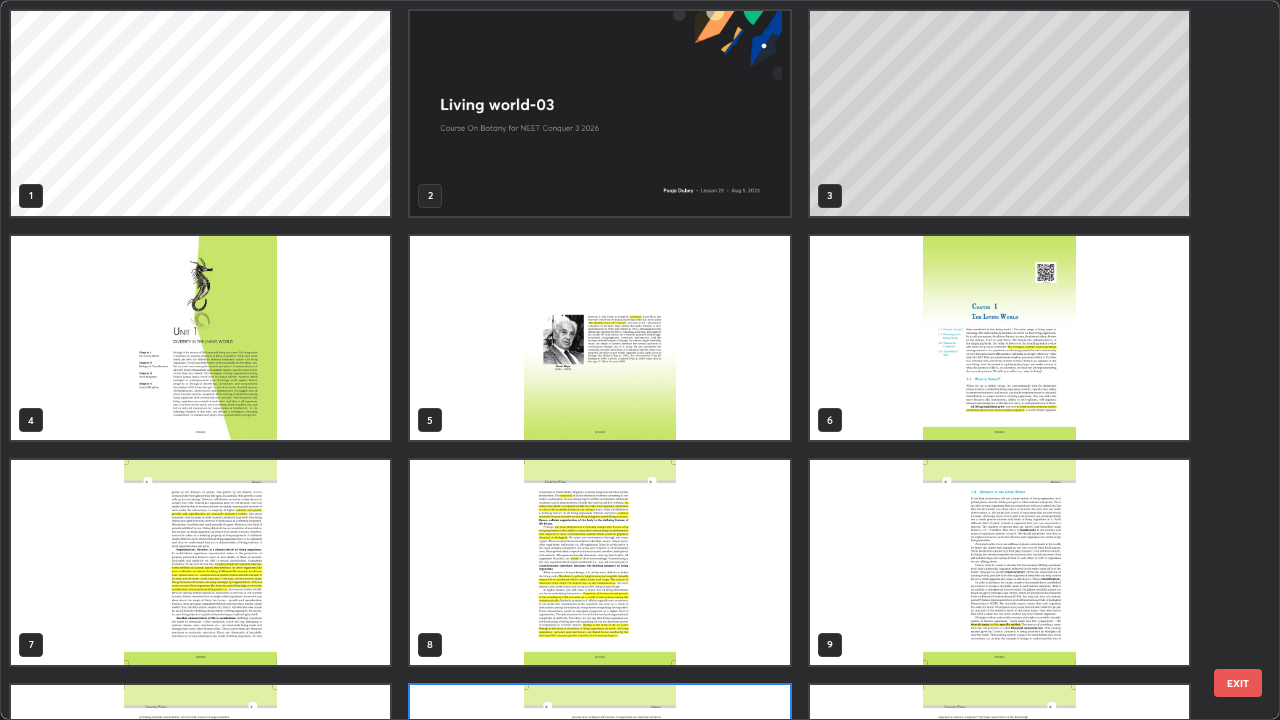 scroll, scrollTop: 180, scrollLeft: 0, axis: vertical 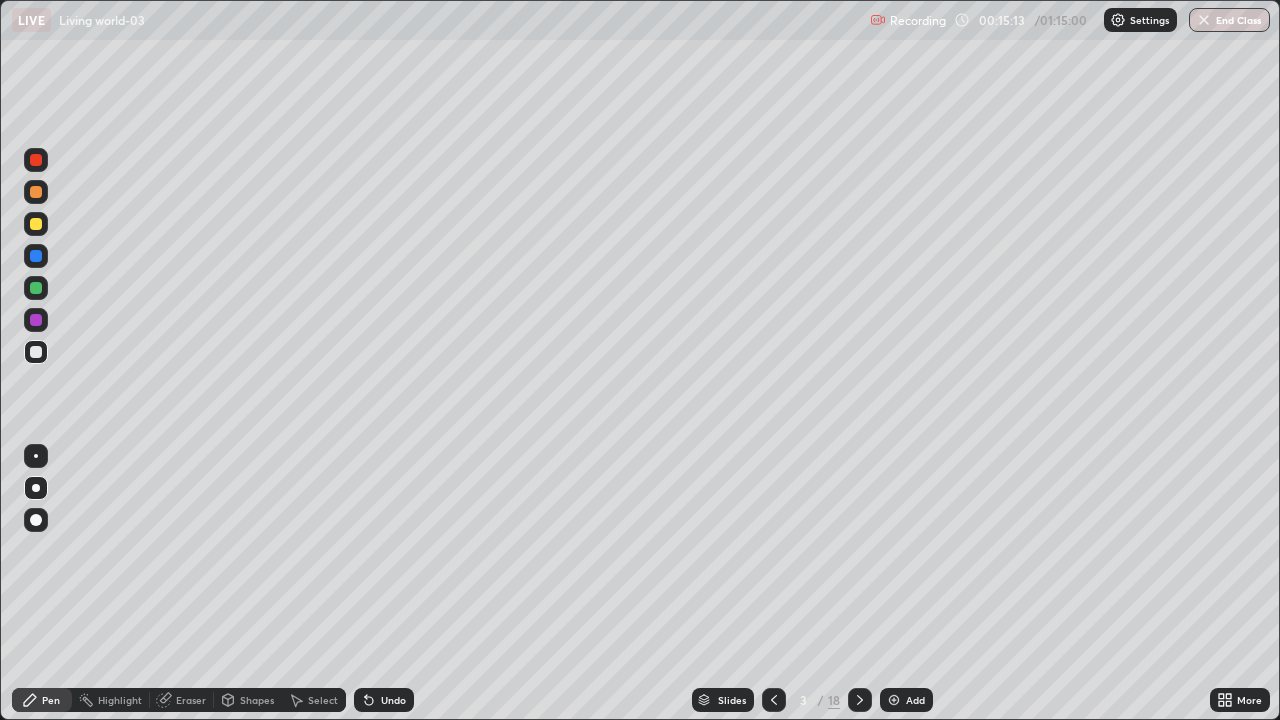 click at bounding box center [894, 700] 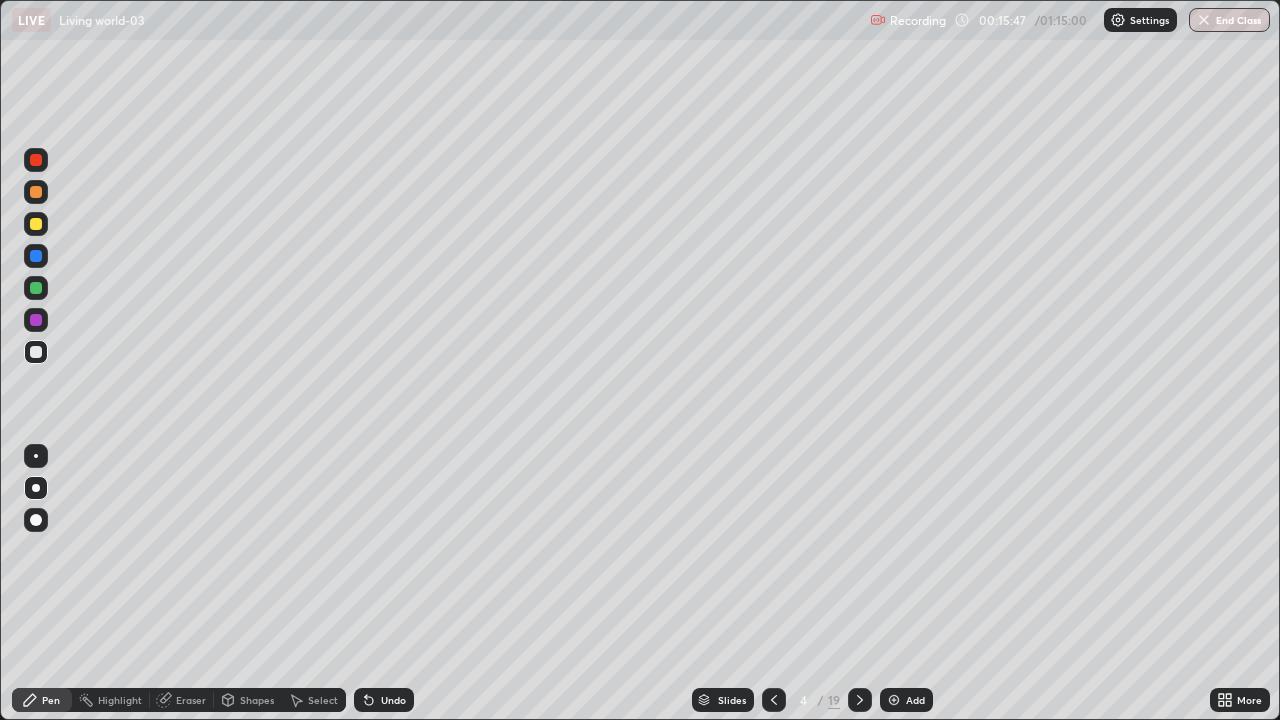 click 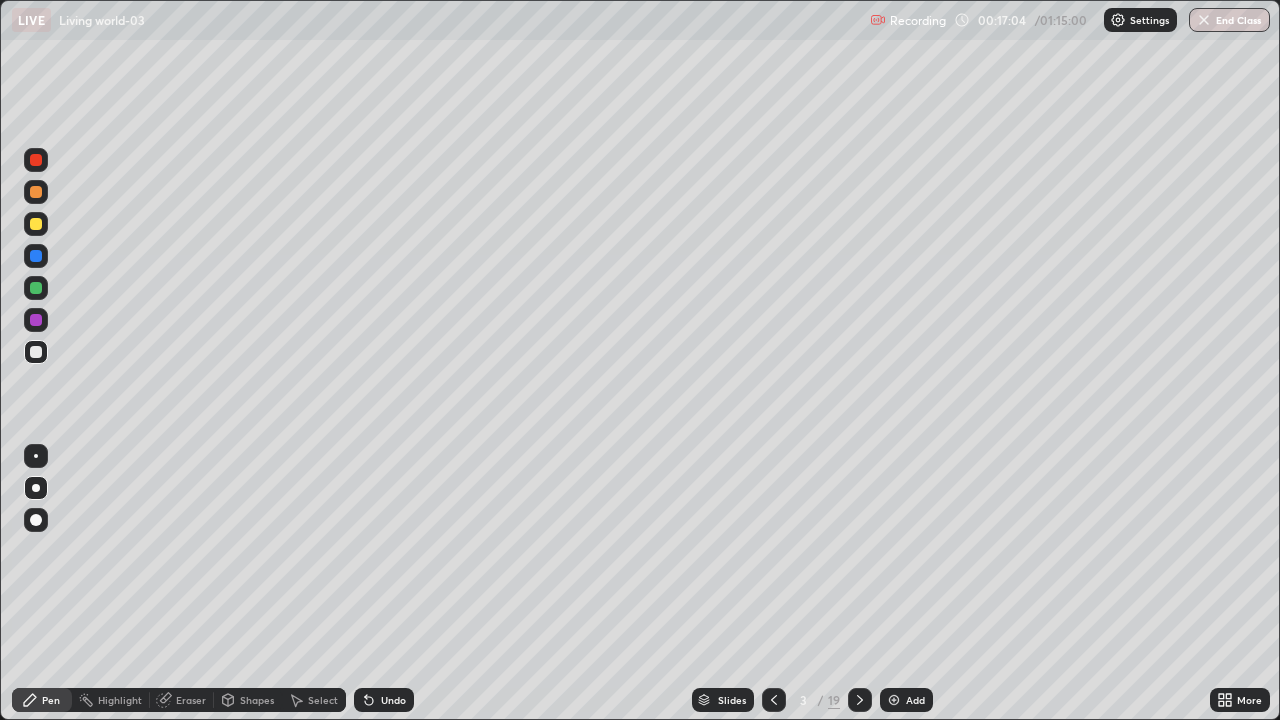click on "Undo" at bounding box center (384, 700) 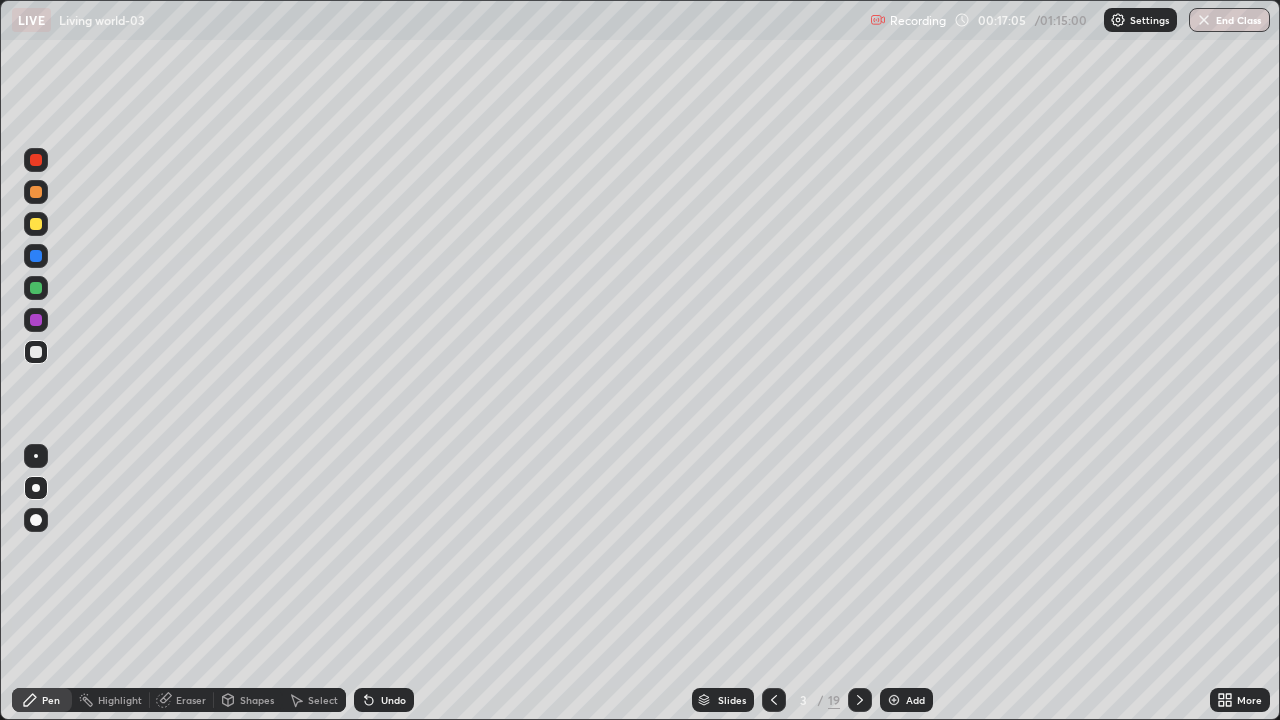 click on "Undo" at bounding box center (384, 700) 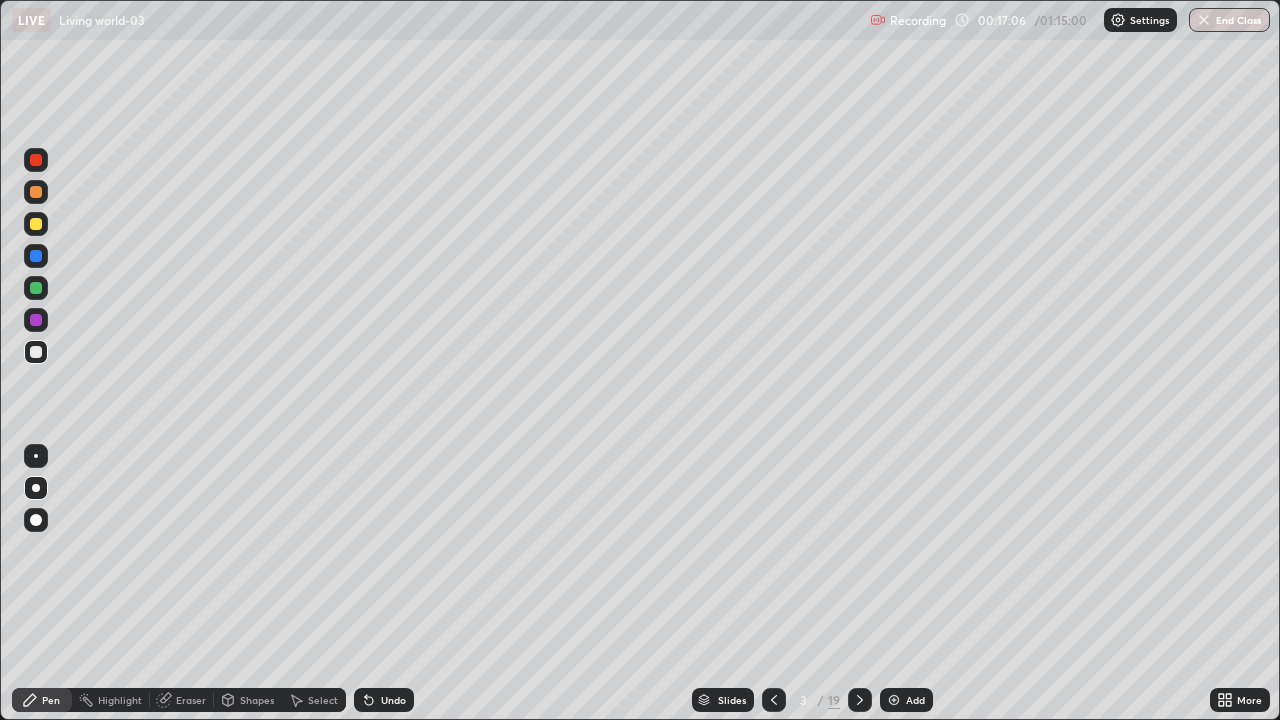 click on "Undo" at bounding box center (384, 700) 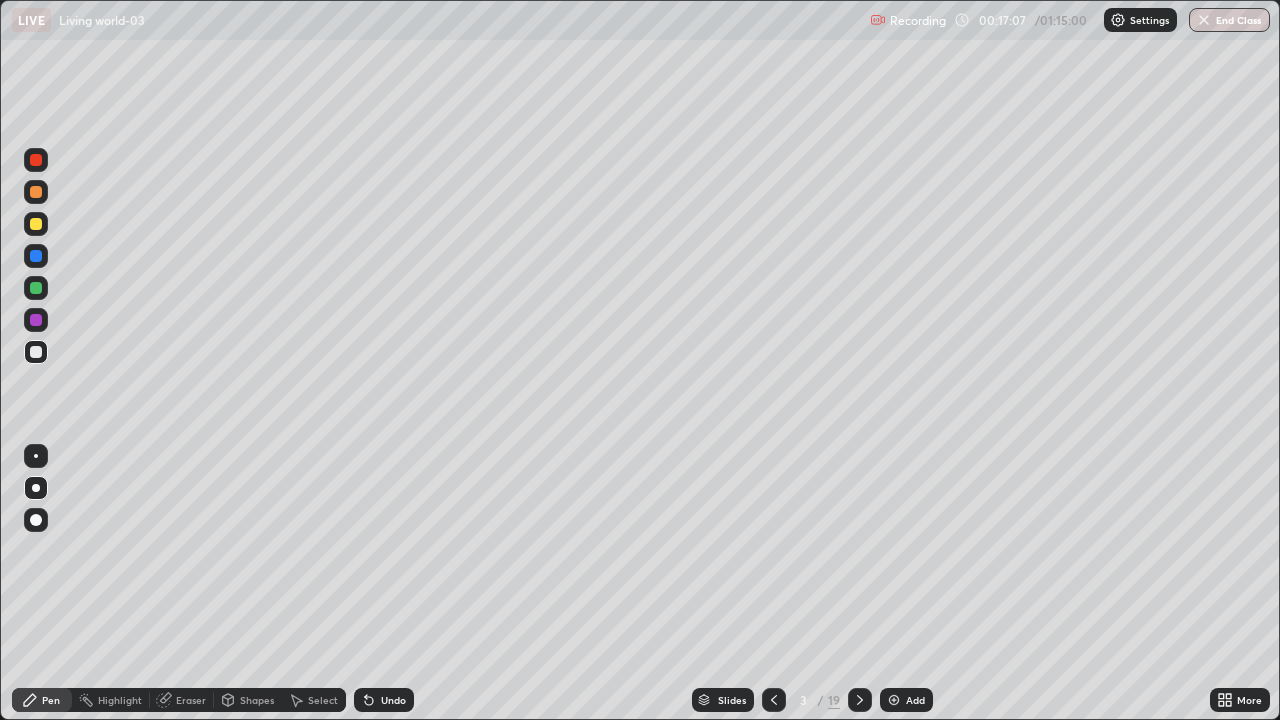 click on "Undo" at bounding box center [384, 700] 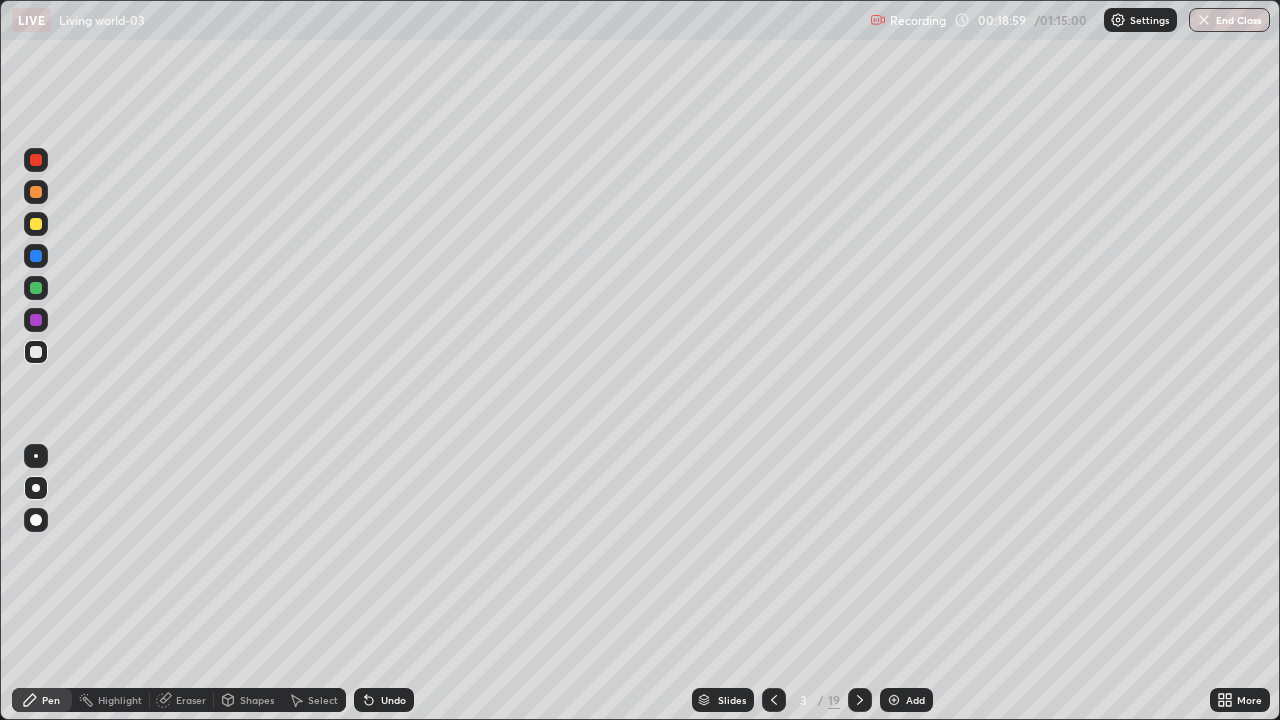 click 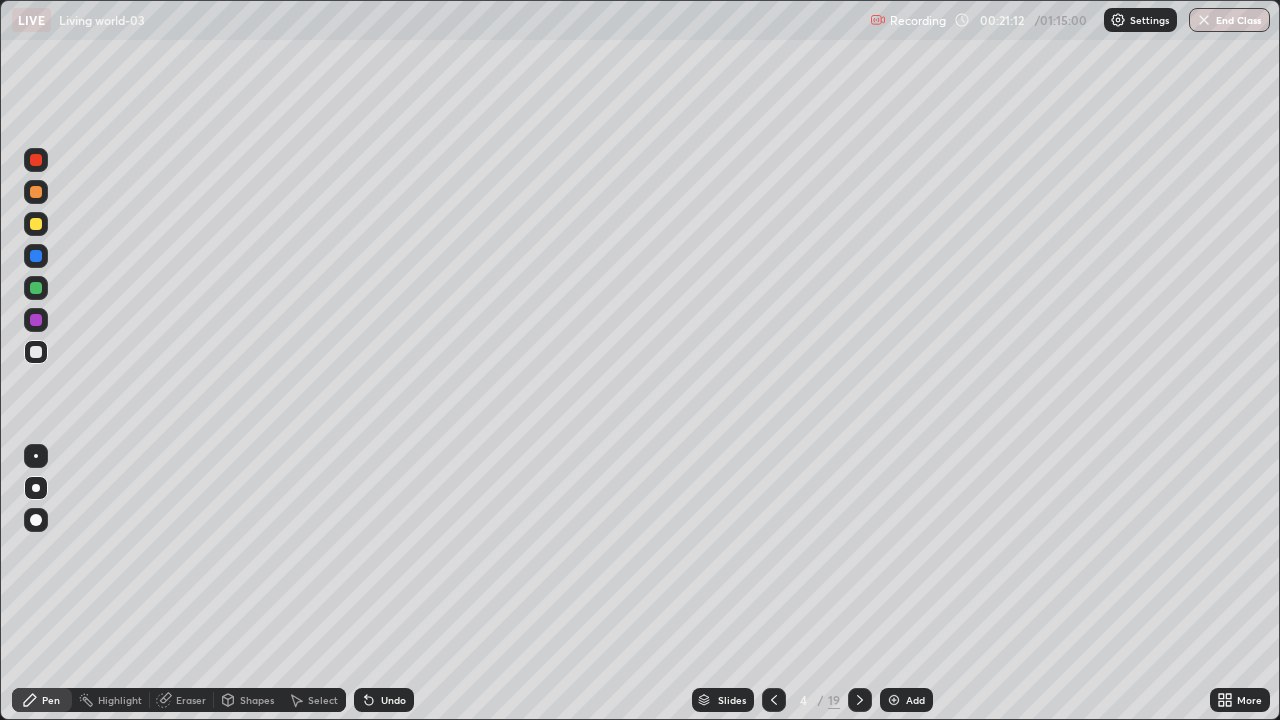 click on "Undo" at bounding box center (393, 700) 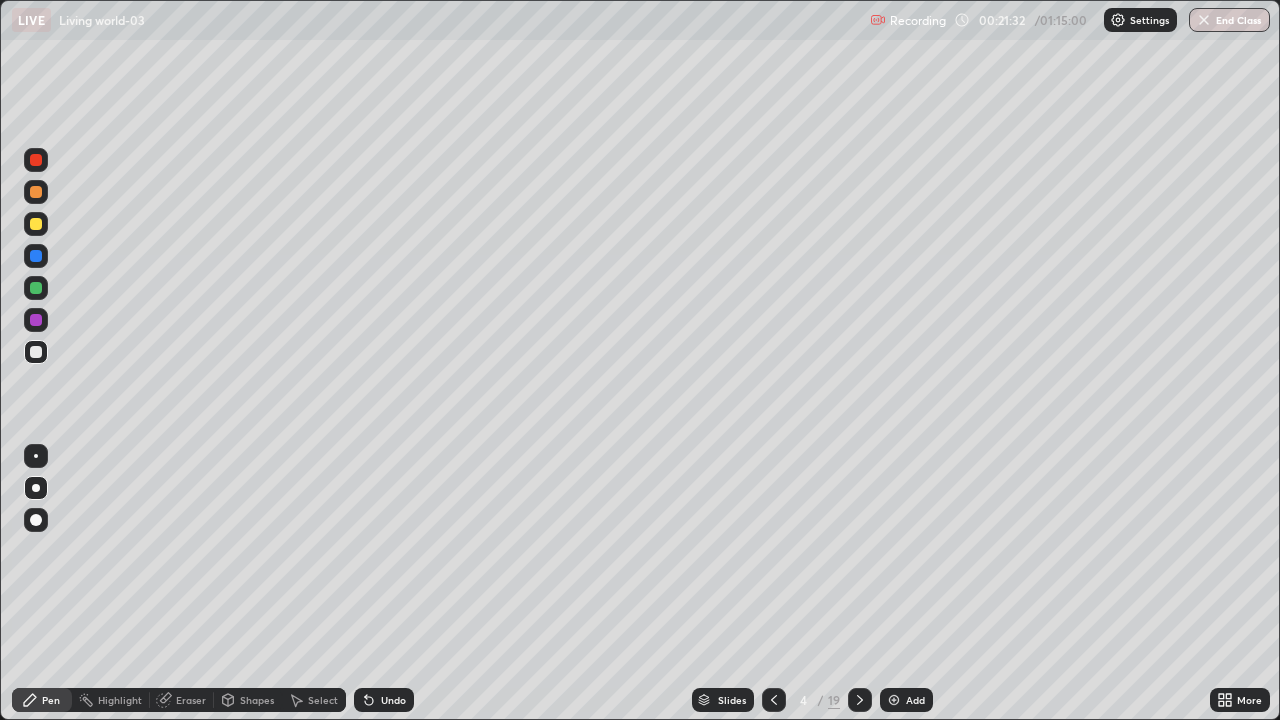 click on "Eraser" at bounding box center [182, 700] 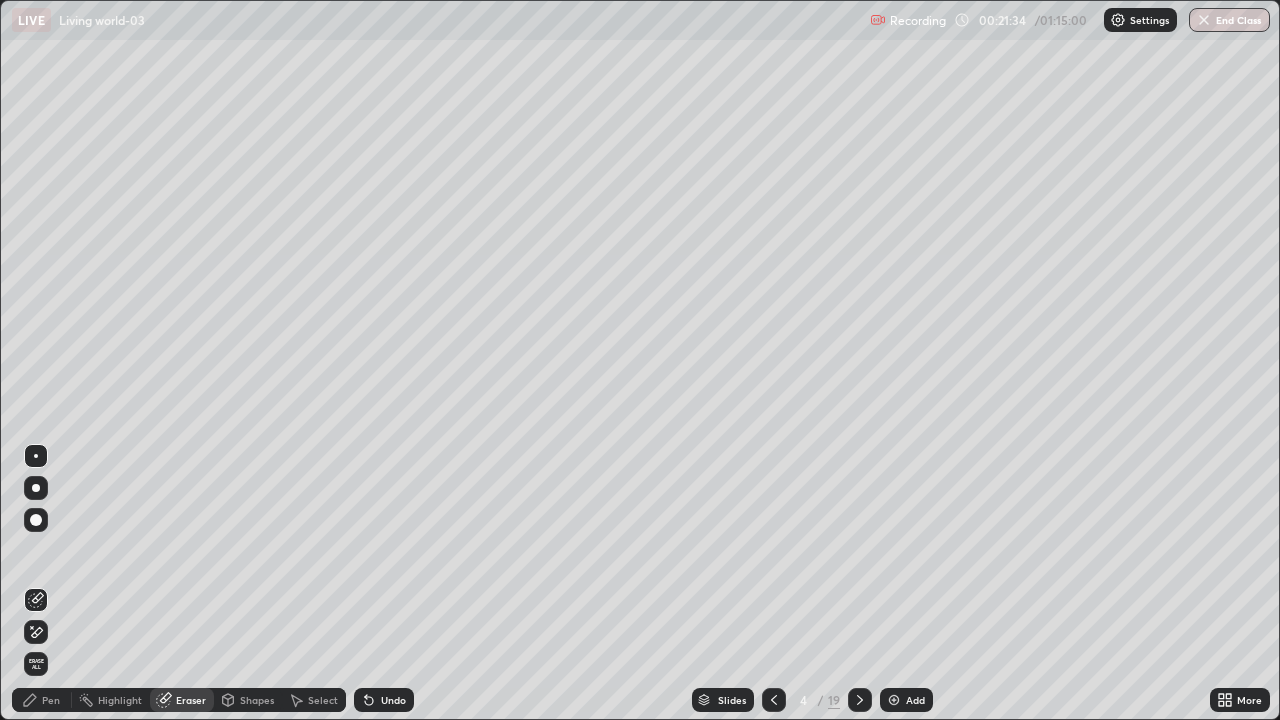 click on "Pen" at bounding box center [42, 700] 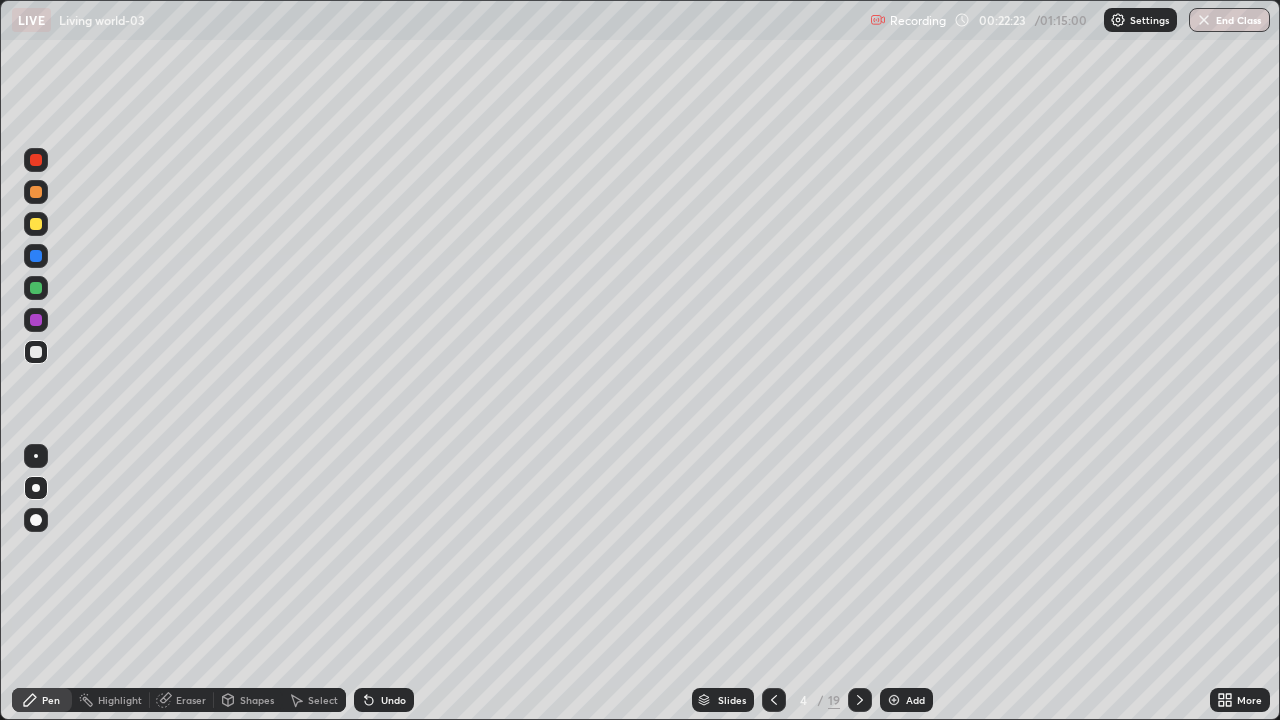click on "Pen" at bounding box center (42, 700) 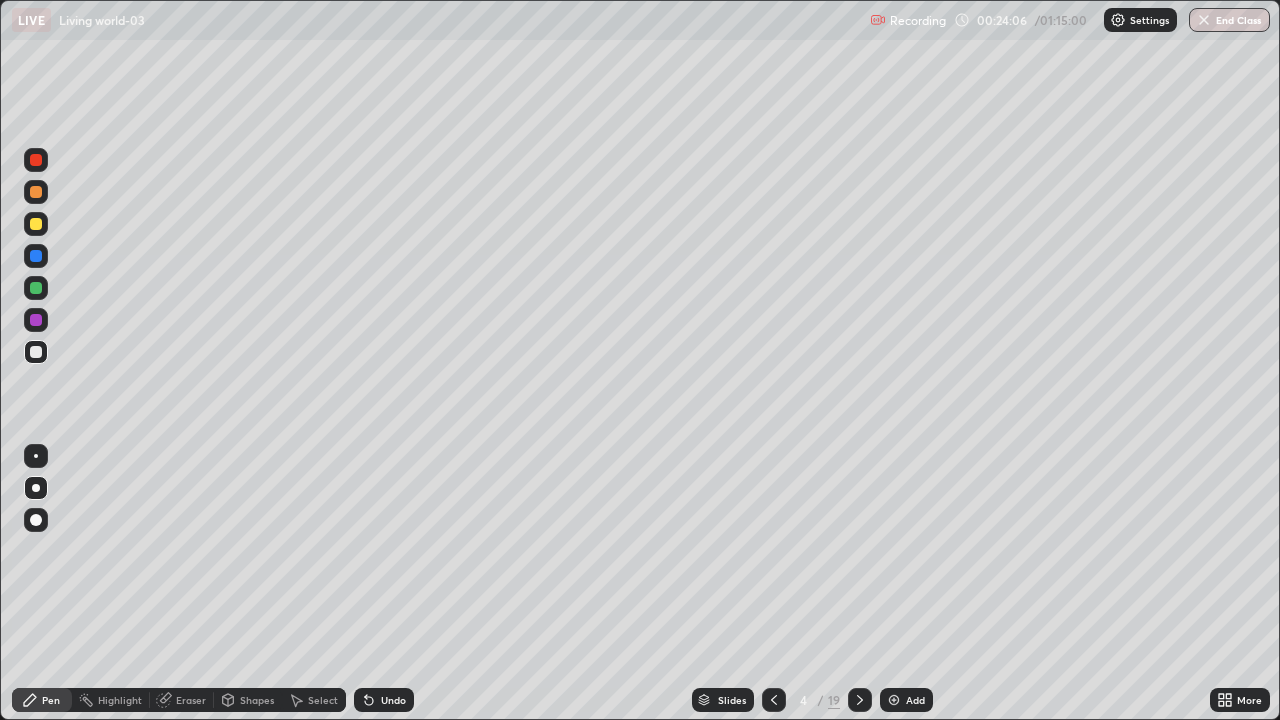 click on "Slides" at bounding box center [723, 700] 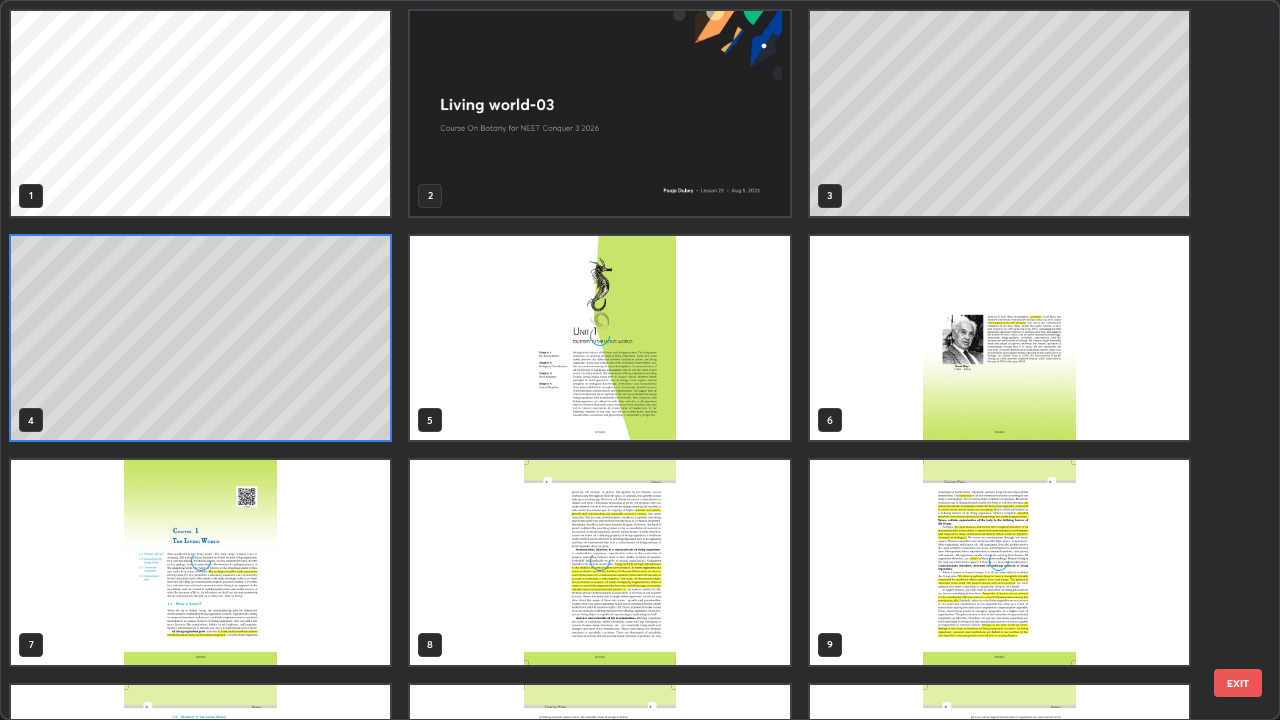 scroll, scrollTop: 7, scrollLeft: 11, axis: both 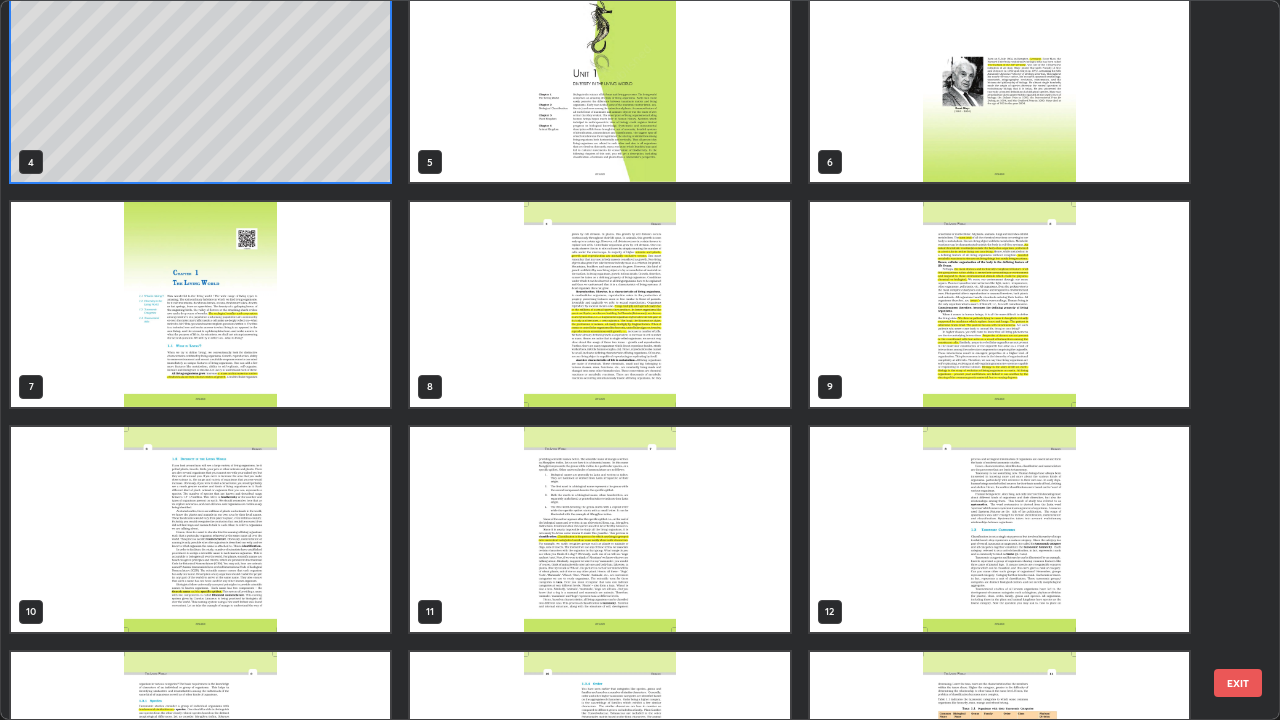 click at bounding box center (599, 529) 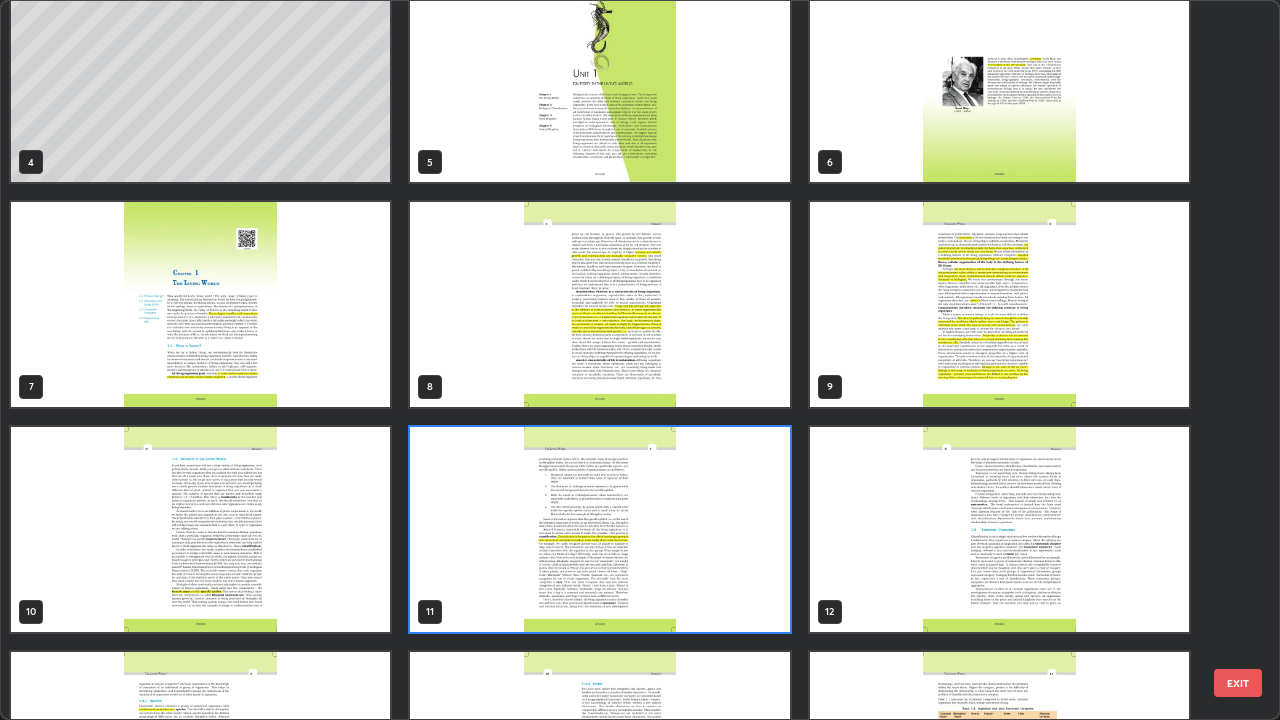 click at bounding box center (599, 529) 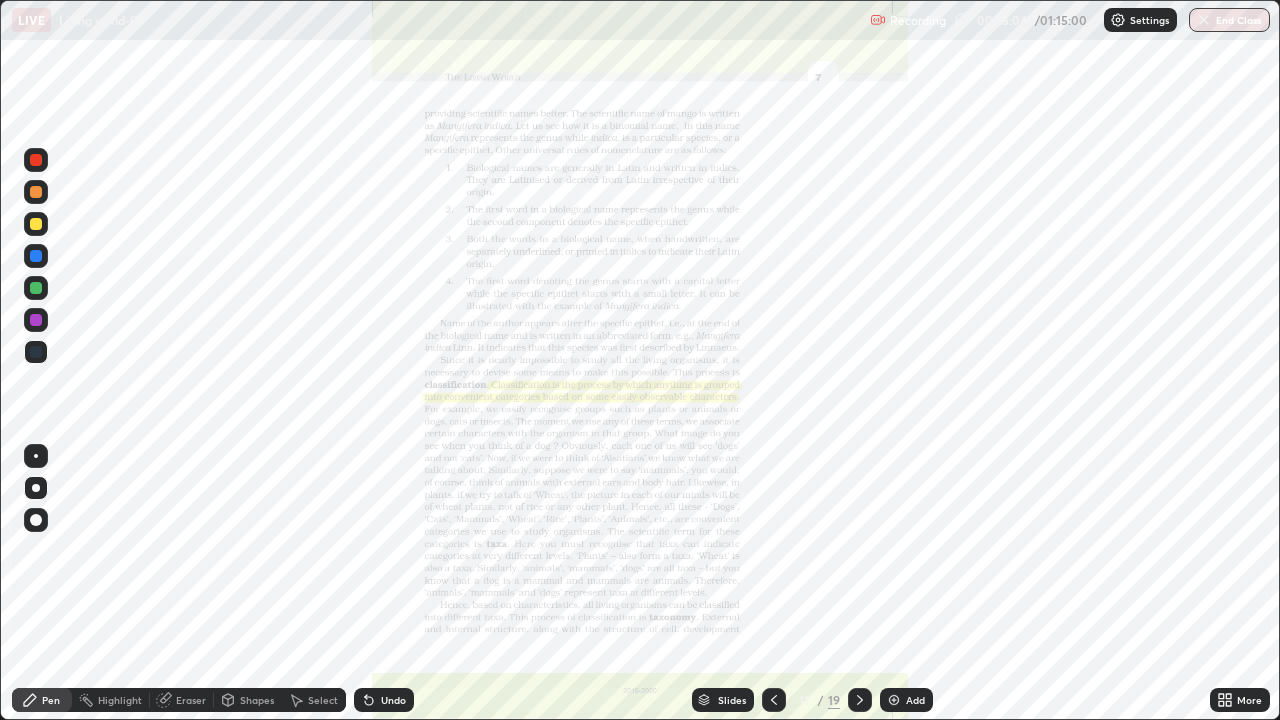 click 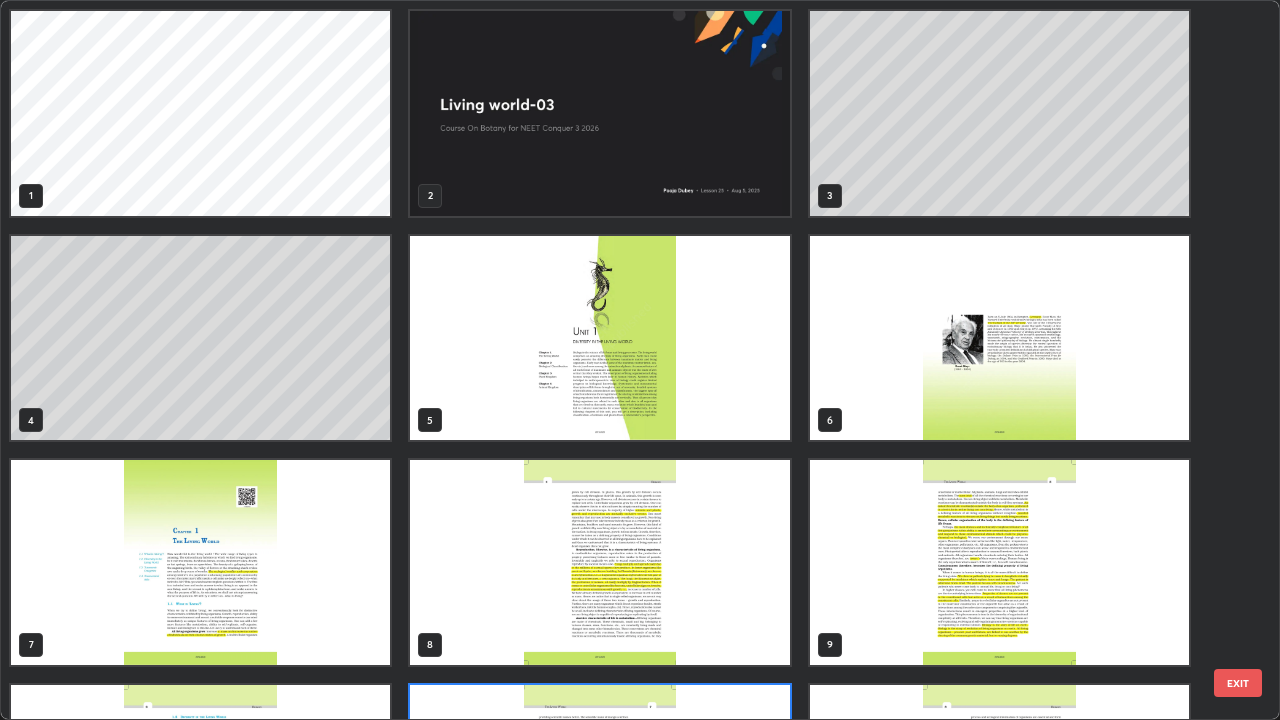 scroll, scrollTop: 180, scrollLeft: 0, axis: vertical 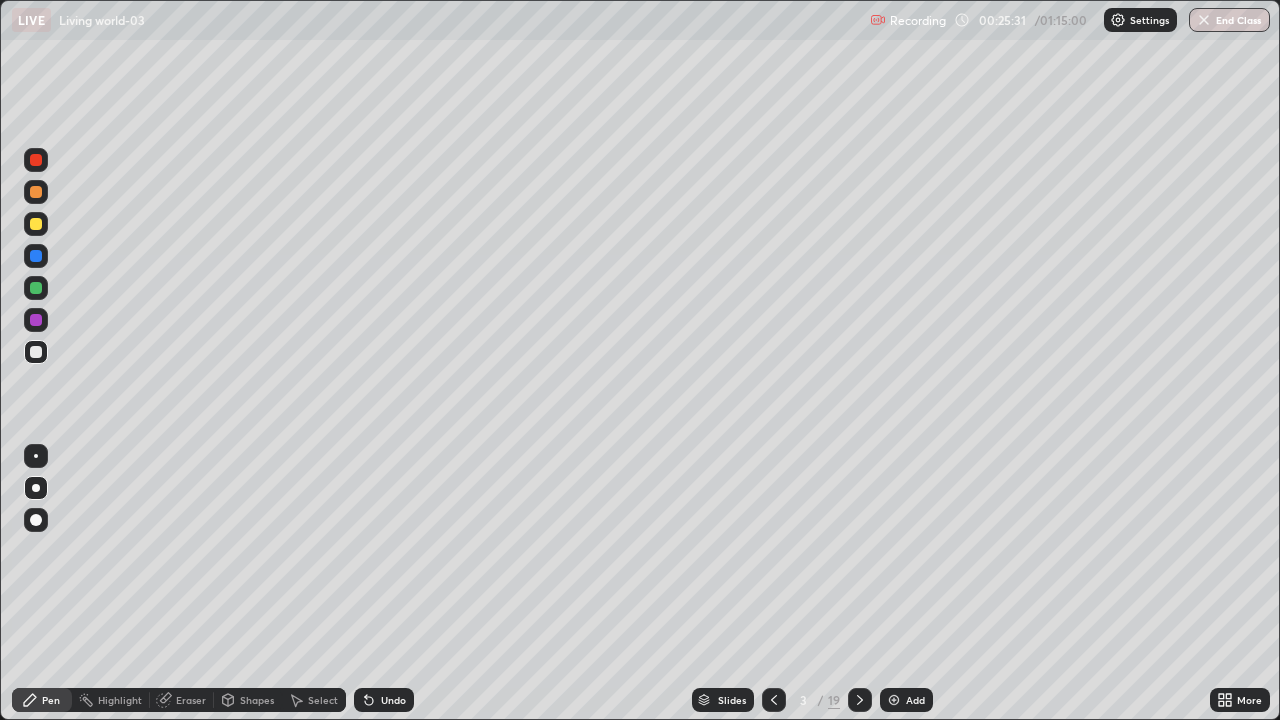 click 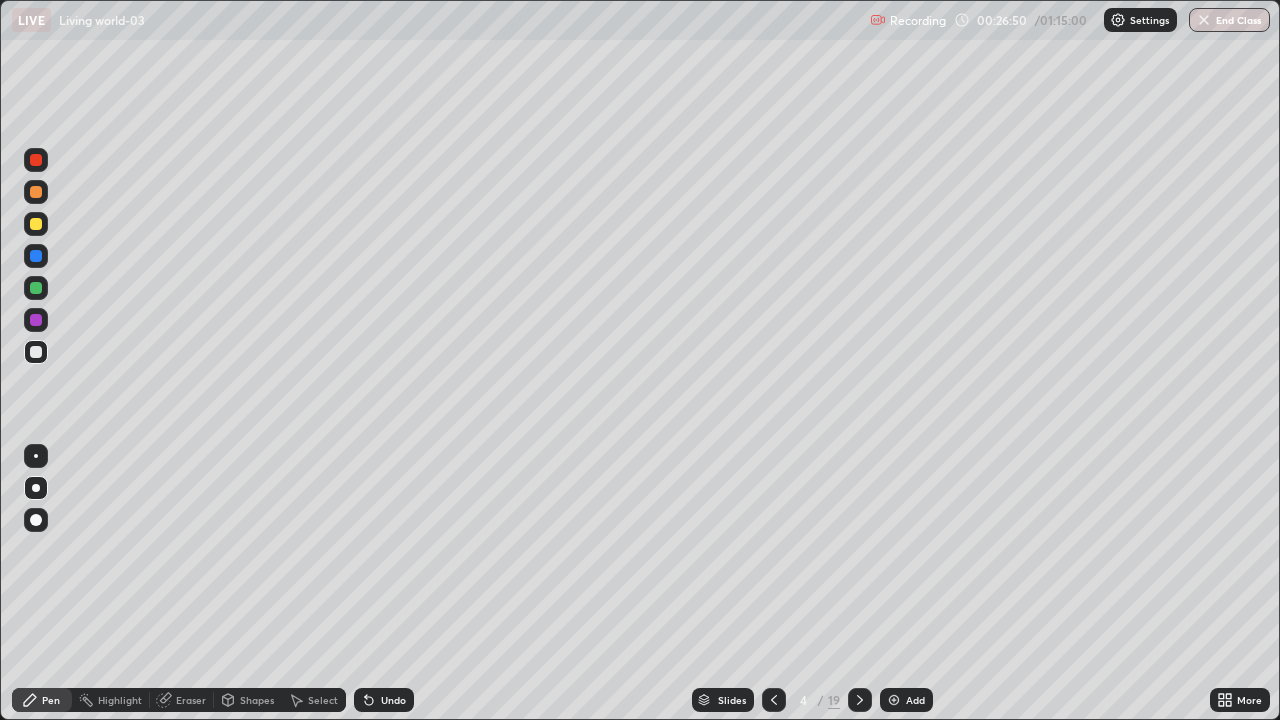 click on "Slides" at bounding box center [723, 700] 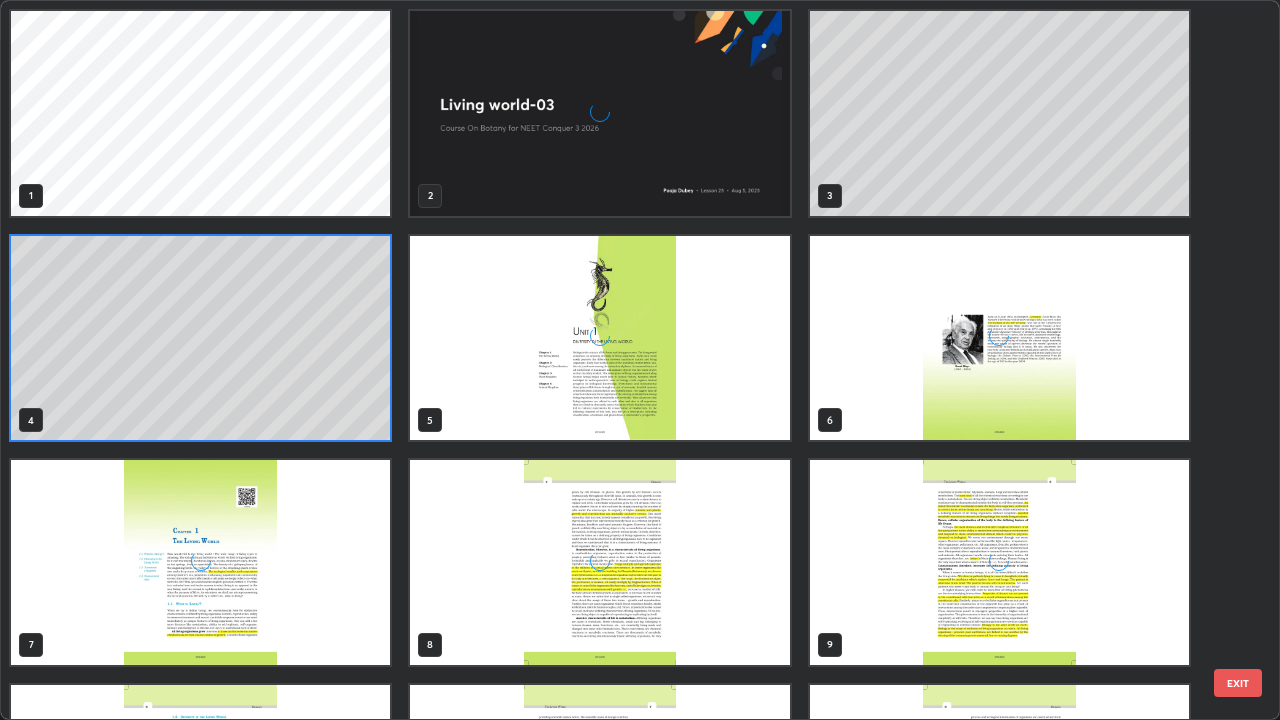 scroll, scrollTop: 7, scrollLeft: 11, axis: both 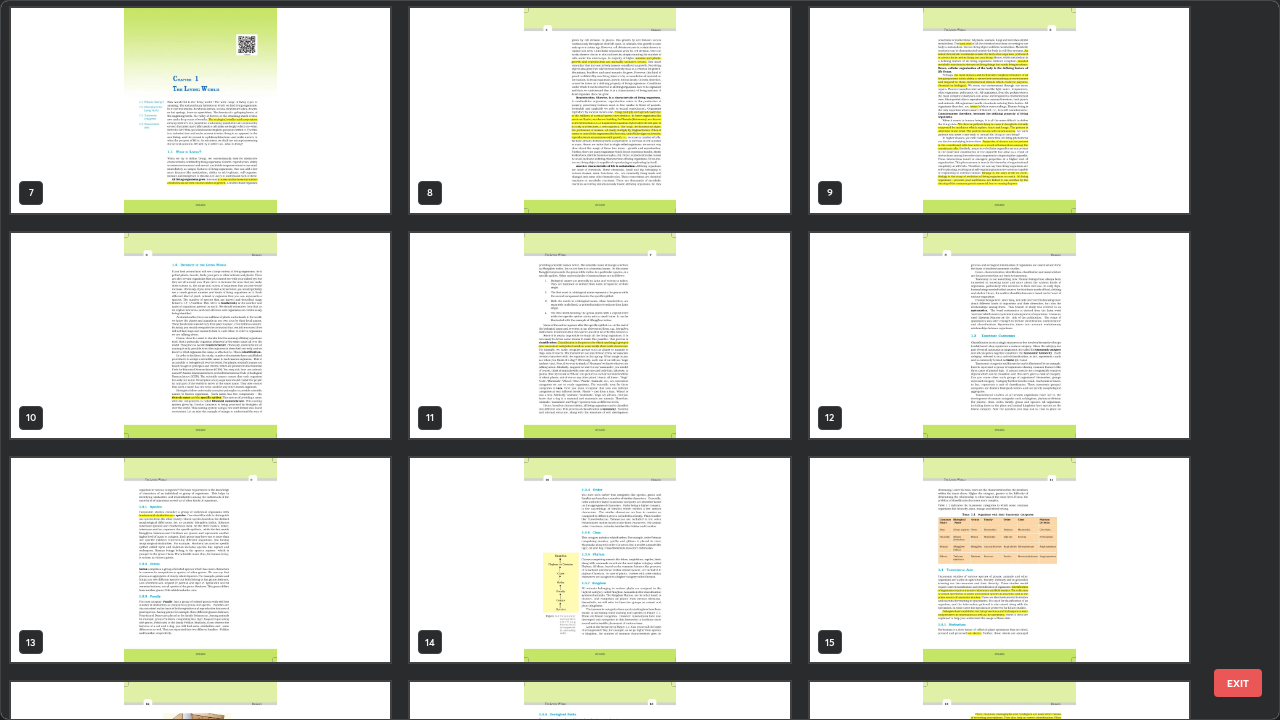 click at bounding box center (599, 335) 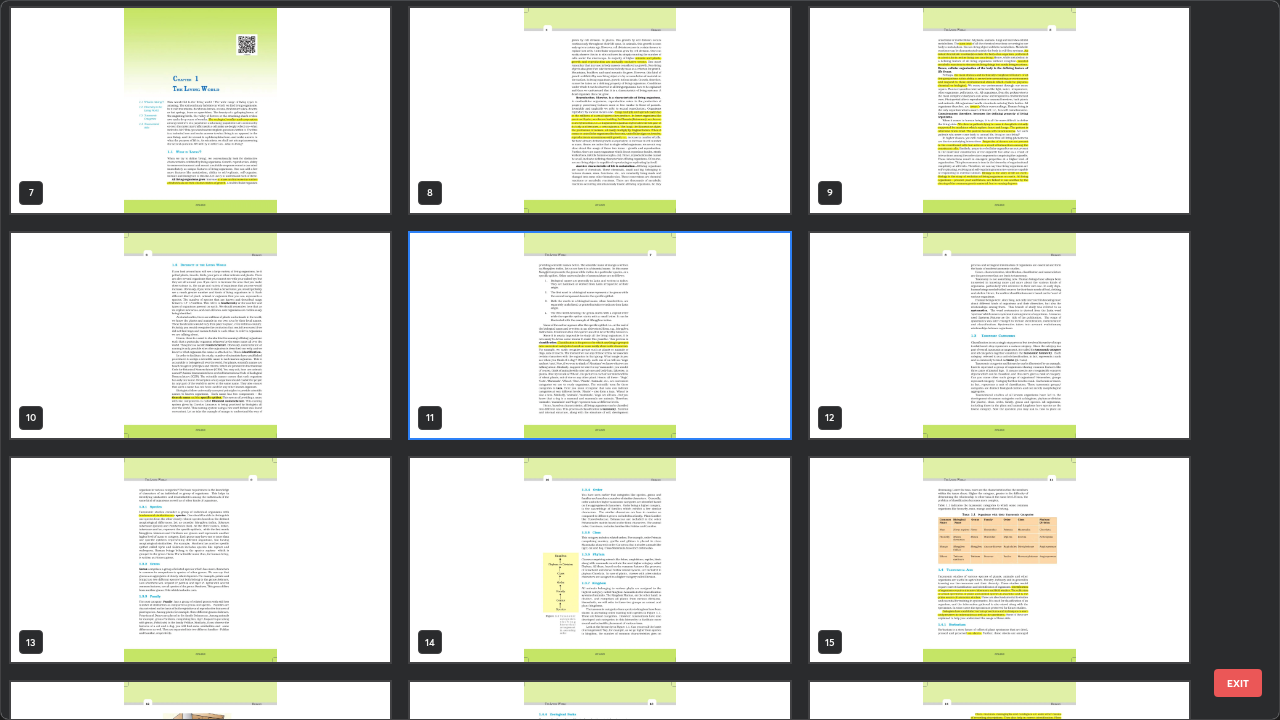click at bounding box center (599, 335) 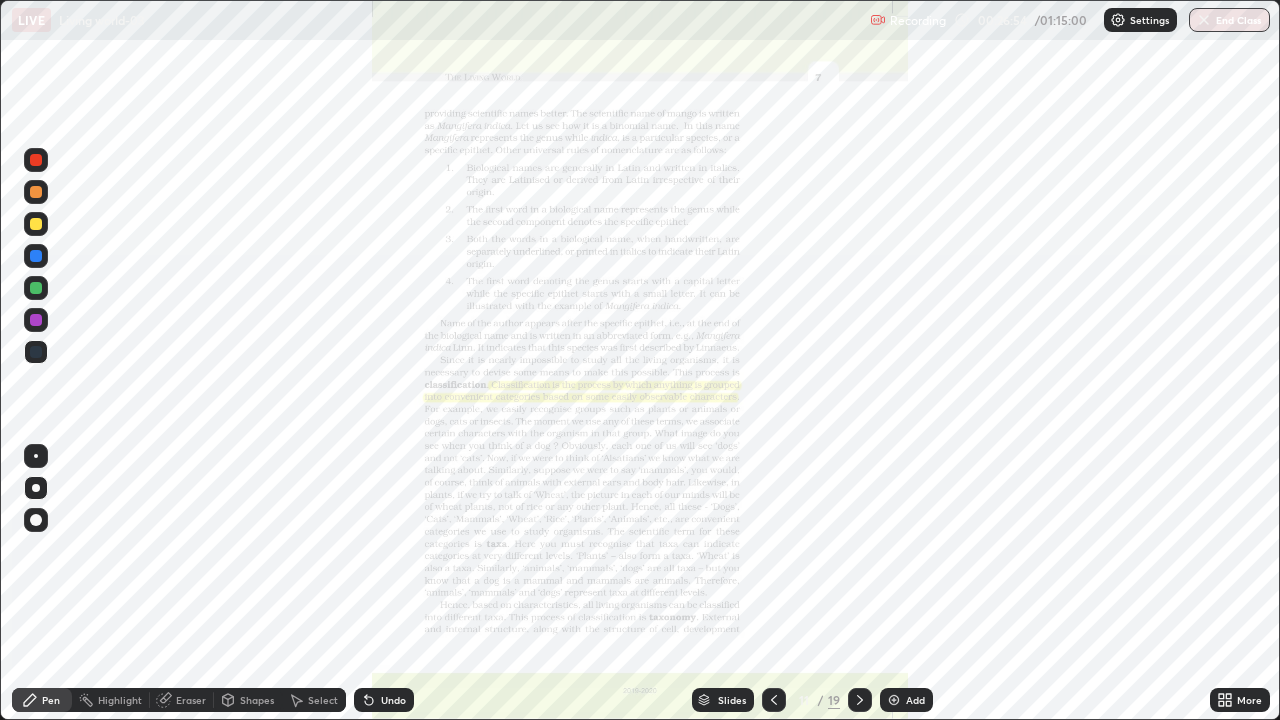 click at bounding box center (599, 335) 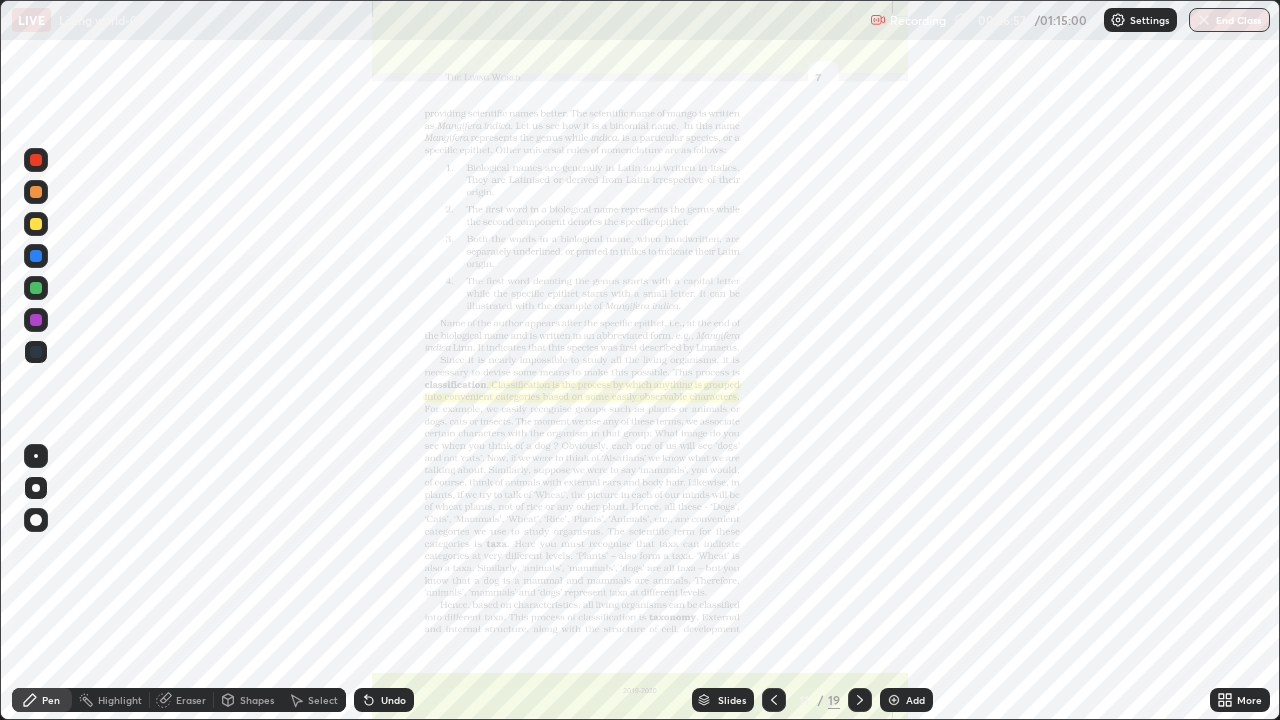 click 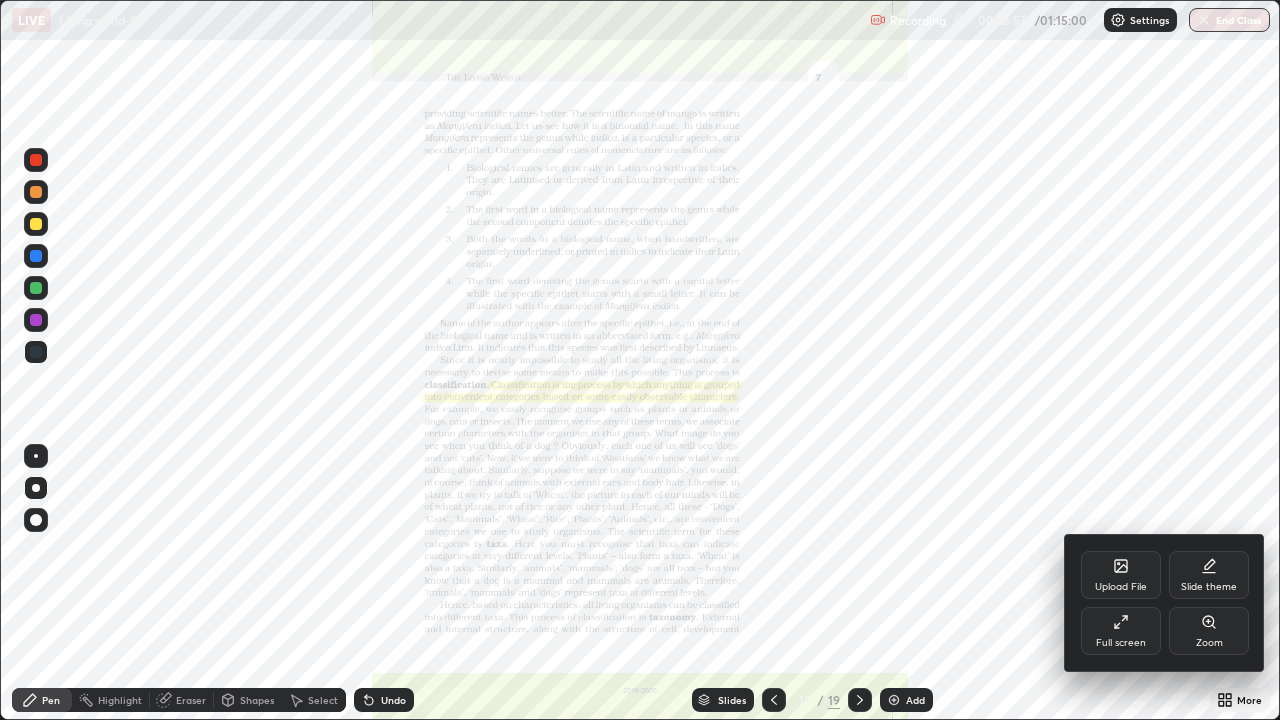 click 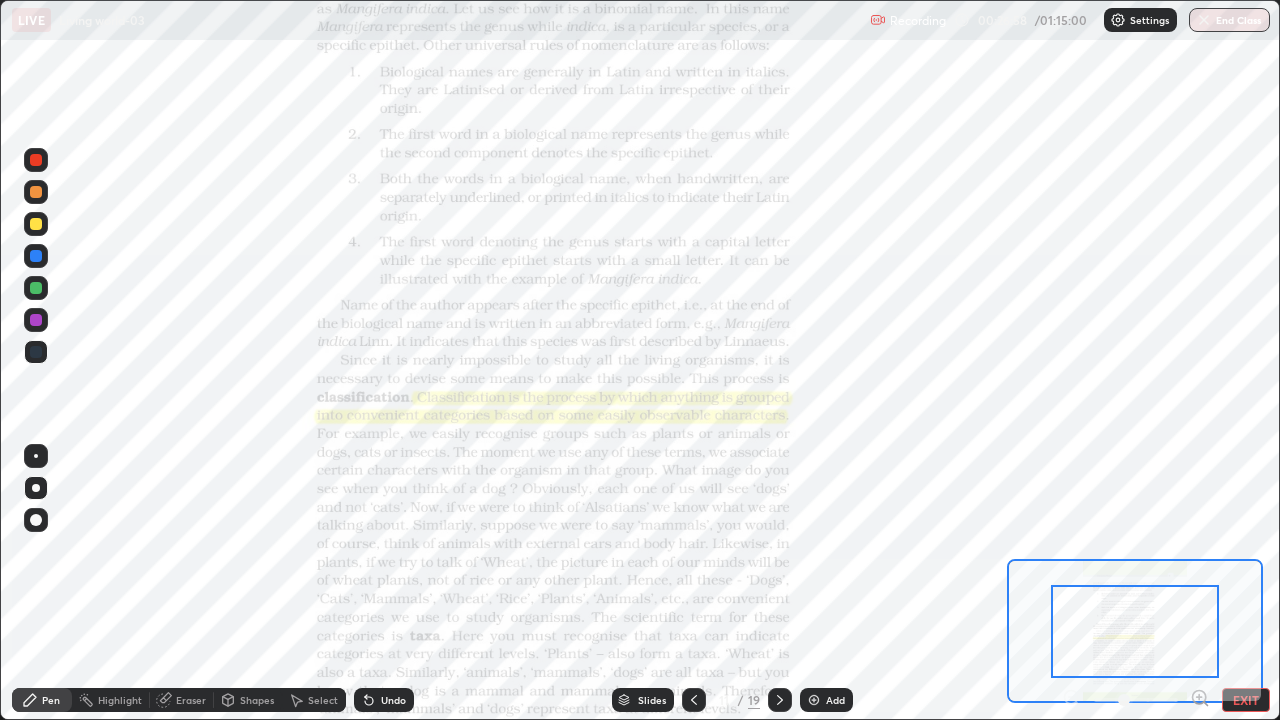 click 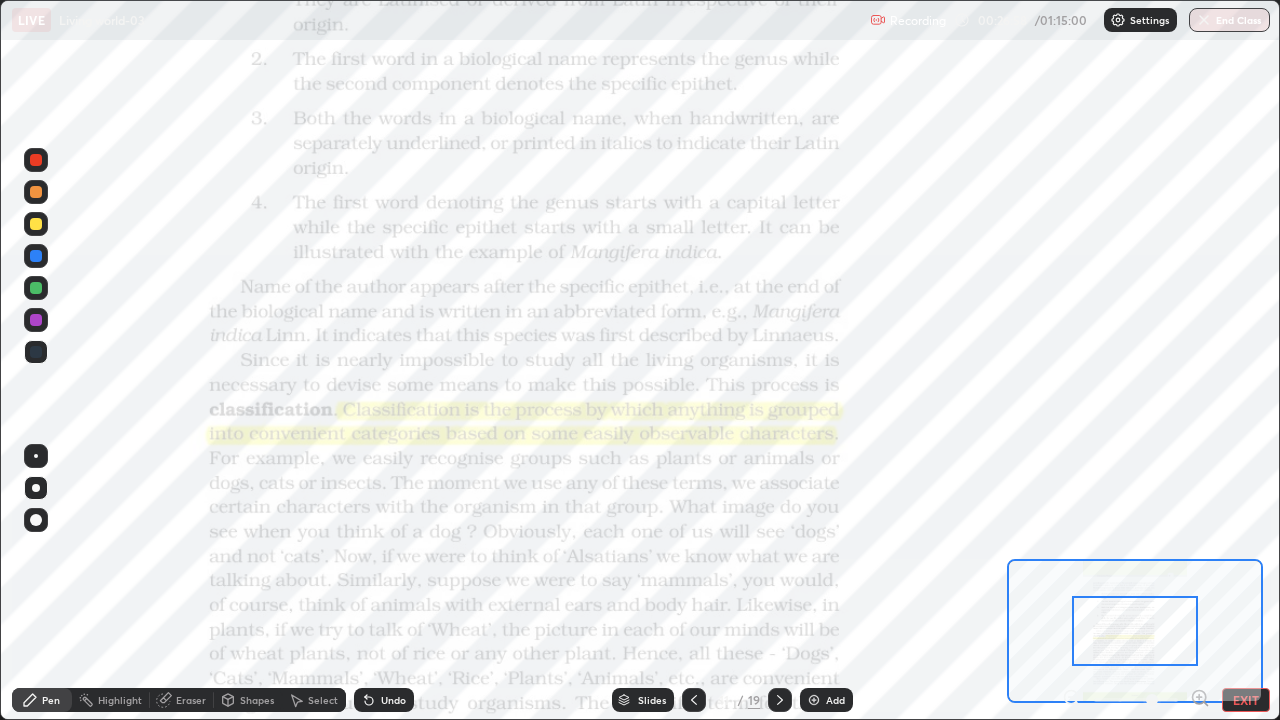 click 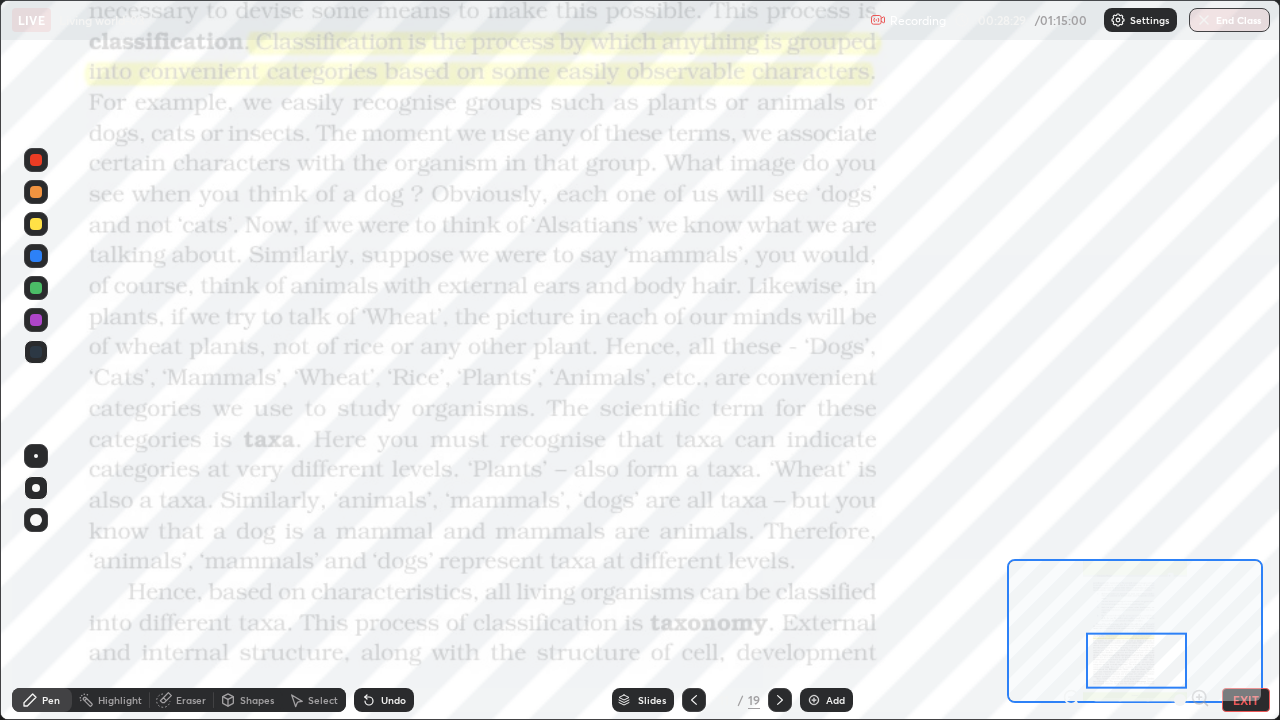 click on "Slides" at bounding box center (643, 700) 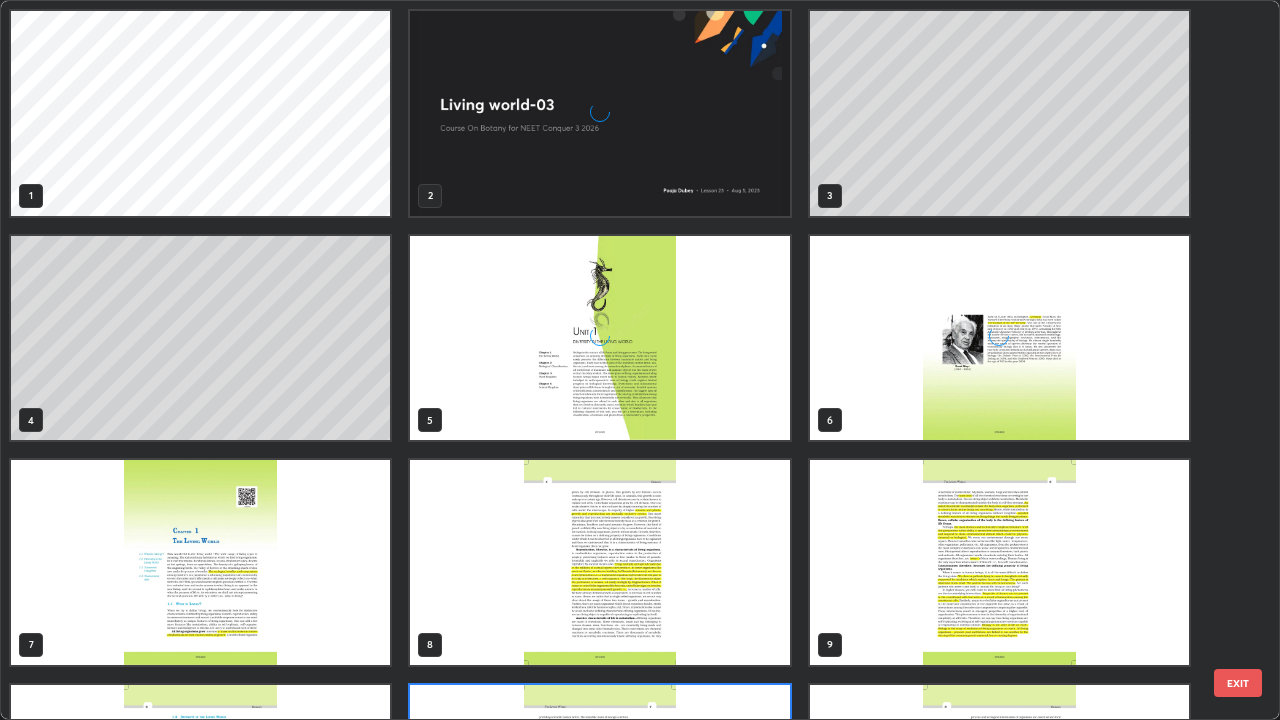 scroll, scrollTop: 180, scrollLeft: 0, axis: vertical 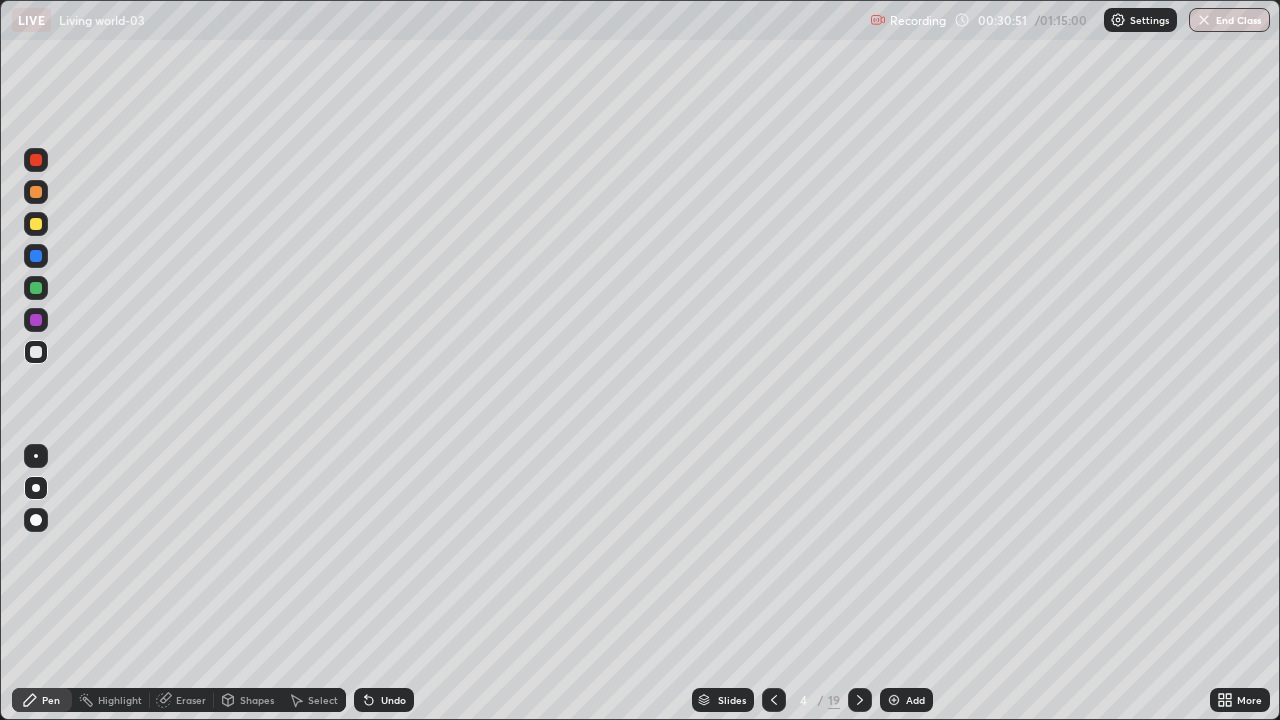 click at bounding box center (894, 700) 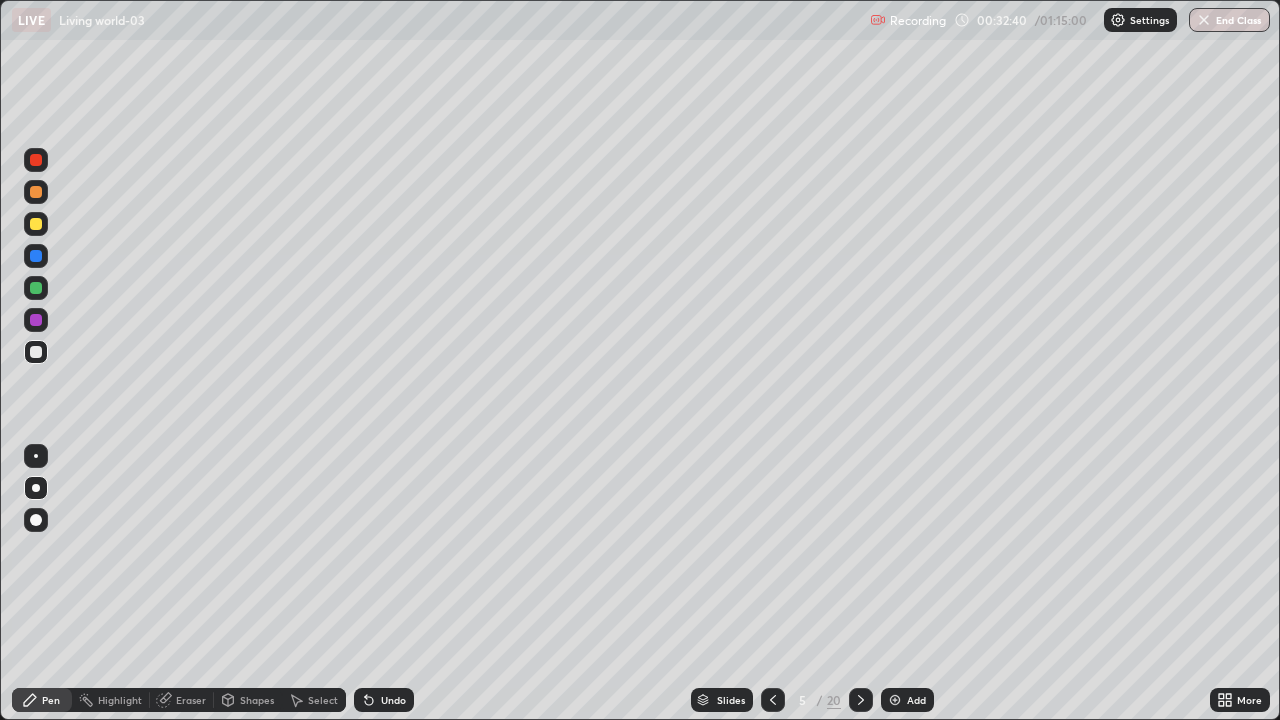 click 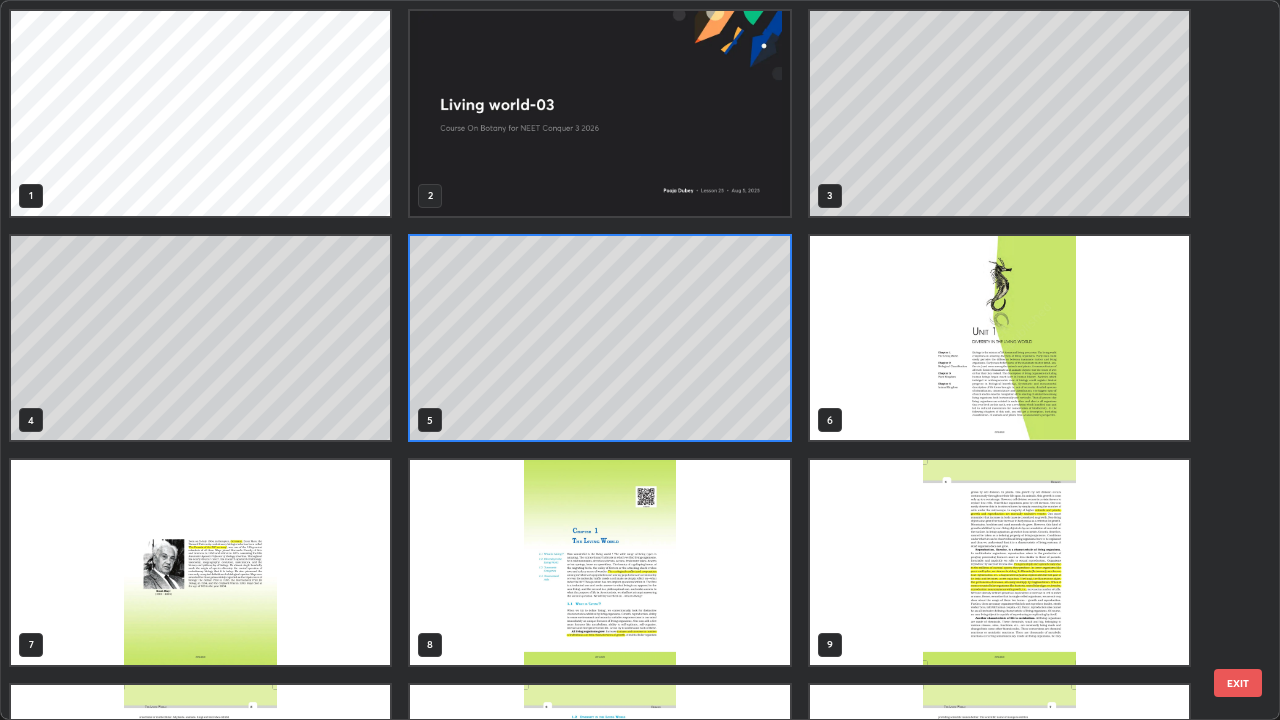 scroll, scrollTop: 7, scrollLeft: 11, axis: both 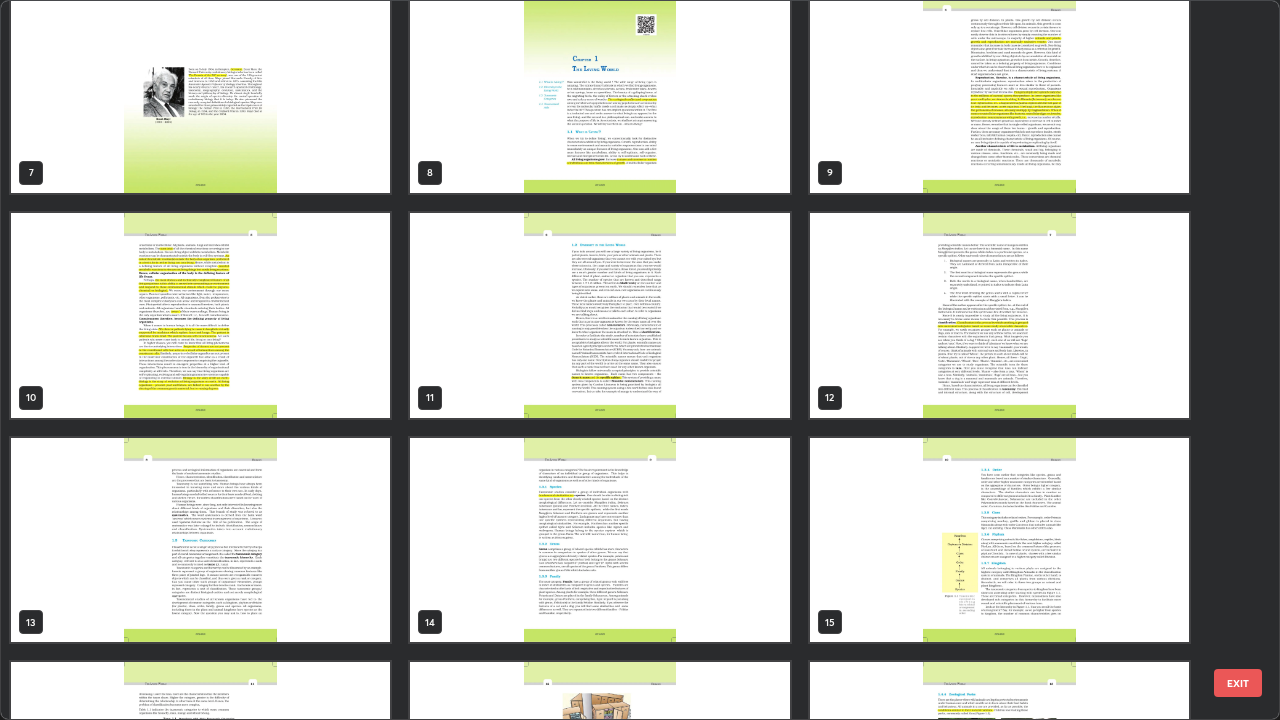 click at bounding box center [999, 315] 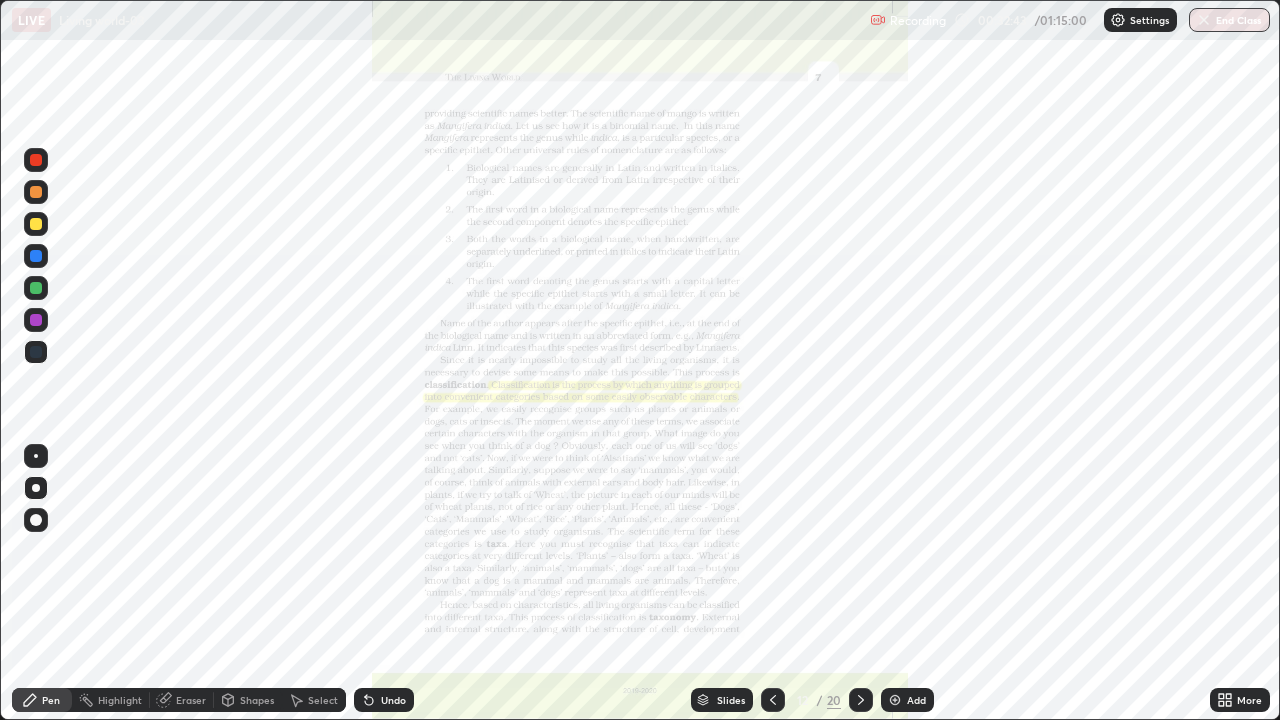 click at bounding box center (999, 315) 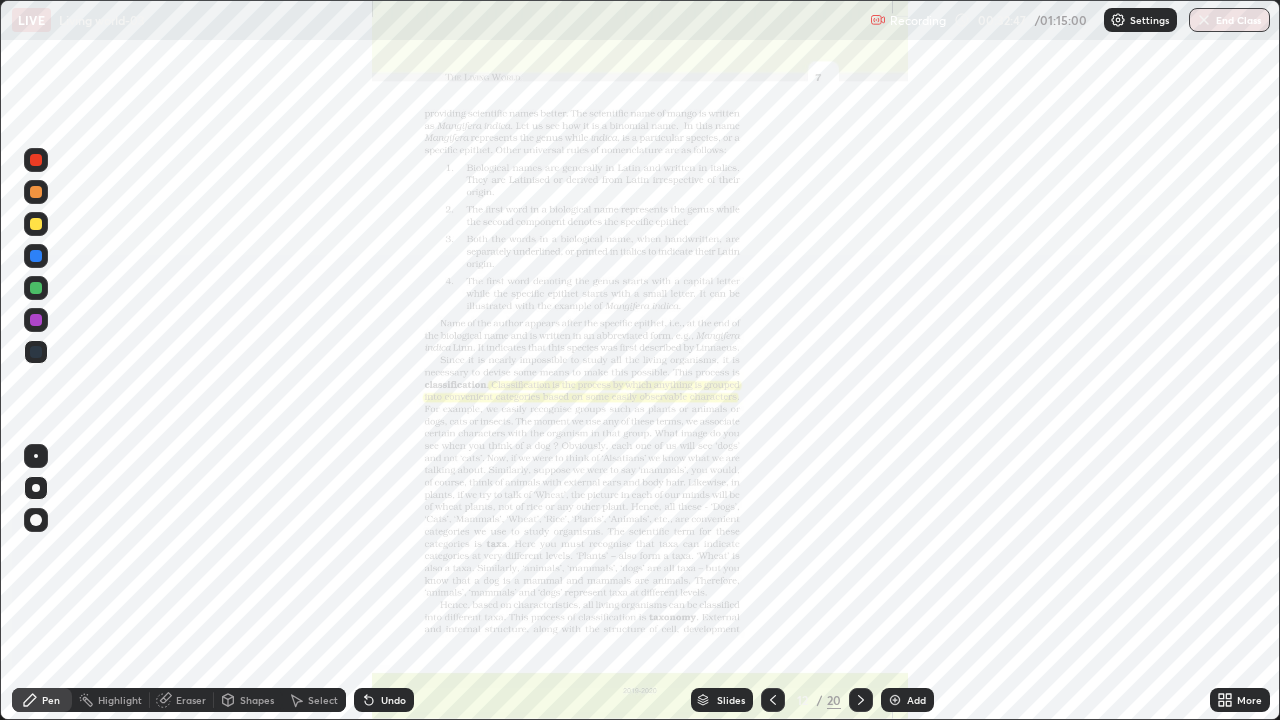 click 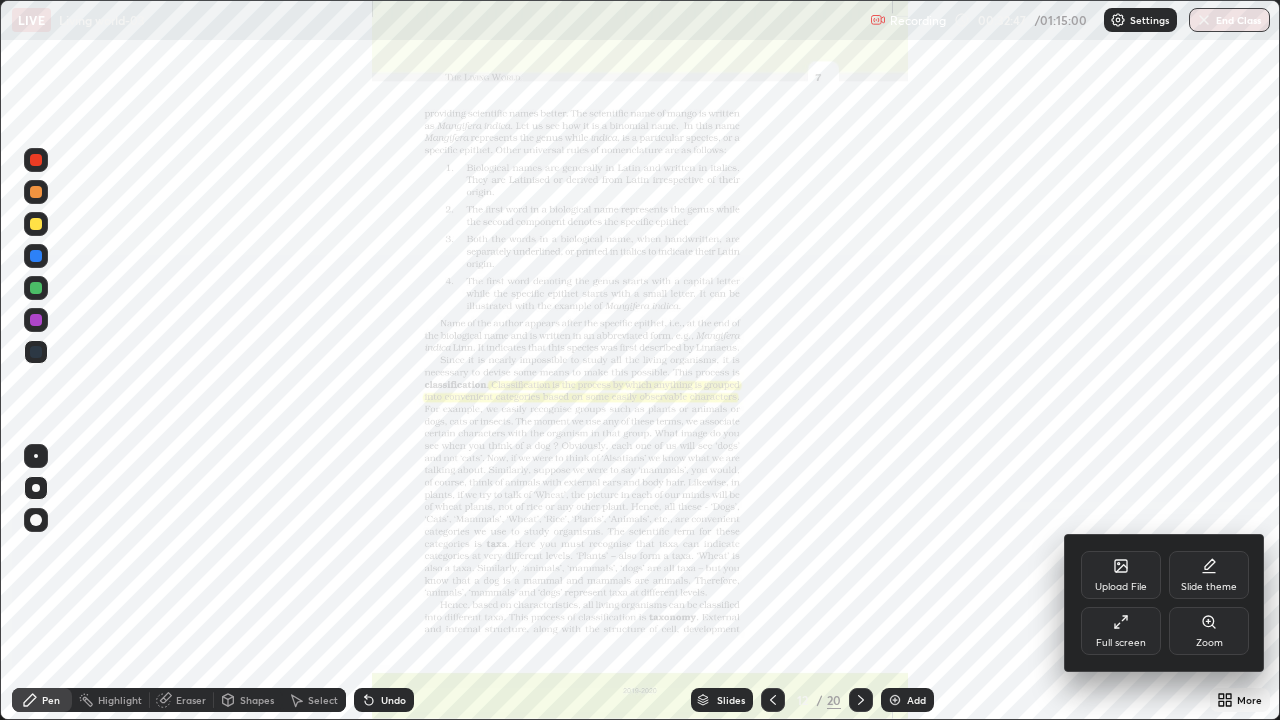 click on "Zoom" at bounding box center [1209, 643] 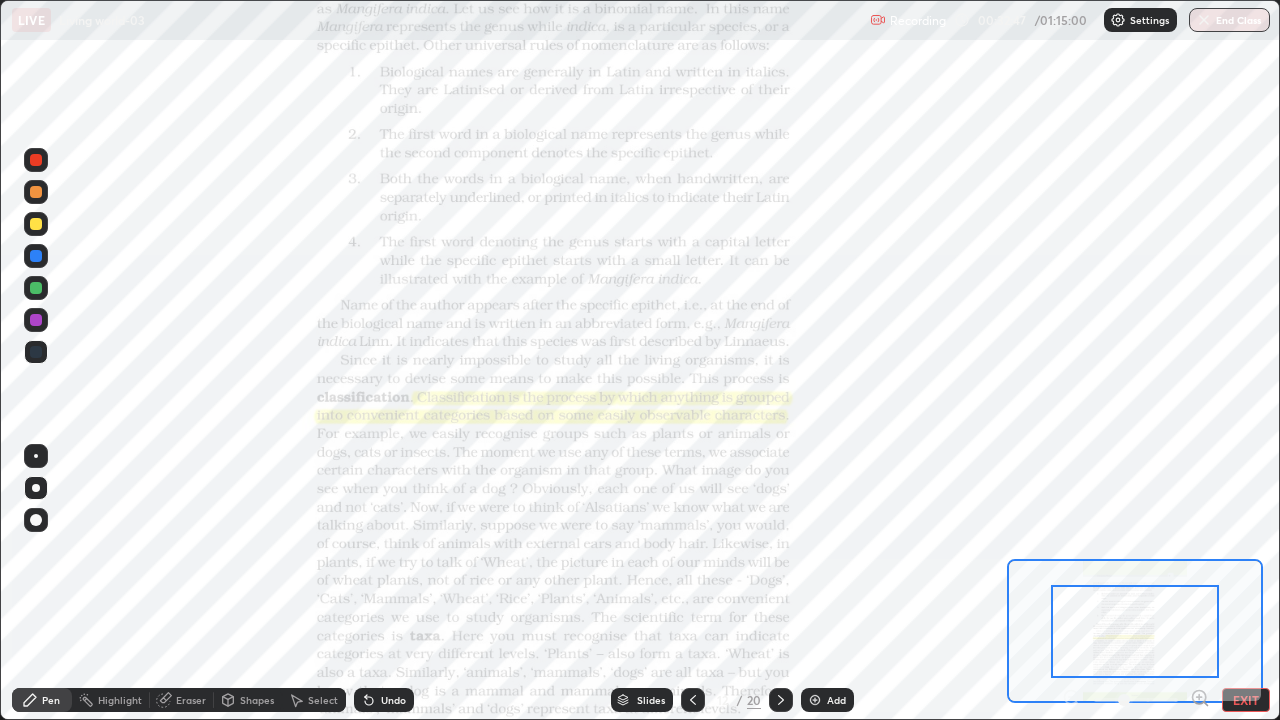 click 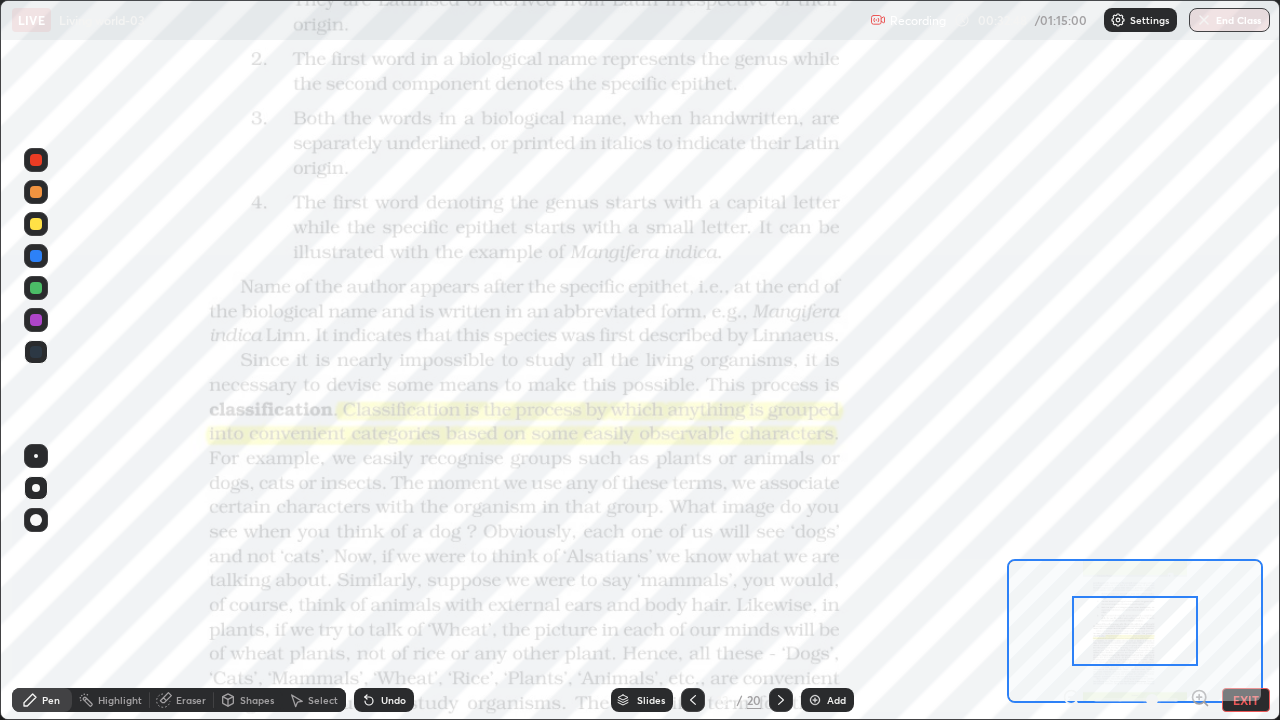click 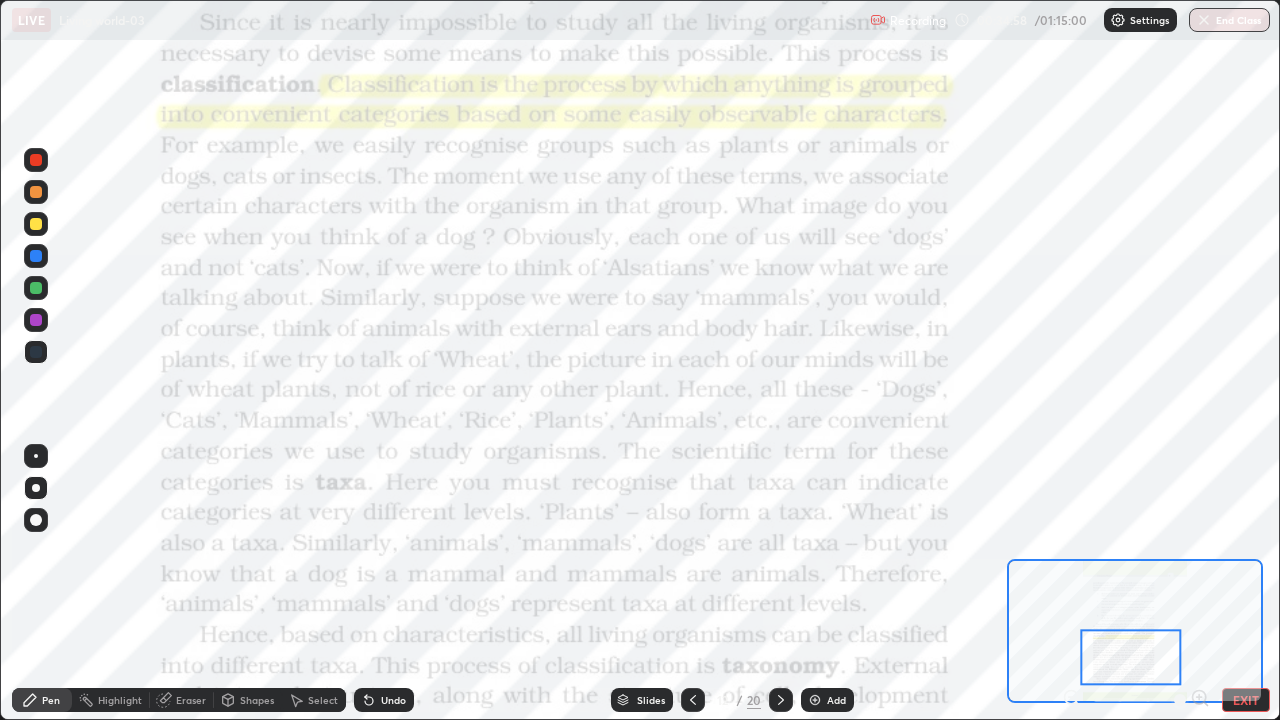 click 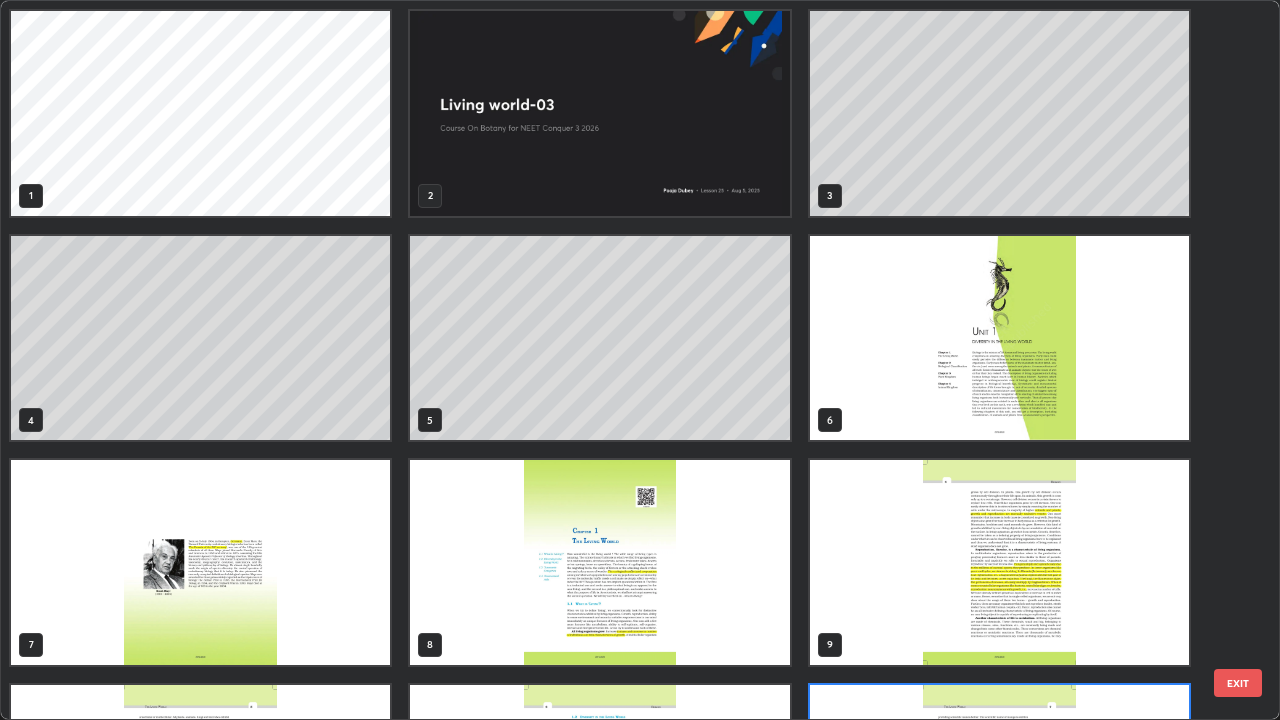 scroll, scrollTop: 180, scrollLeft: 0, axis: vertical 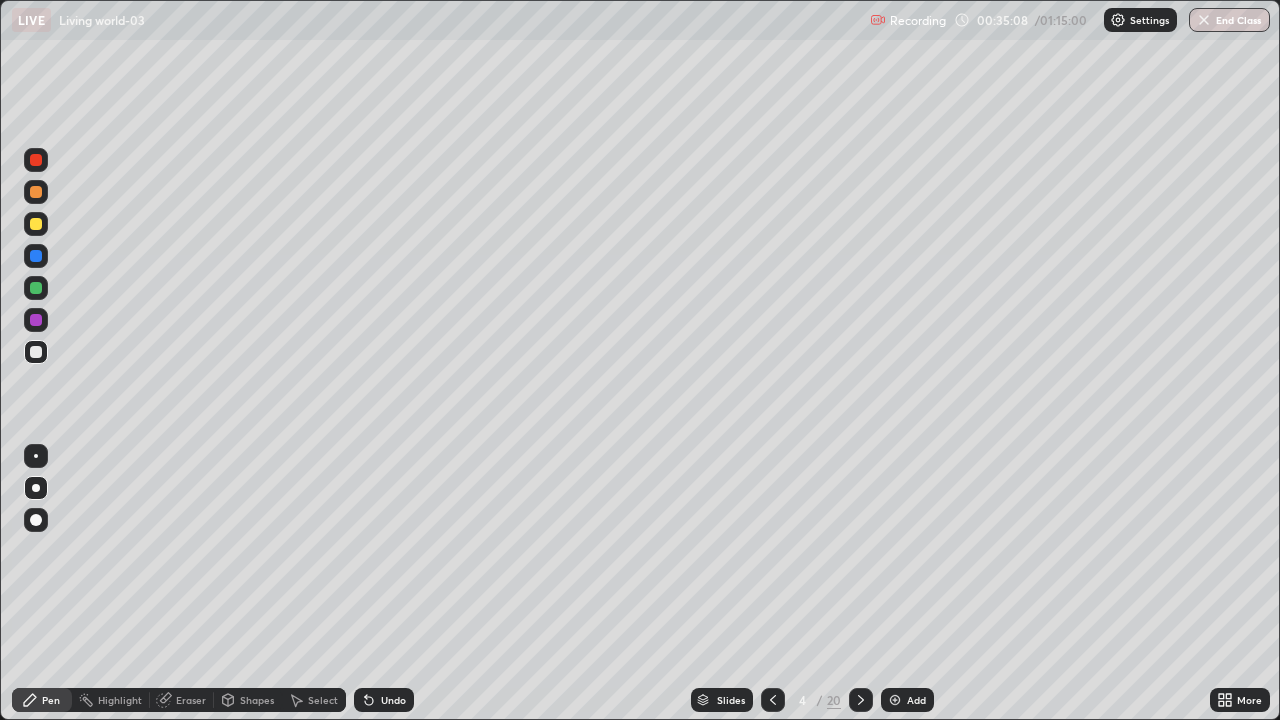 click on "Slides" at bounding box center [722, 700] 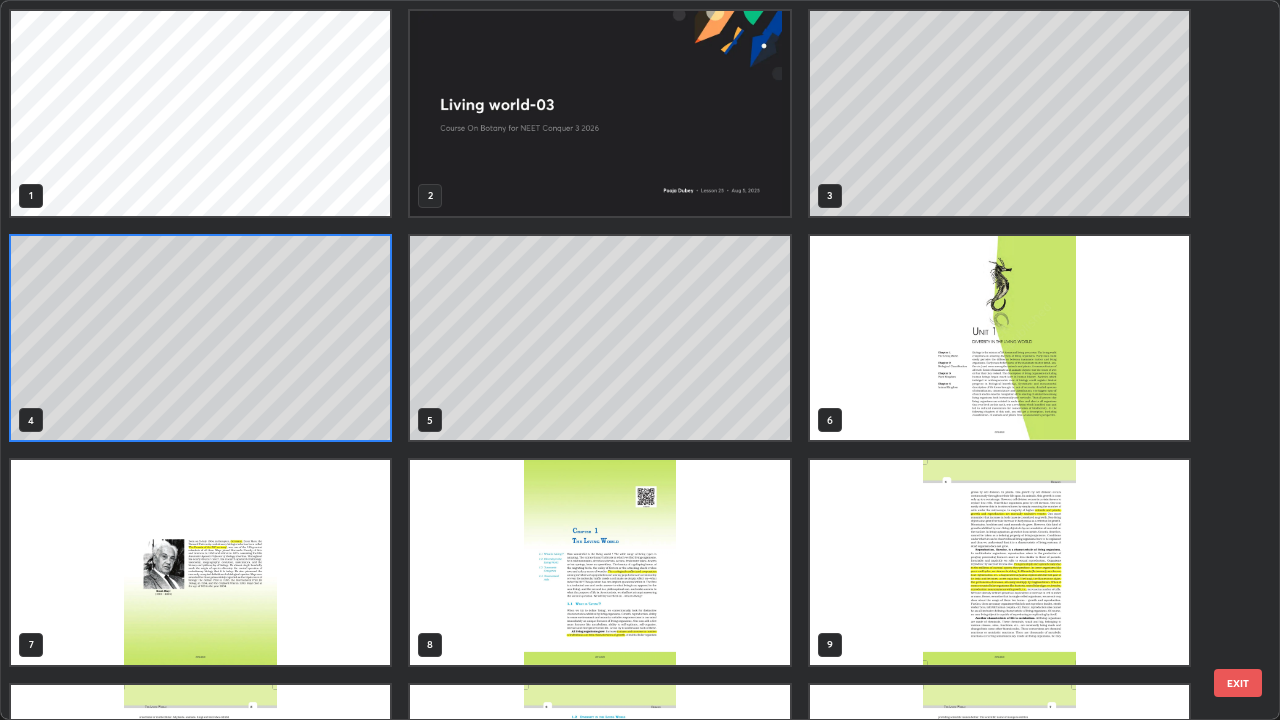 scroll, scrollTop: 7, scrollLeft: 11, axis: both 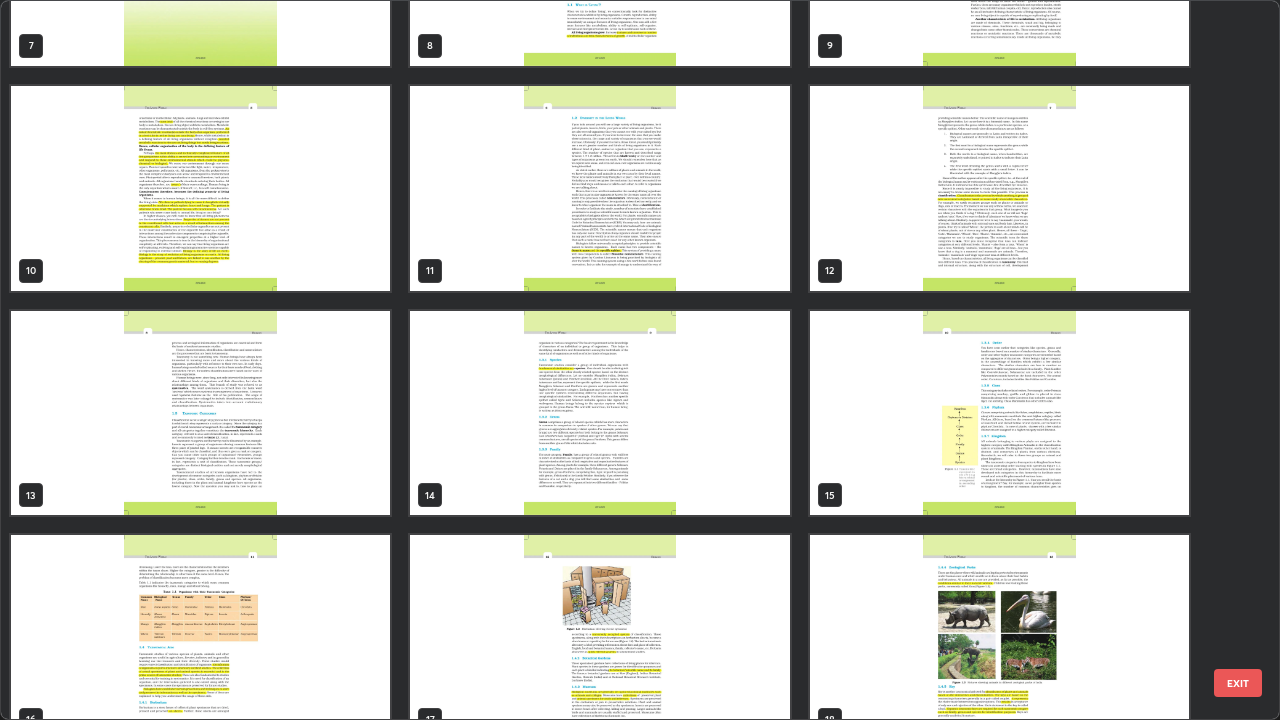 click at bounding box center [599, 413] 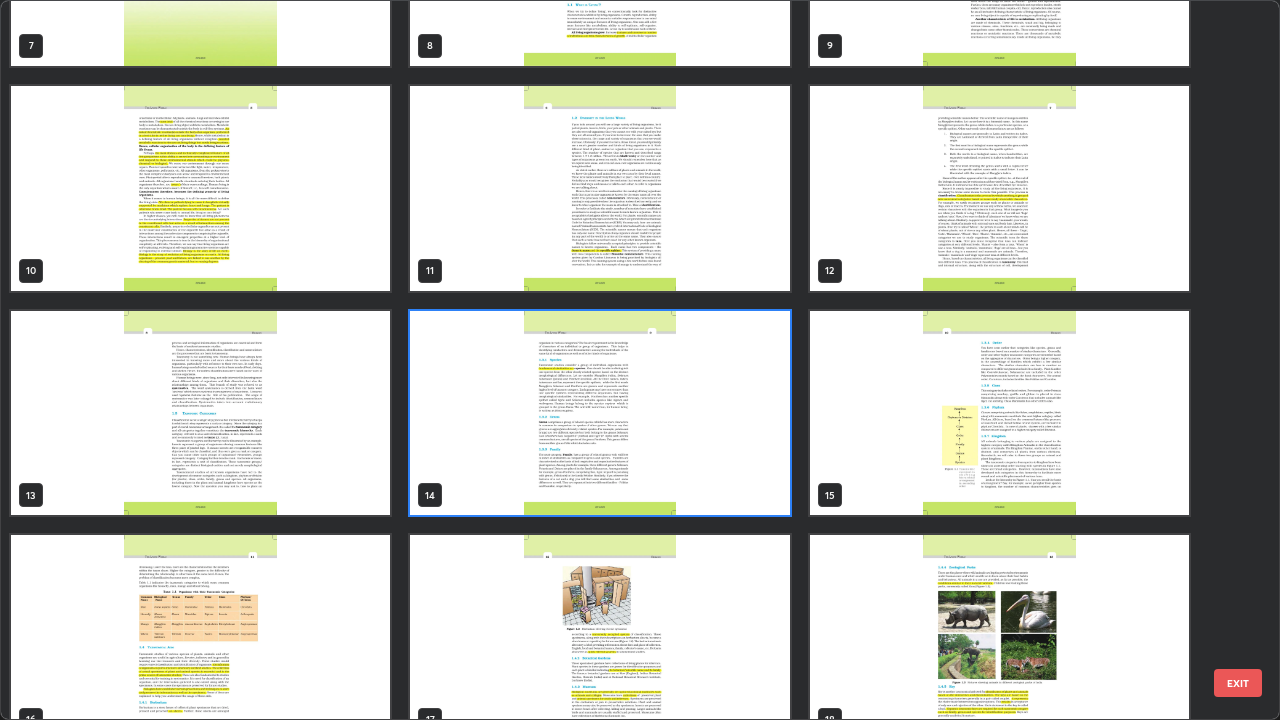 click at bounding box center (599, 413) 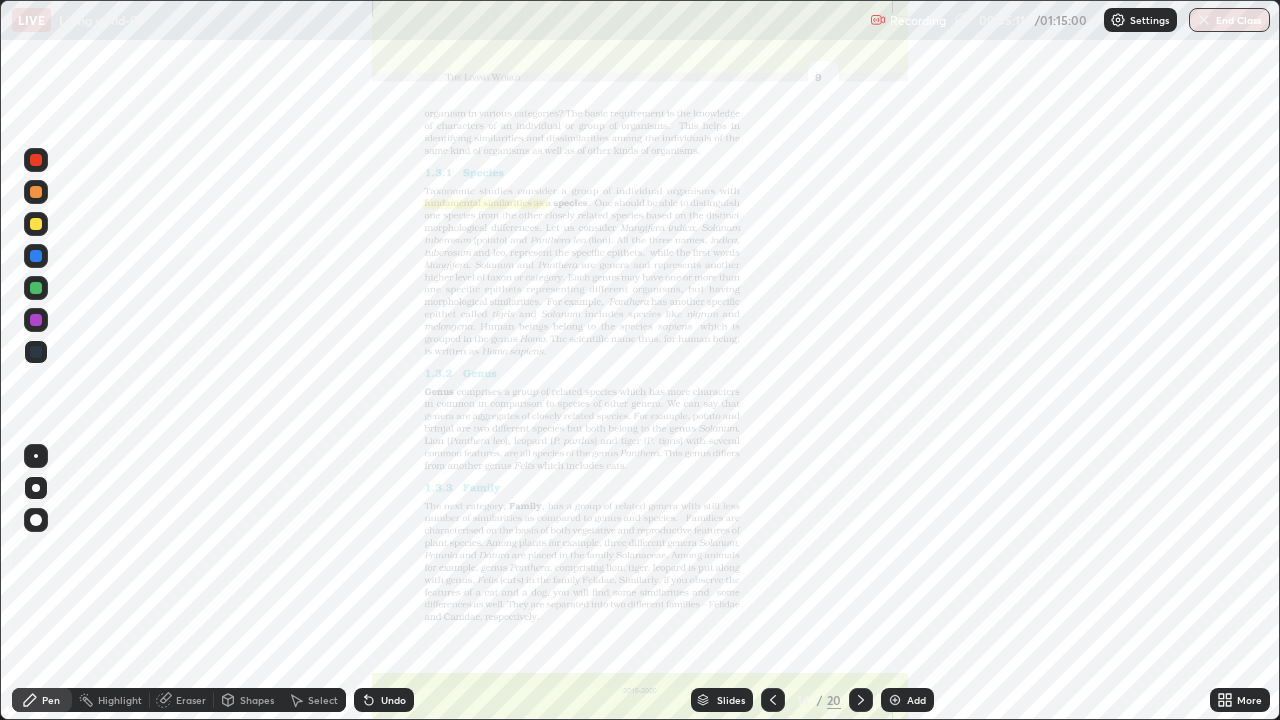 click at bounding box center [599, 413] 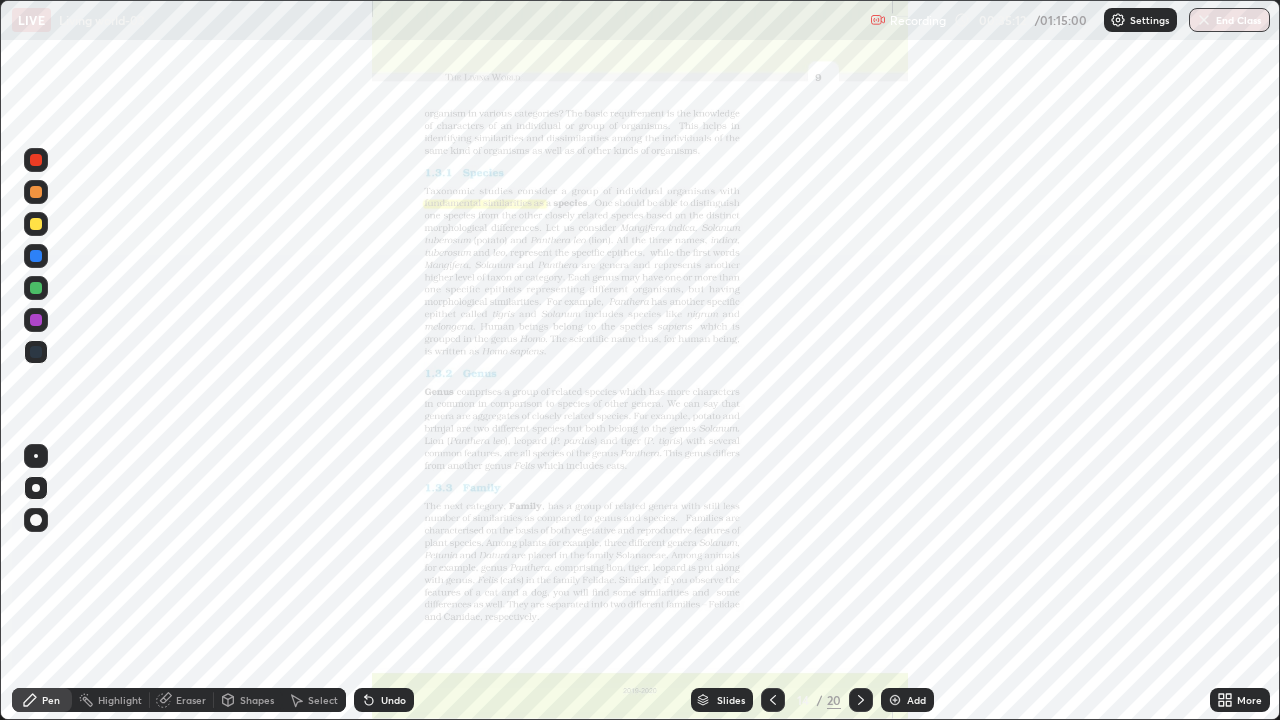 click at bounding box center [599, 413] 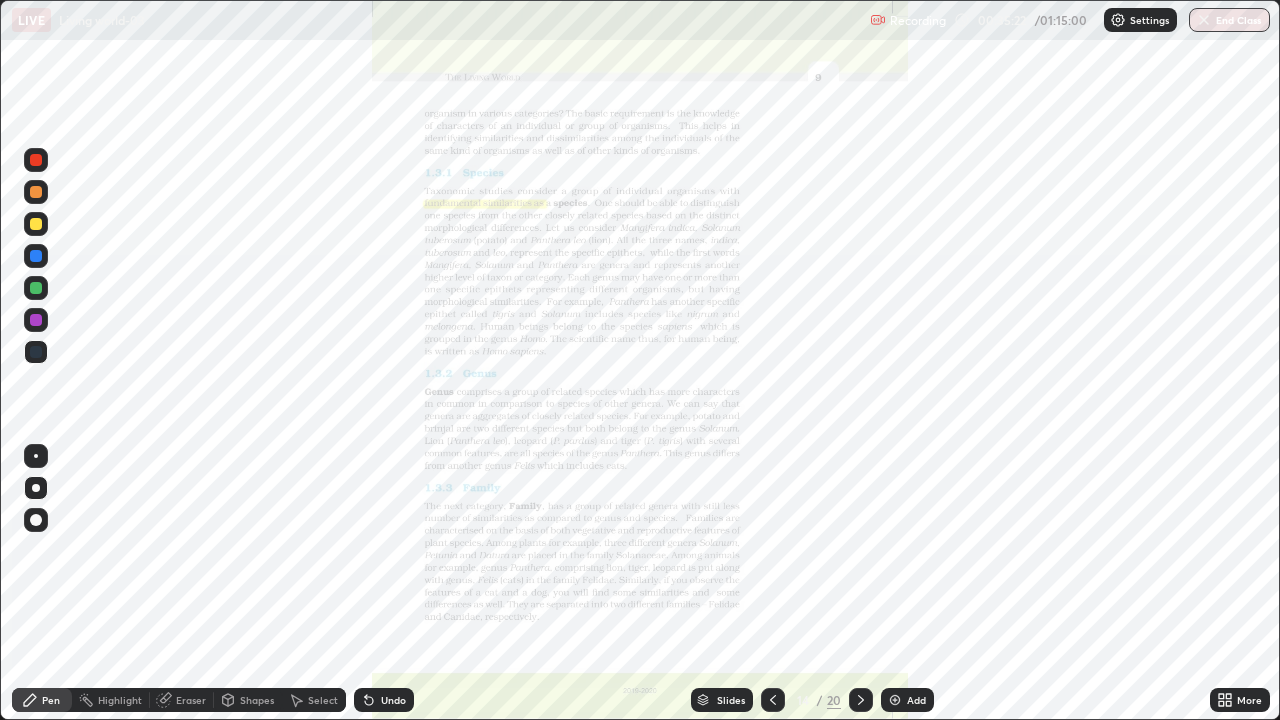click 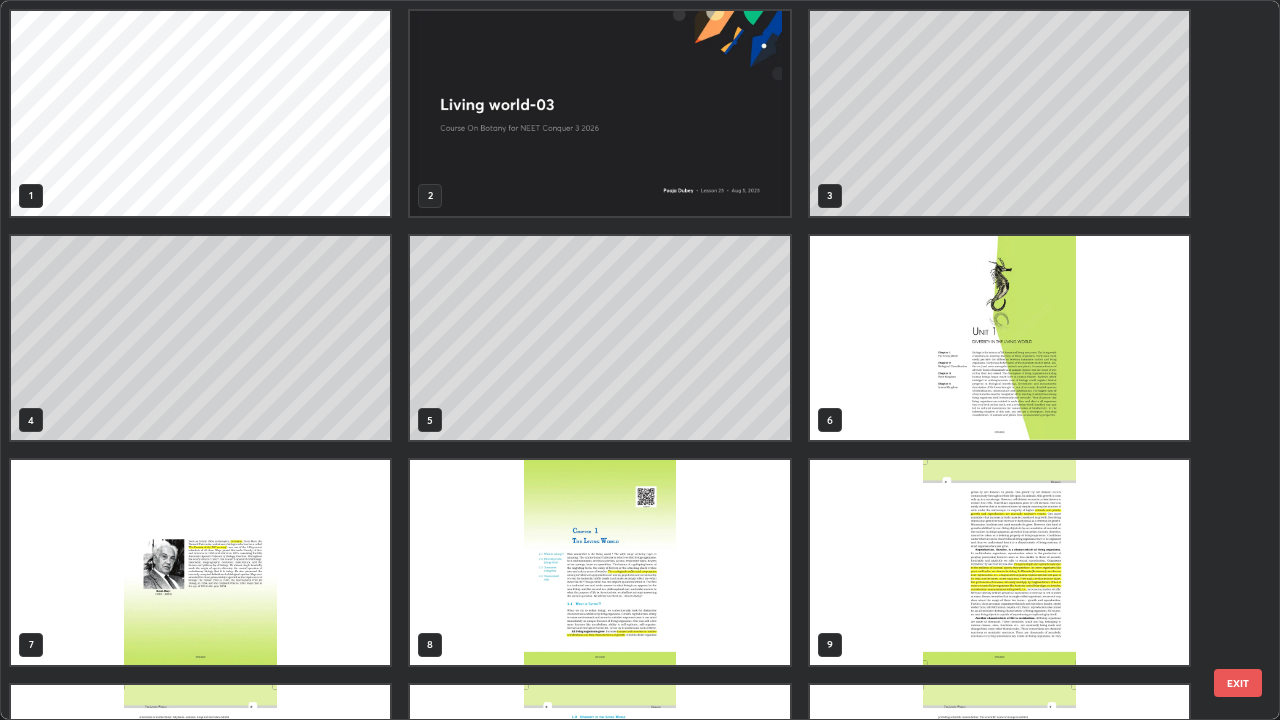 scroll, scrollTop: 405, scrollLeft: 0, axis: vertical 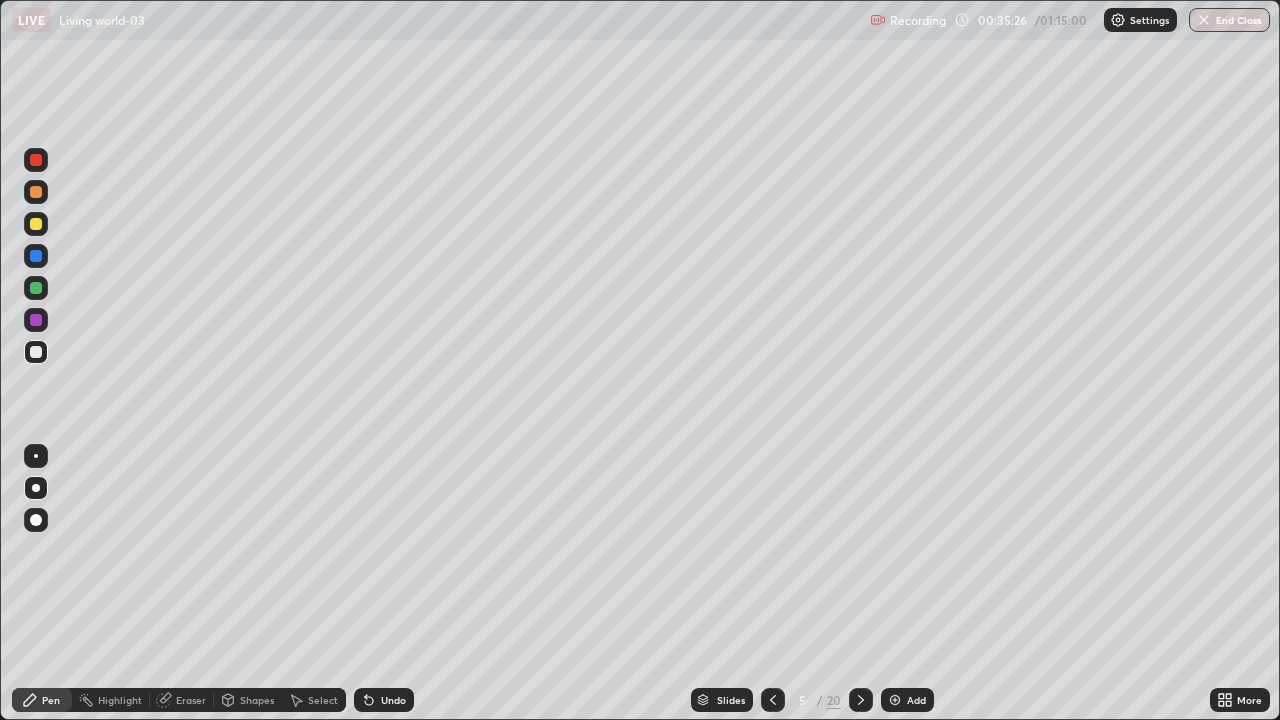 click at bounding box center [895, 700] 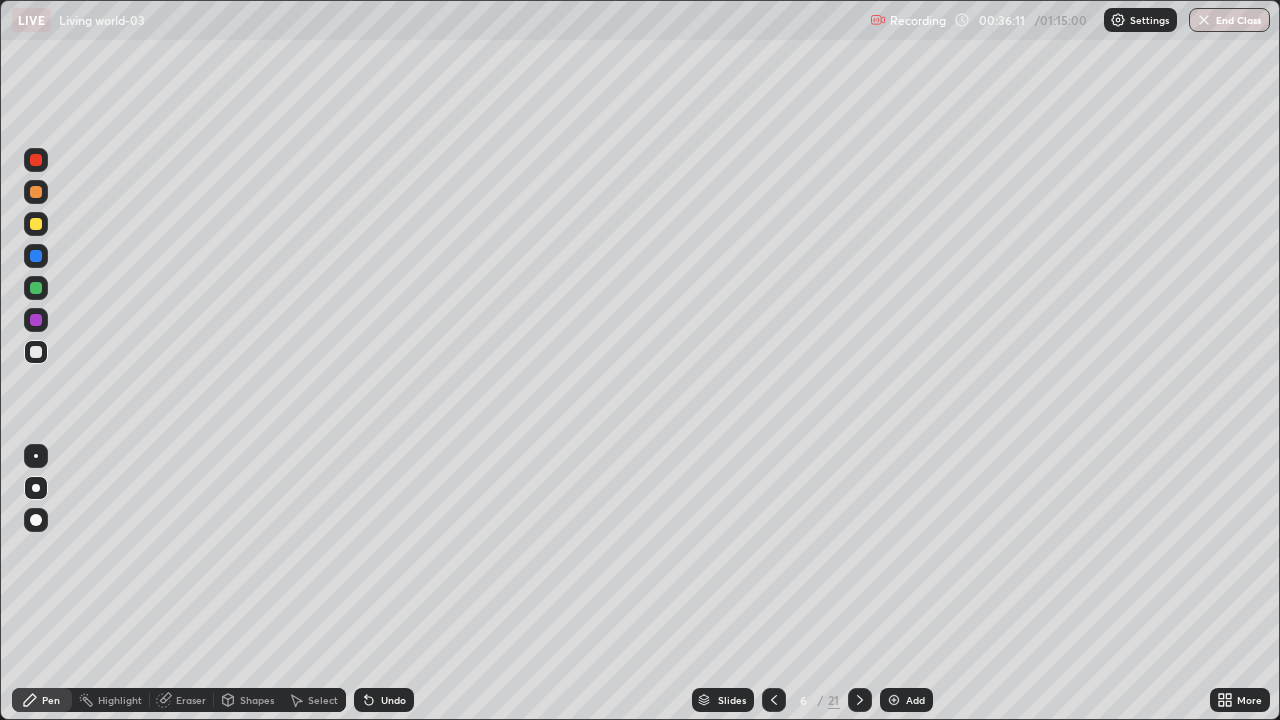 click on "Shapes" at bounding box center (257, 700) 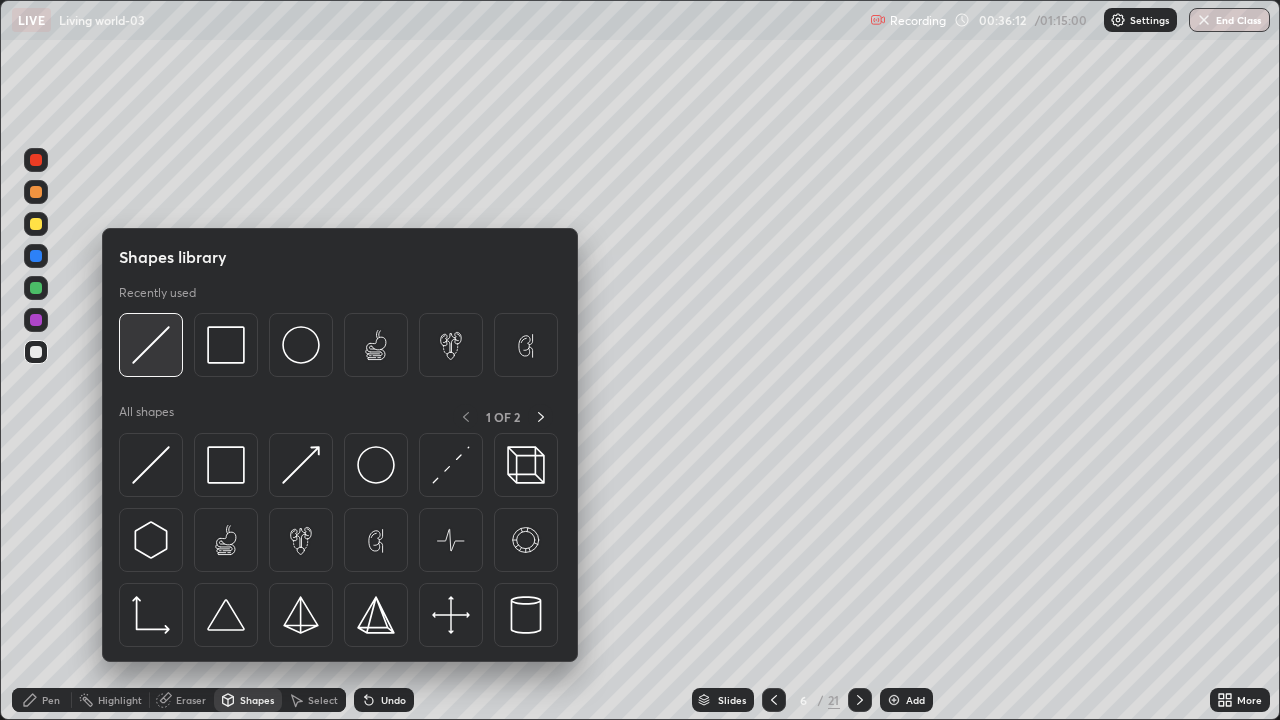 click at bounding box center [151, 345] 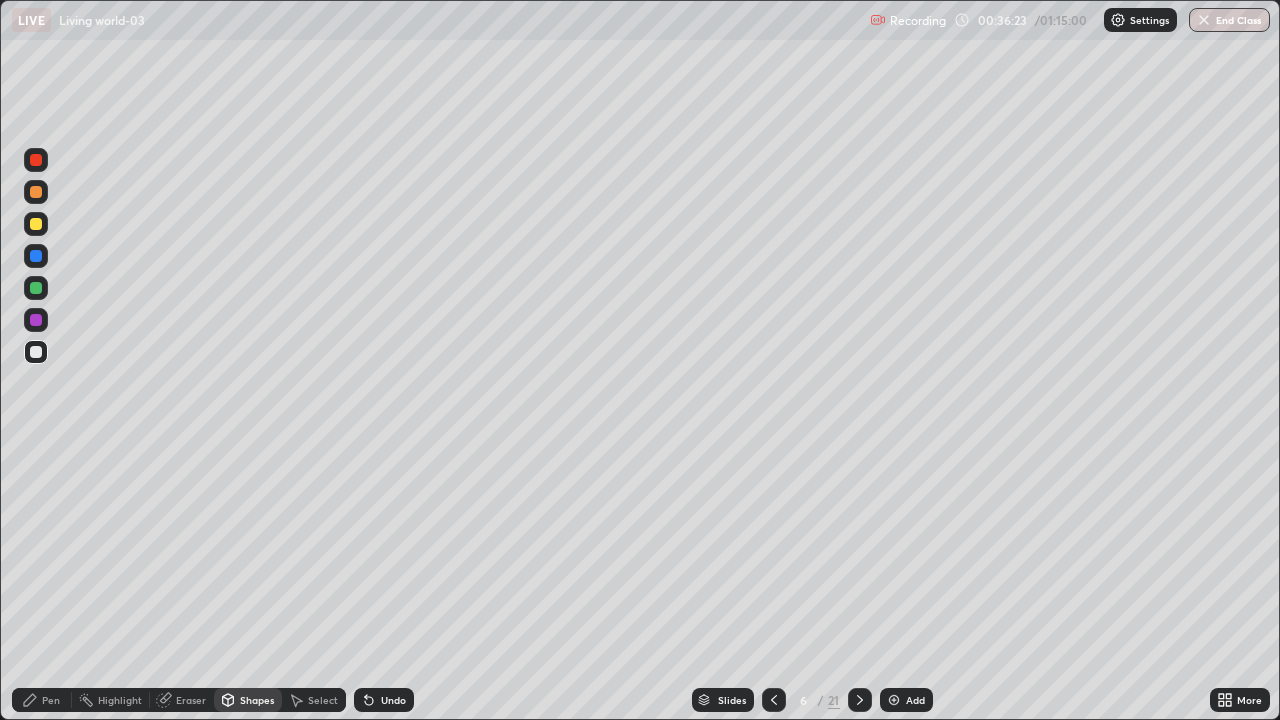 click on "Undo" at bounding box center [393, 700] 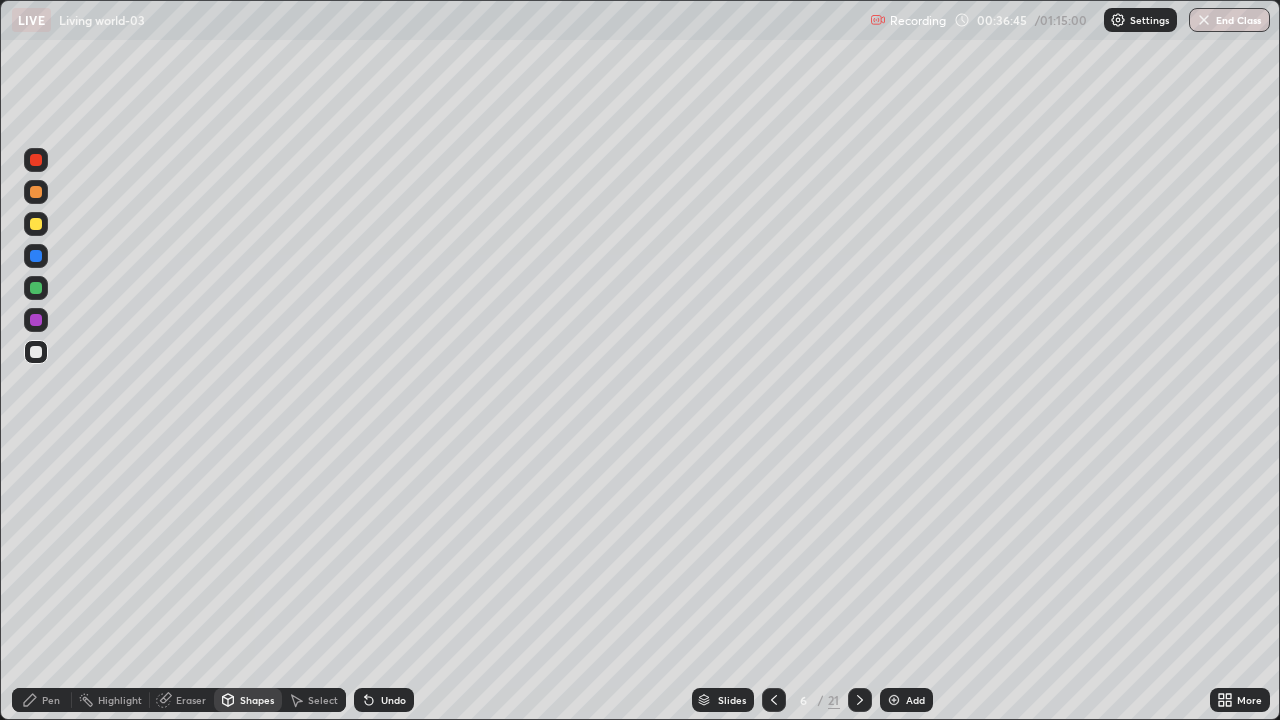 click on "Pen" at bounding box center [51, 700] 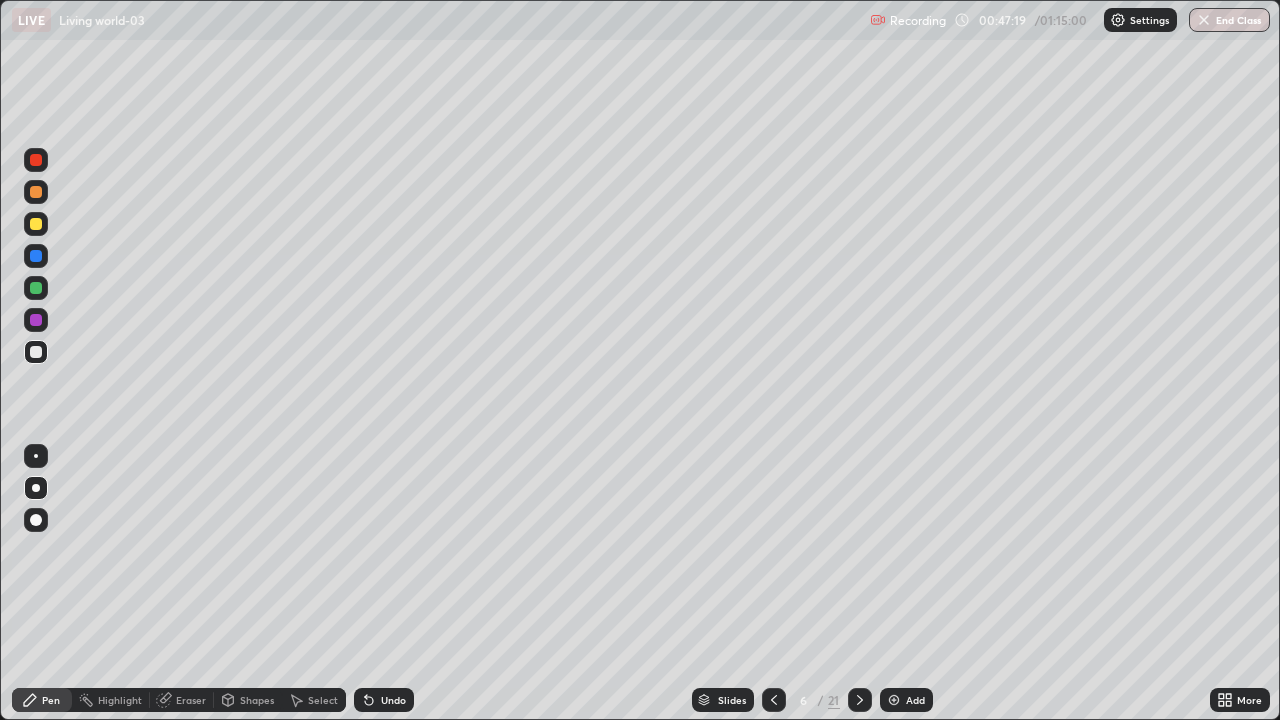click on "Eraser" at bounding box center [191, 700] 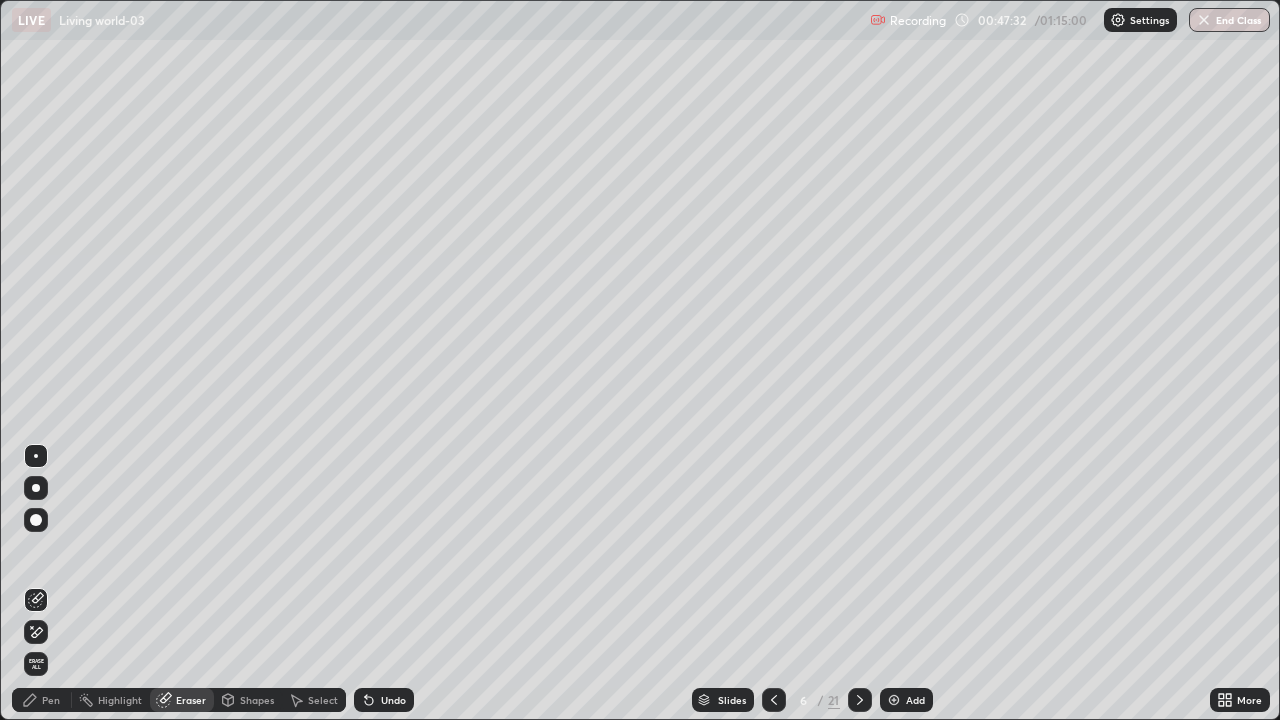 click on "Pen" at bounding box center (42, 700) 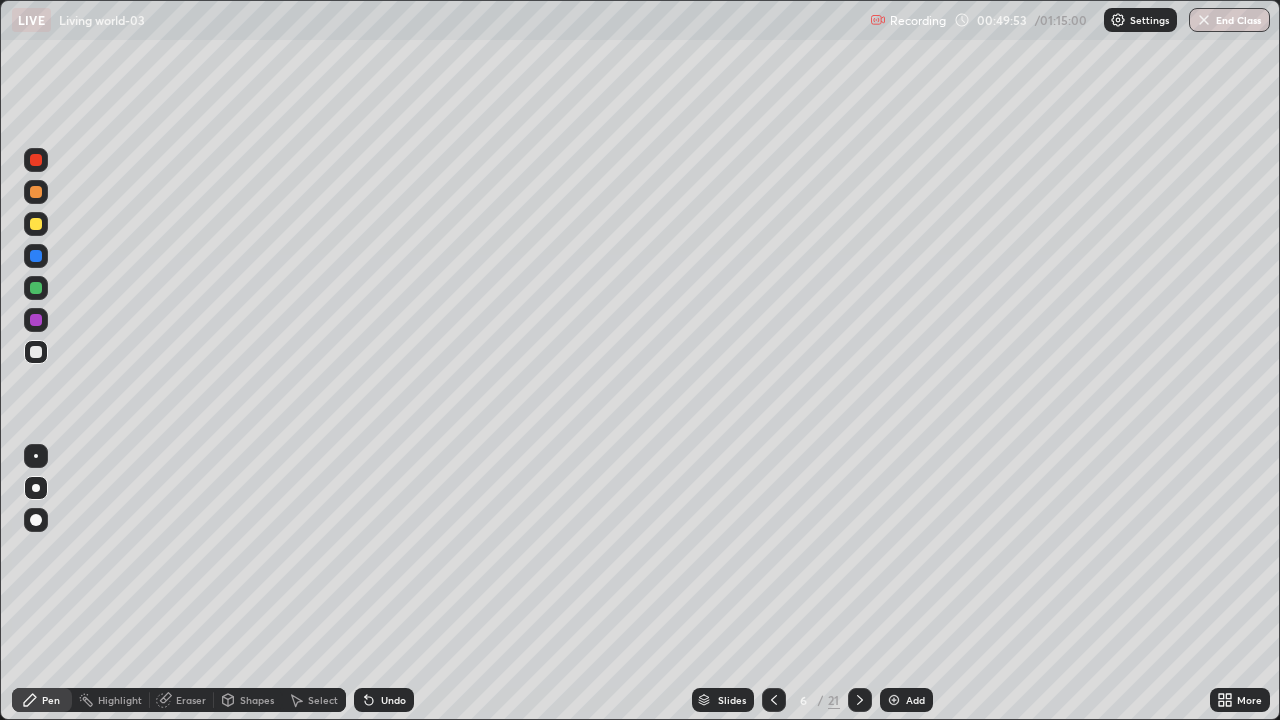 click 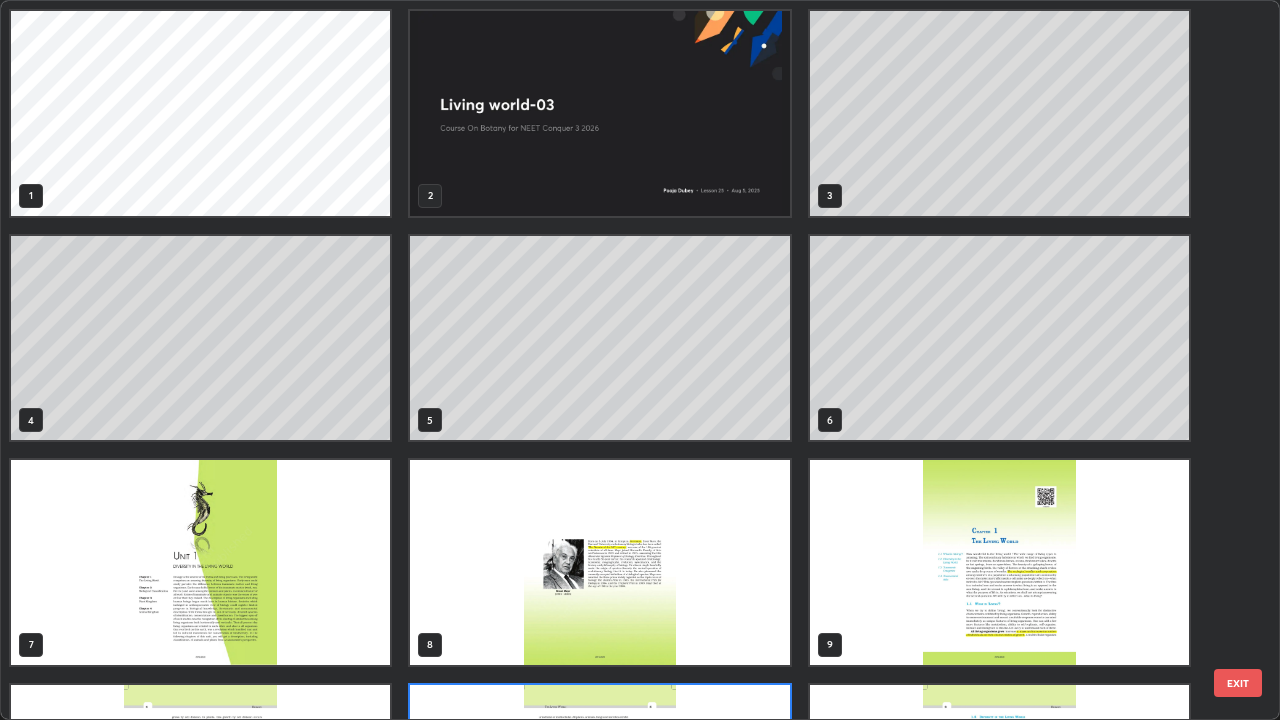 scroll, scrollTop: 180, scrollLeft: 0, axis: vertical 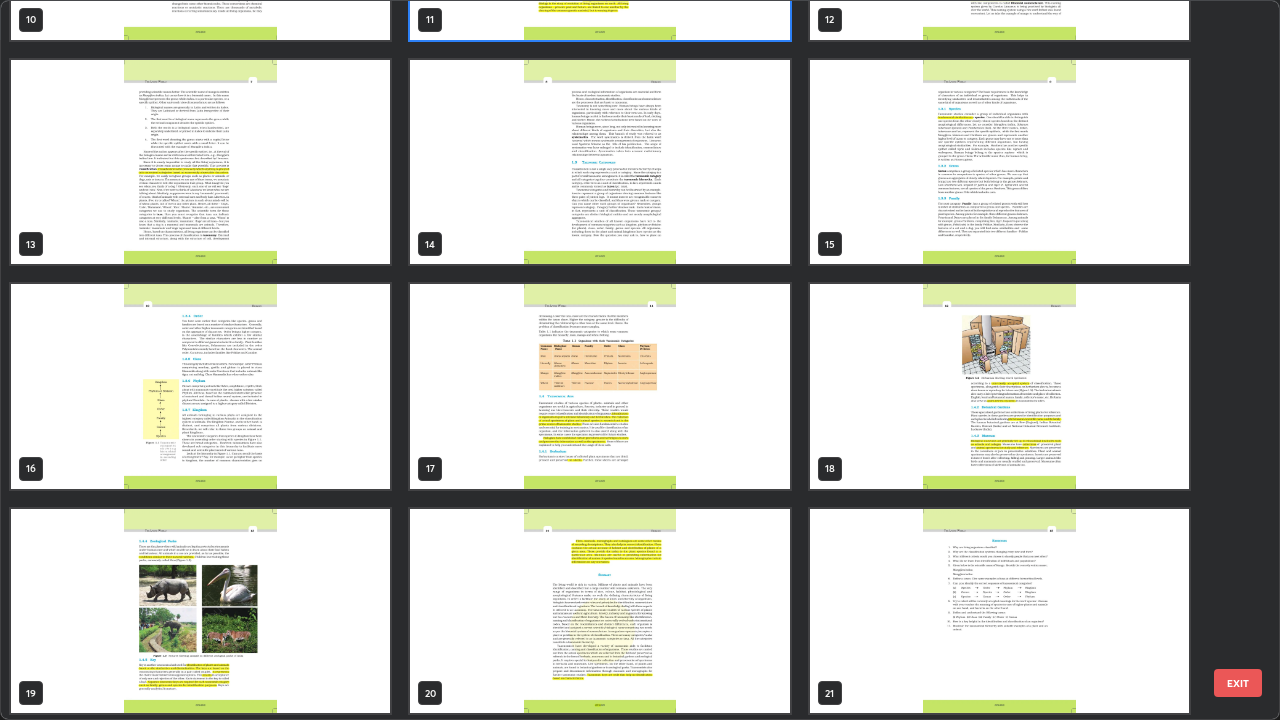 click at bounding box center [200, 386] 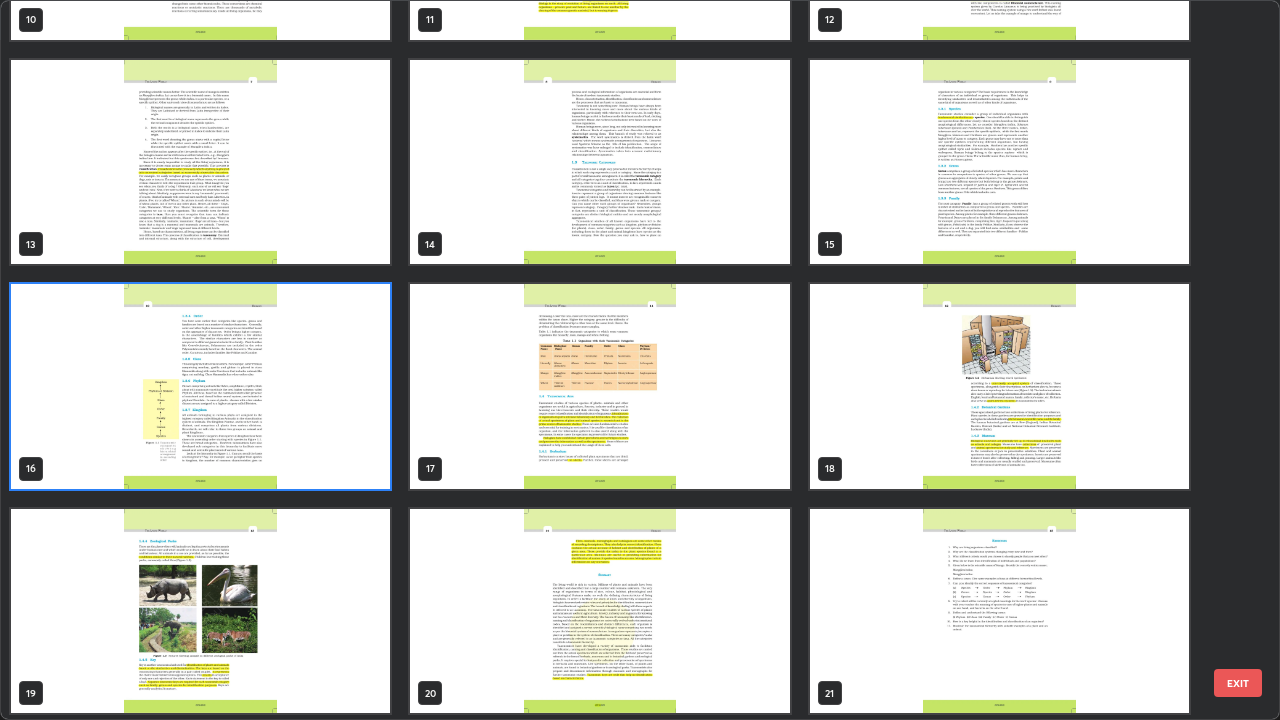 click at bounding box center (200, 386) 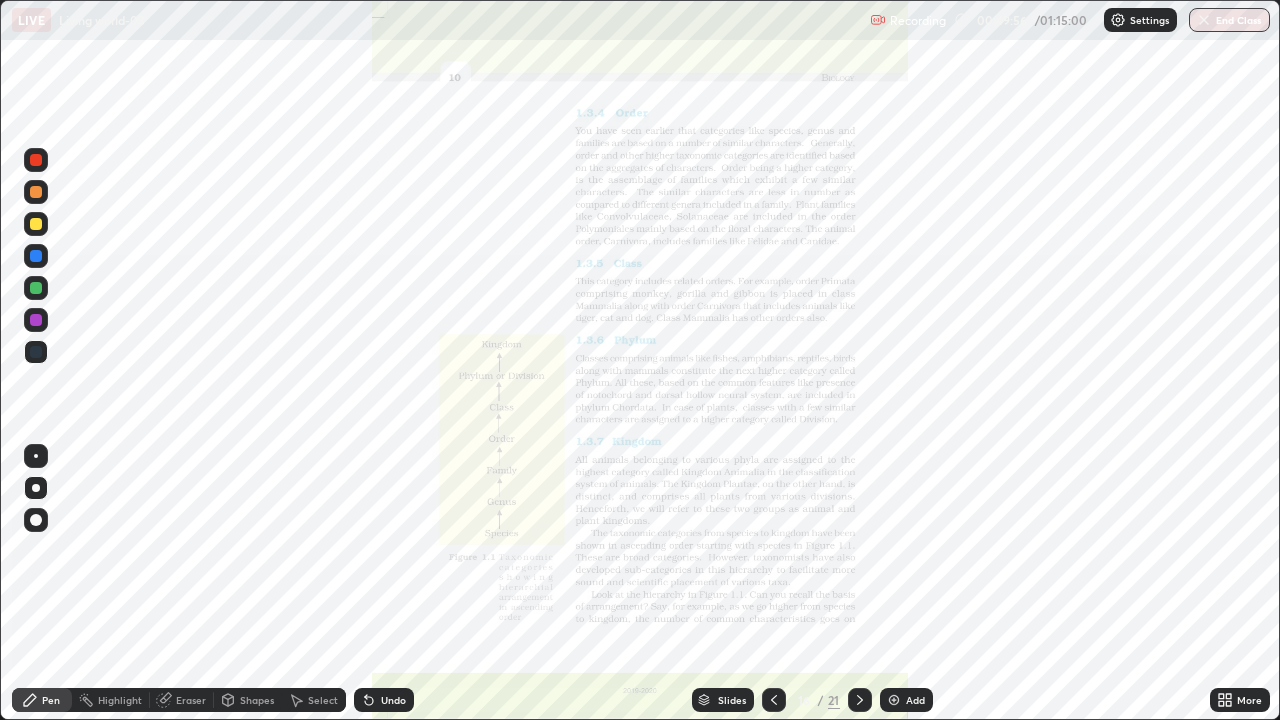 click at bounding box center [200, 386] 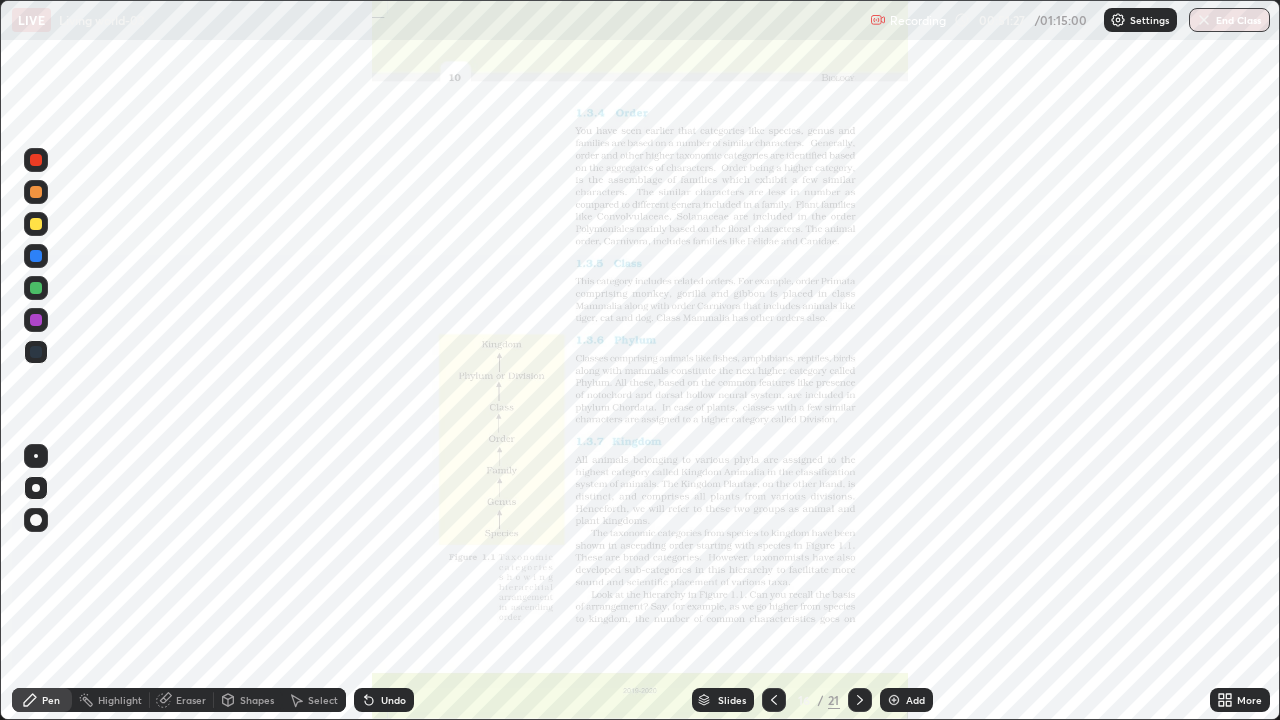 click 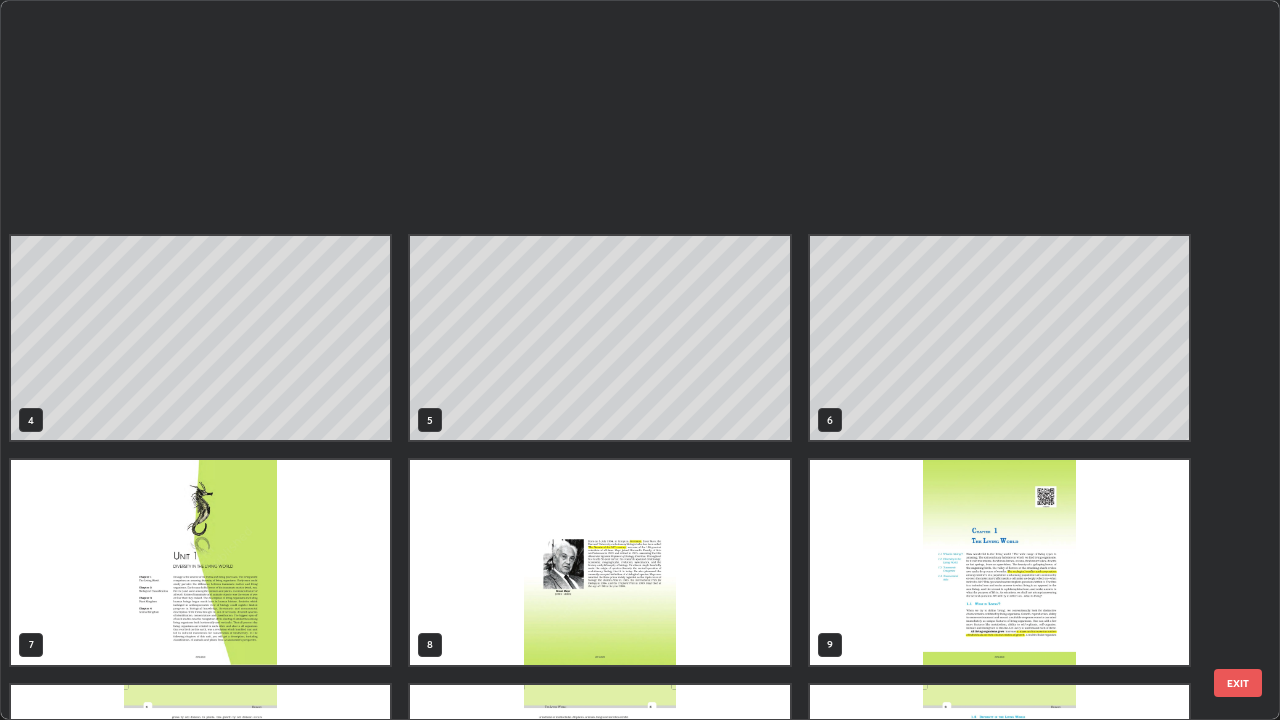 scroll, scrollTop: 629, scrollLeft: 0, axis: vertical 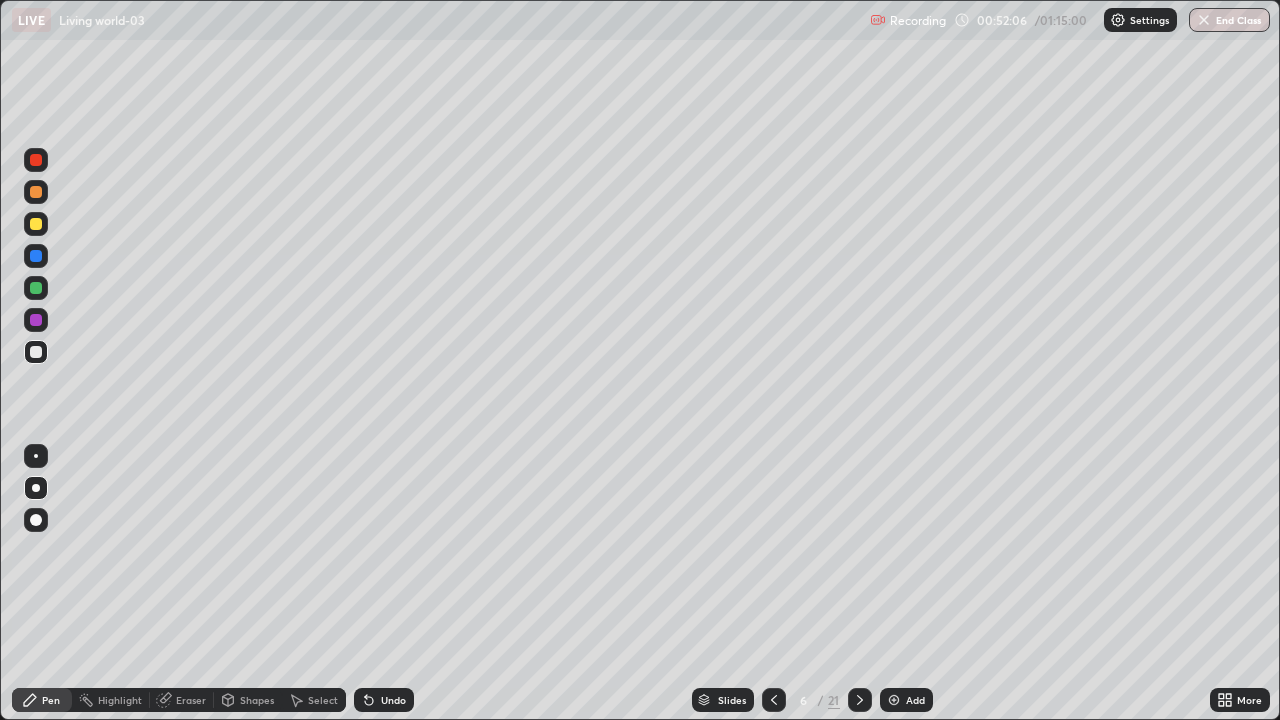 click at bounding box center (894, 700) 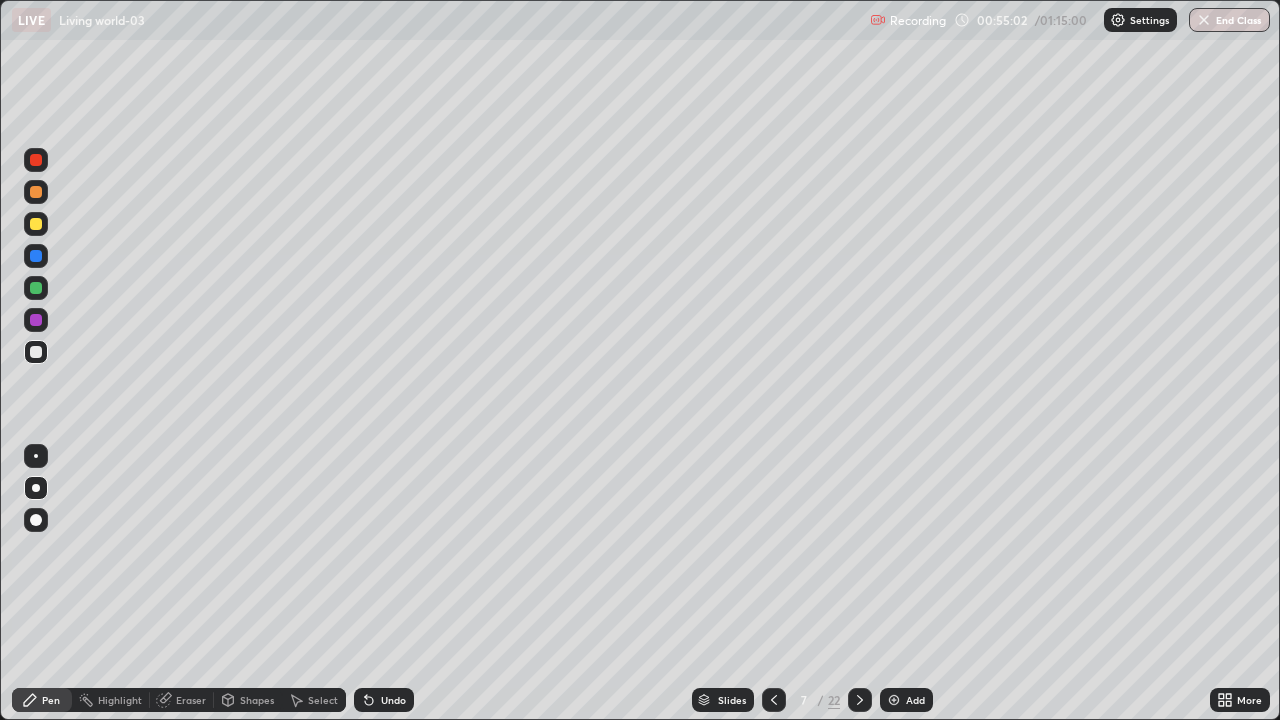 click on "Undo" at bounding box center [384, 700] 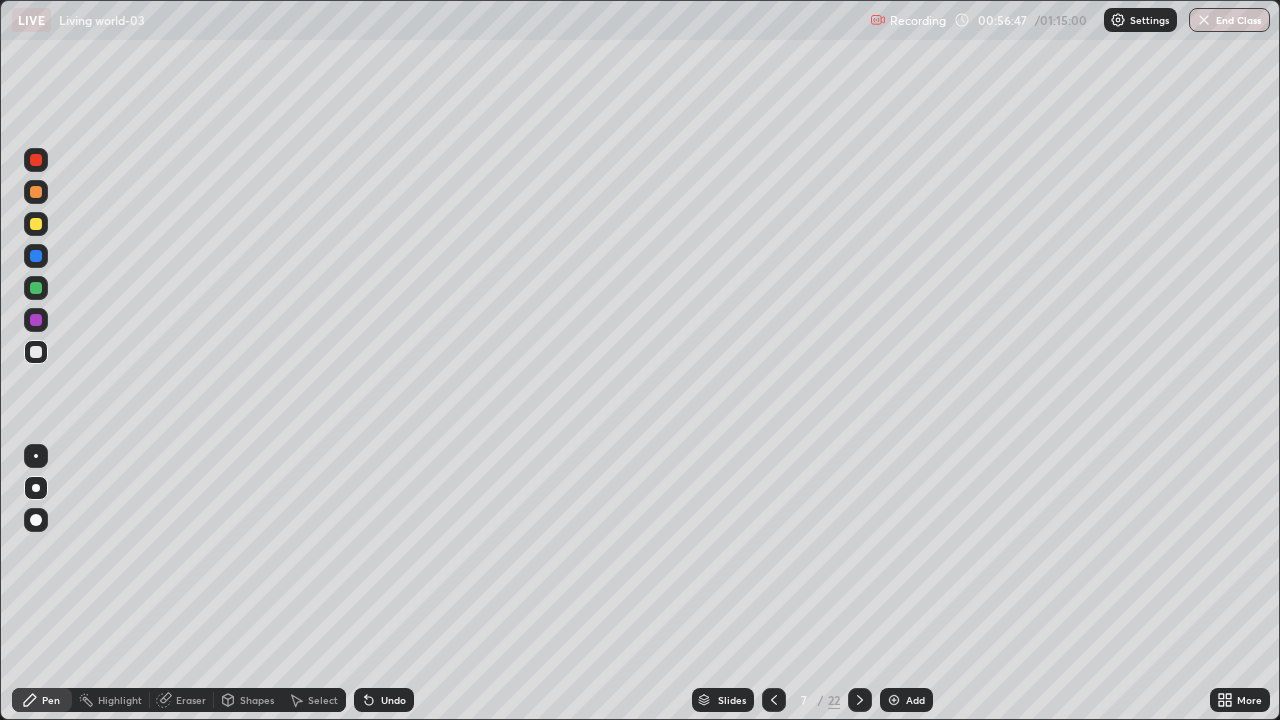 click on "Erase all" at bounding box center (36, 360) 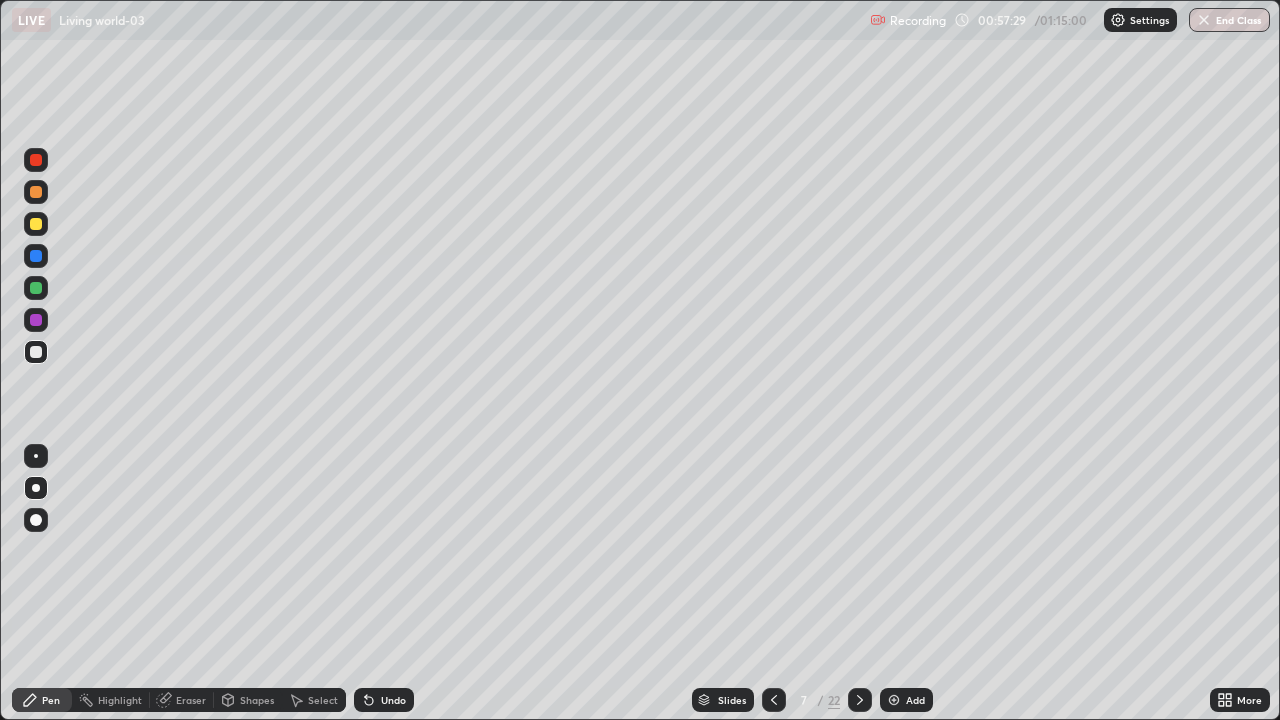 click on "Eraser" at bounding box center [191, 700] 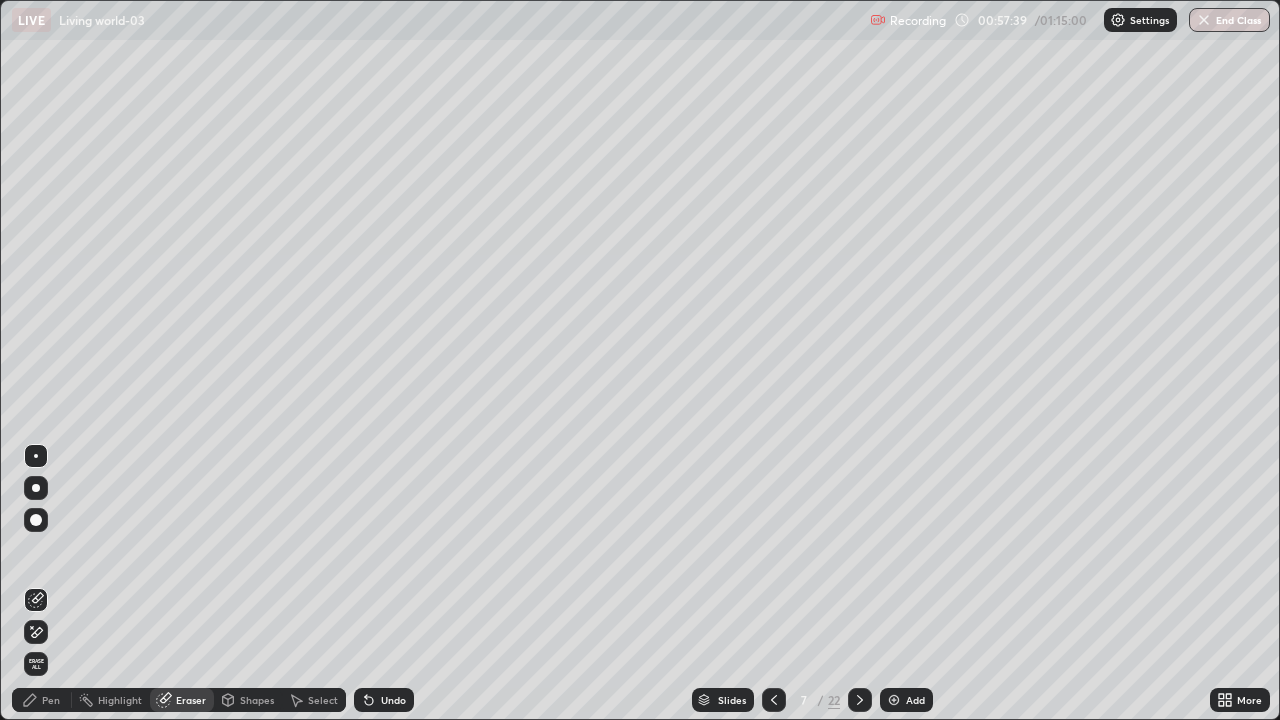 click on "Slides" at bounding box center (723, 700) 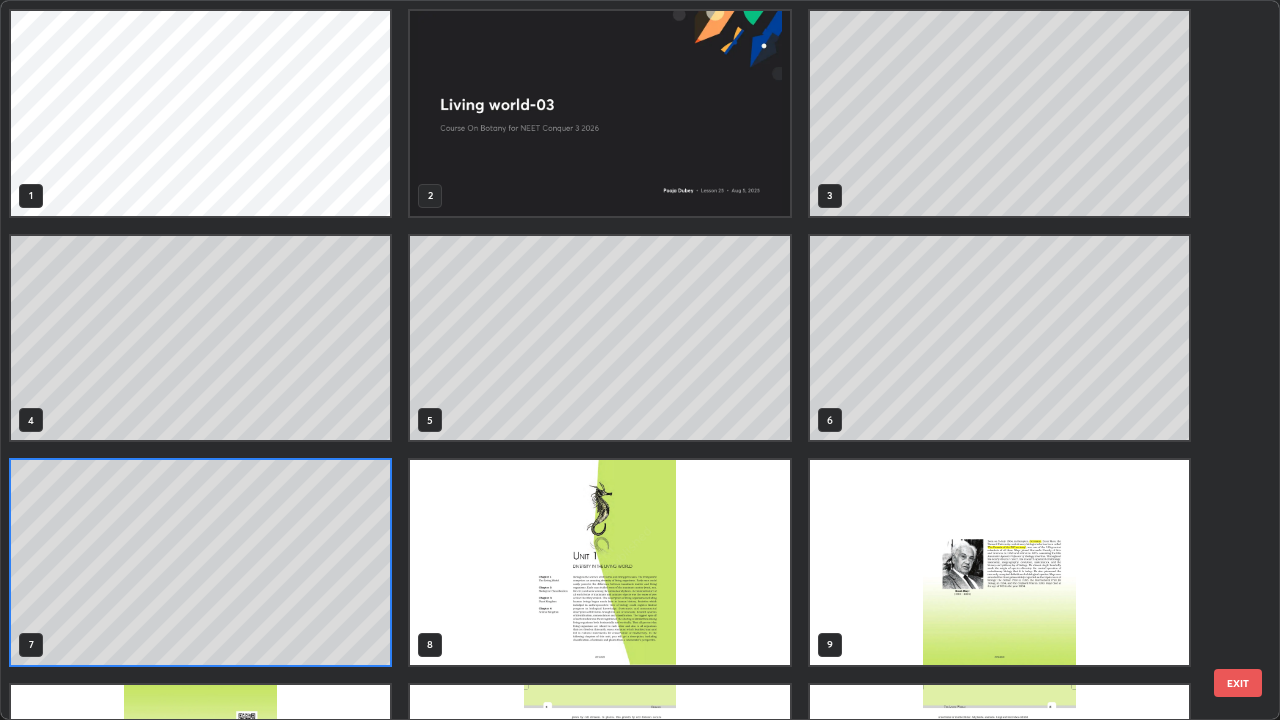 scroll, scrollTop: 7, scrollLeft: 11, axis: both 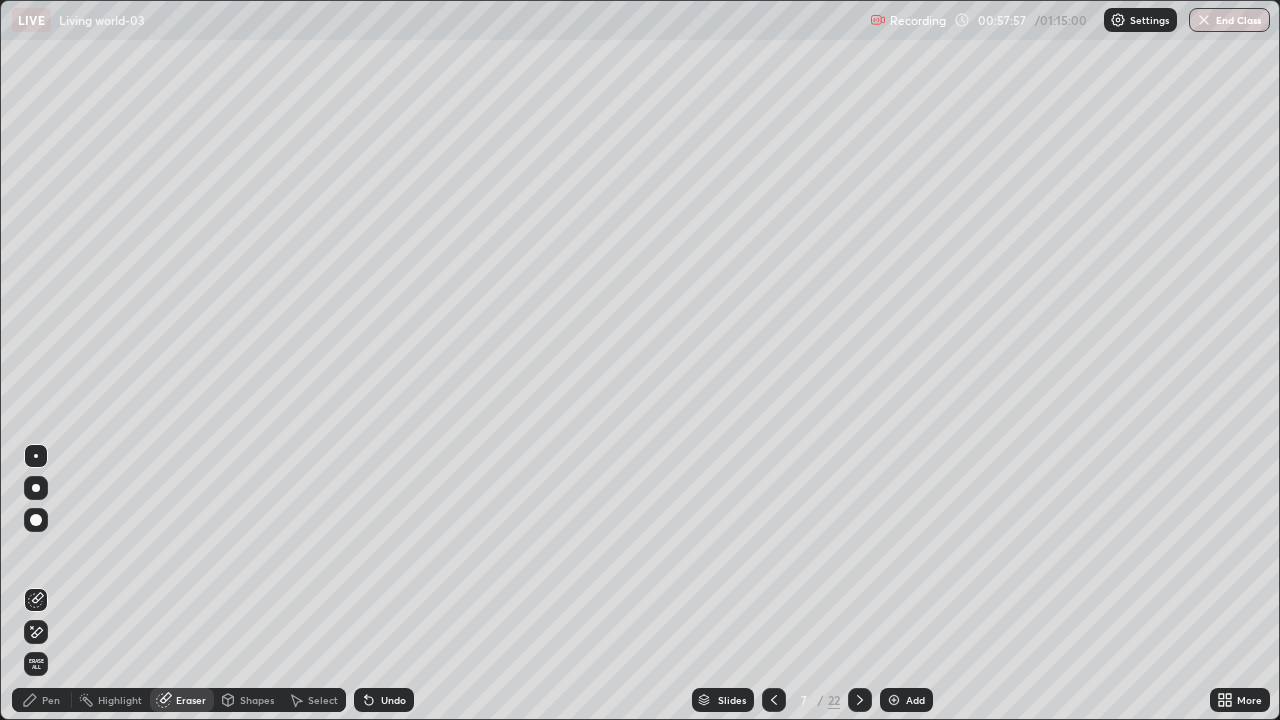 click at bounding box center (894, 700) 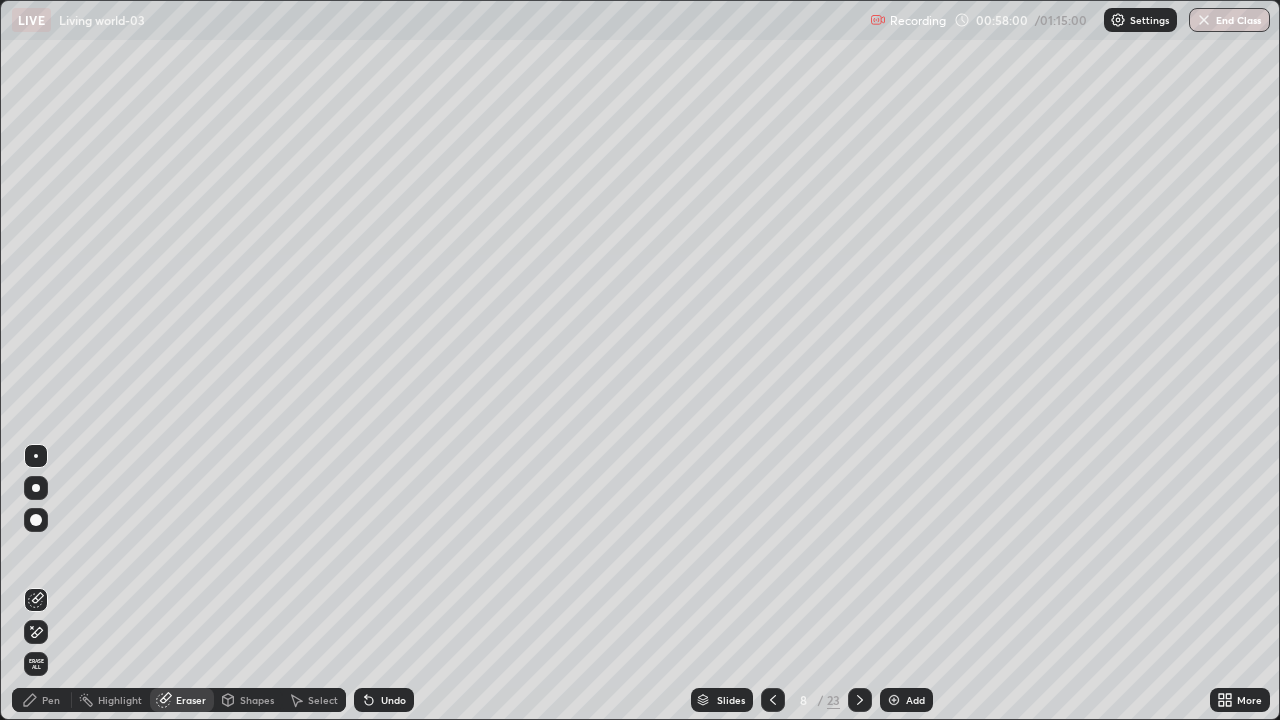 click 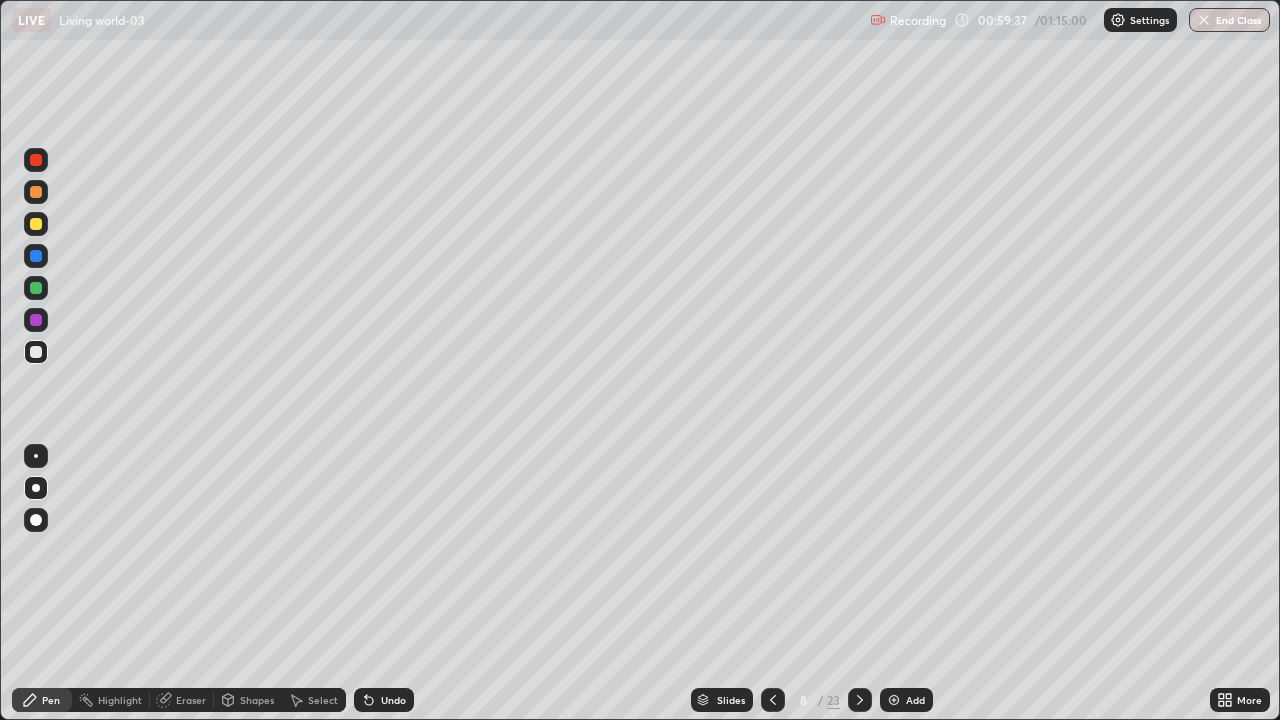 click on "Undo" at bounding box center [393, 700] 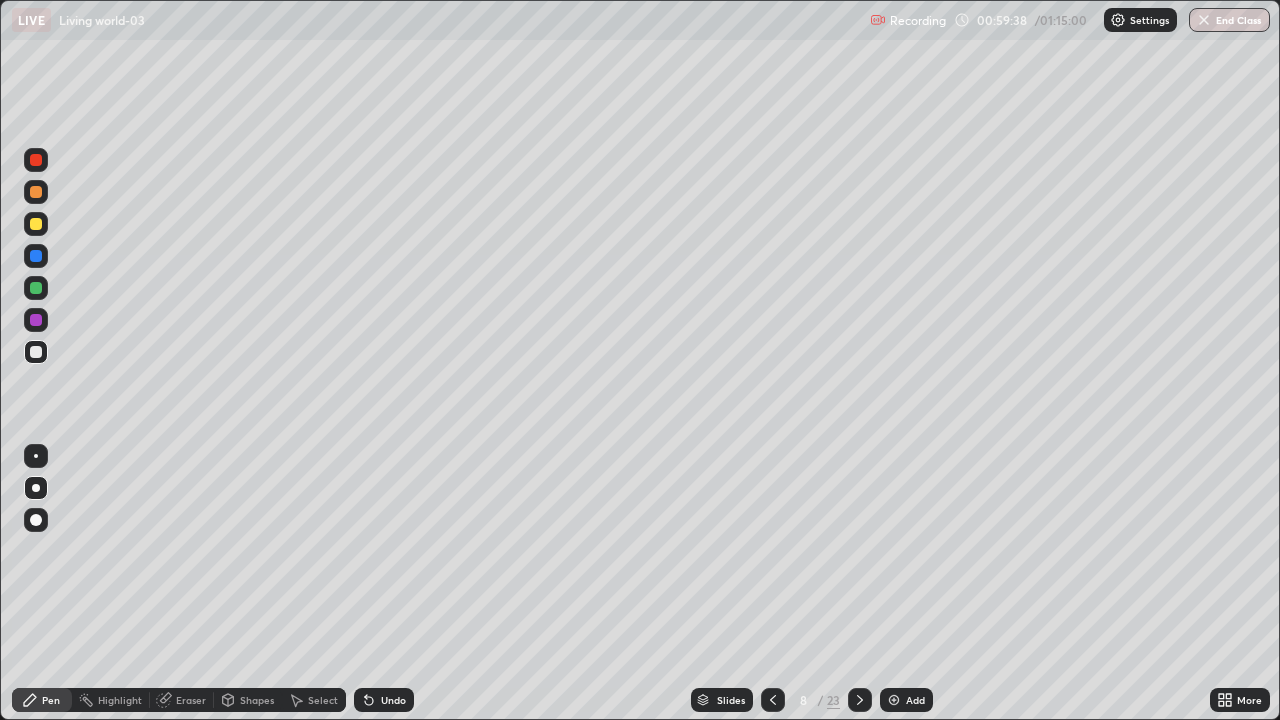 click 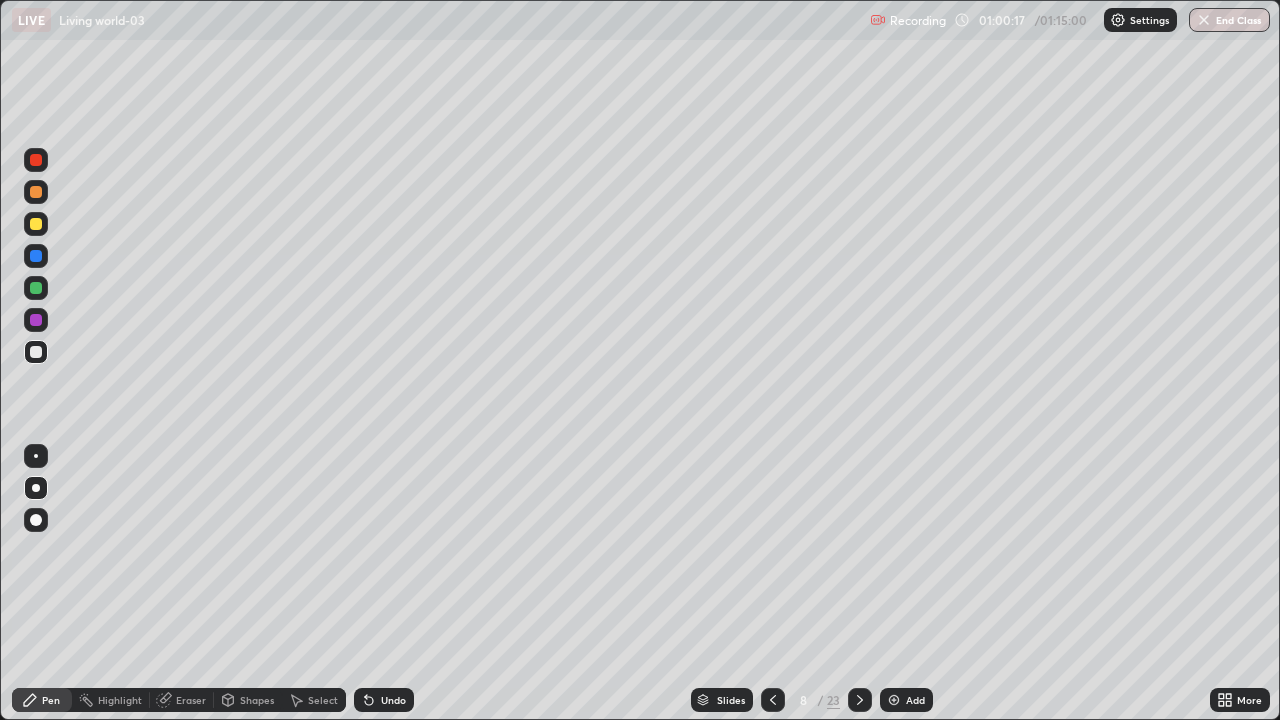 click 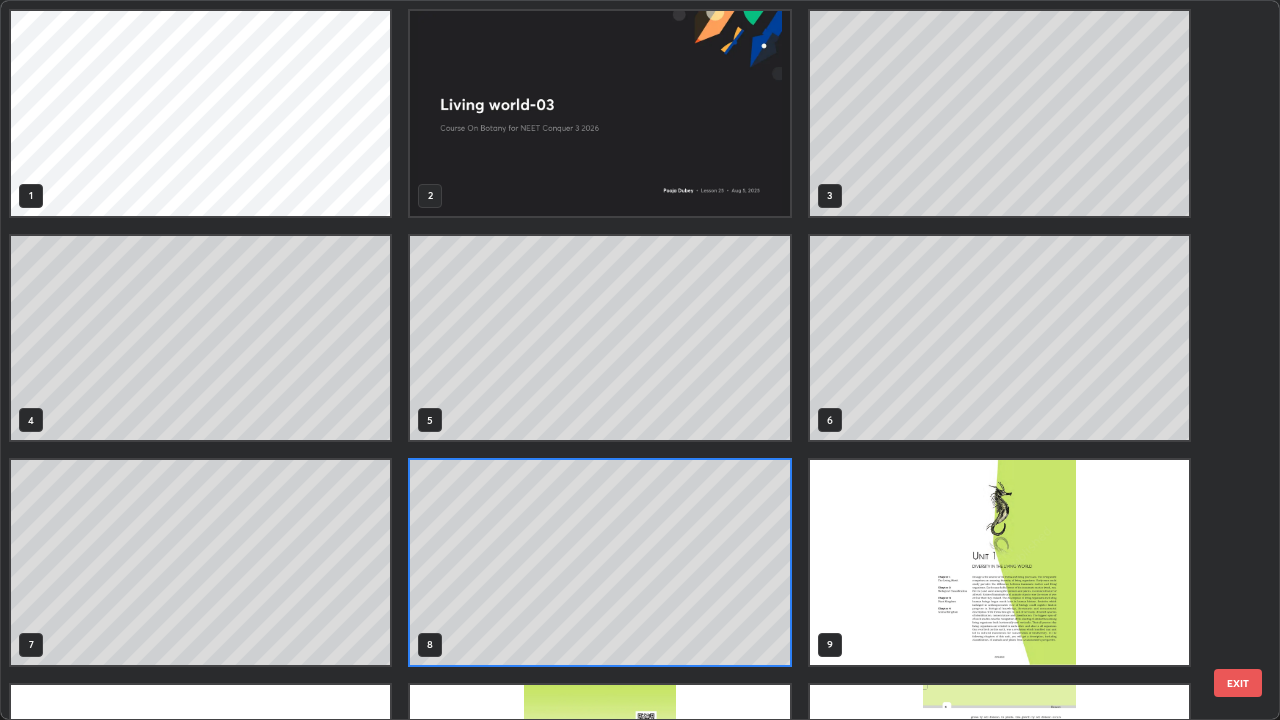 scroll, scrollTop: 7, scrollLeft: 11, axis: both 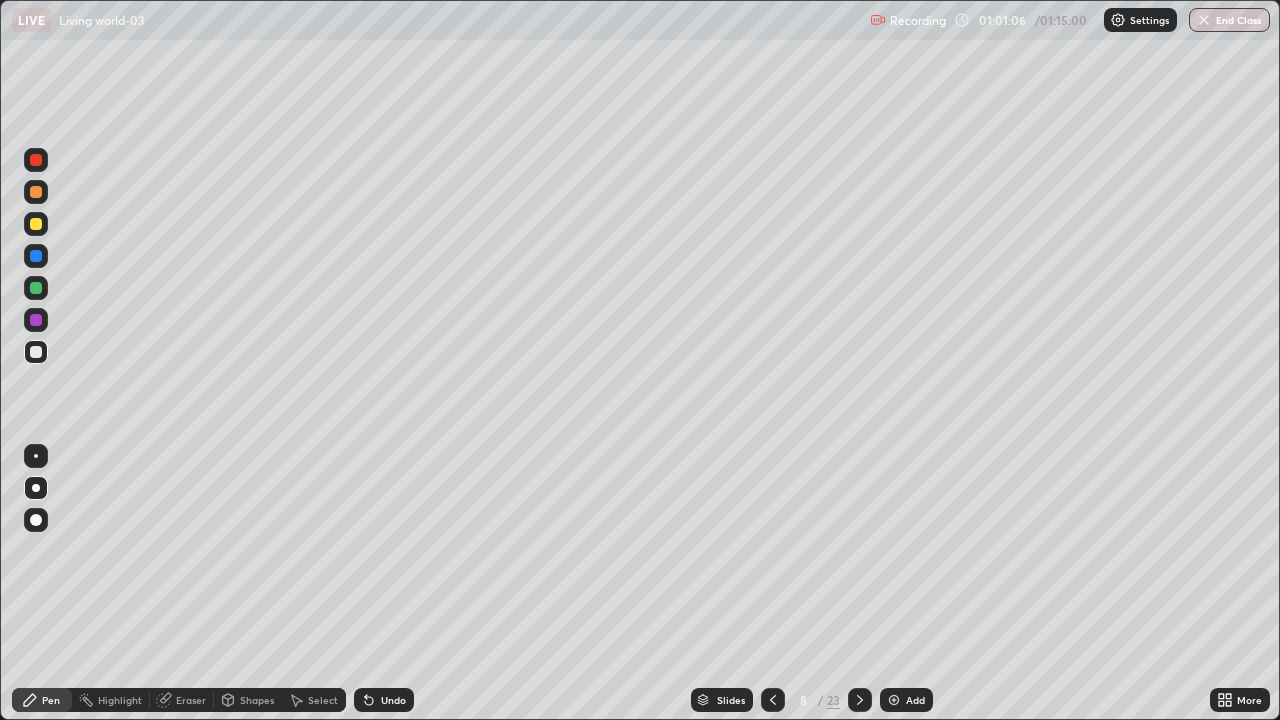click on "Slides" at bounding box center (722, 700) 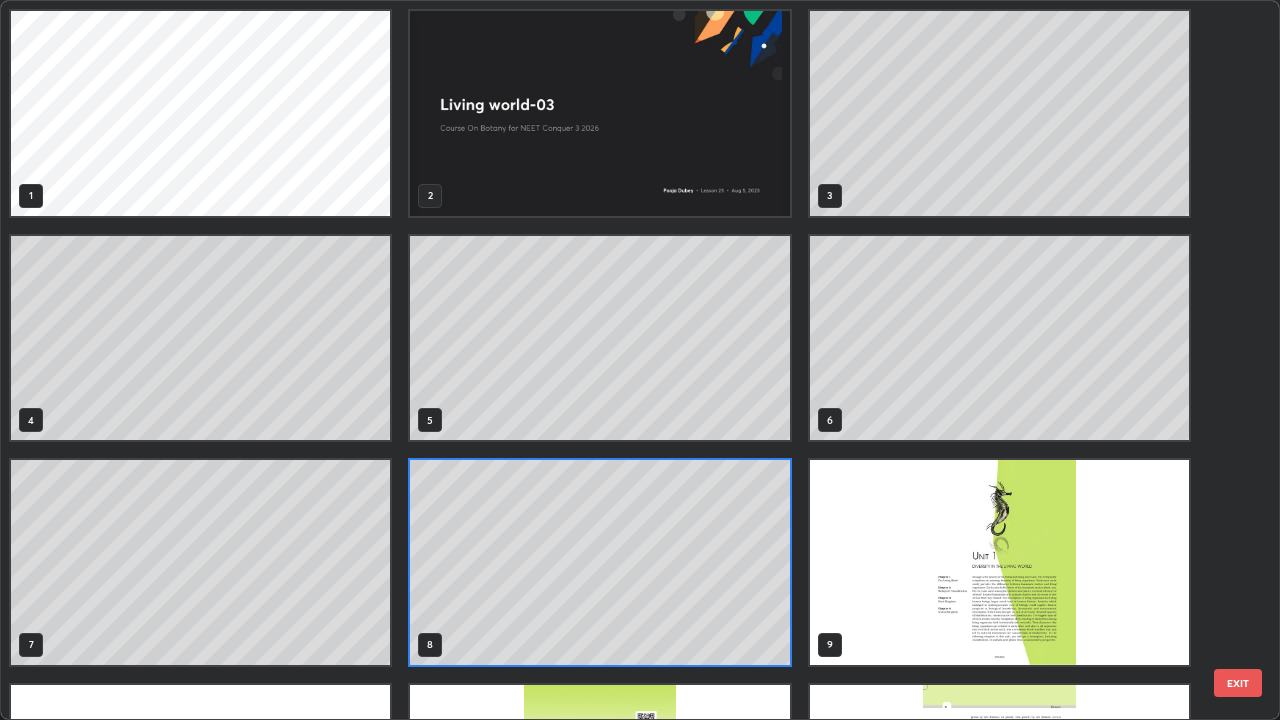 scroll, scrollTop: 7, scrollLeft: 11, axis: both 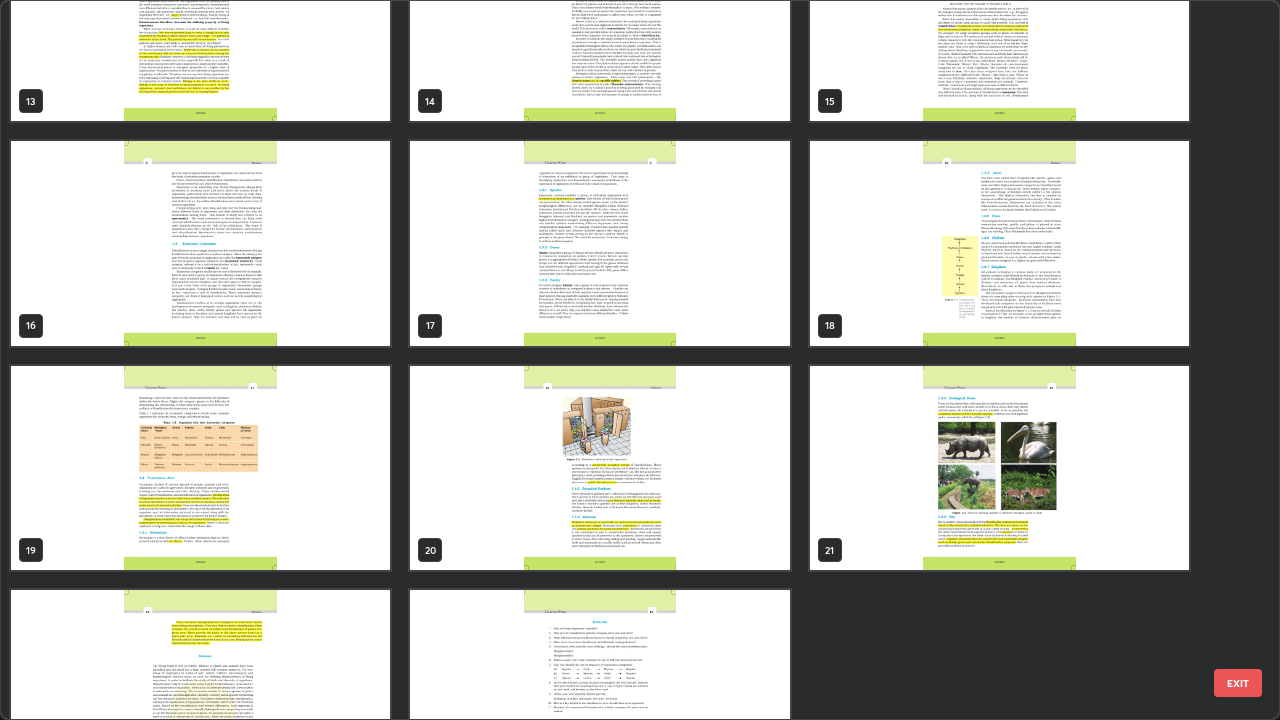 click at bounding box center (599, 243) 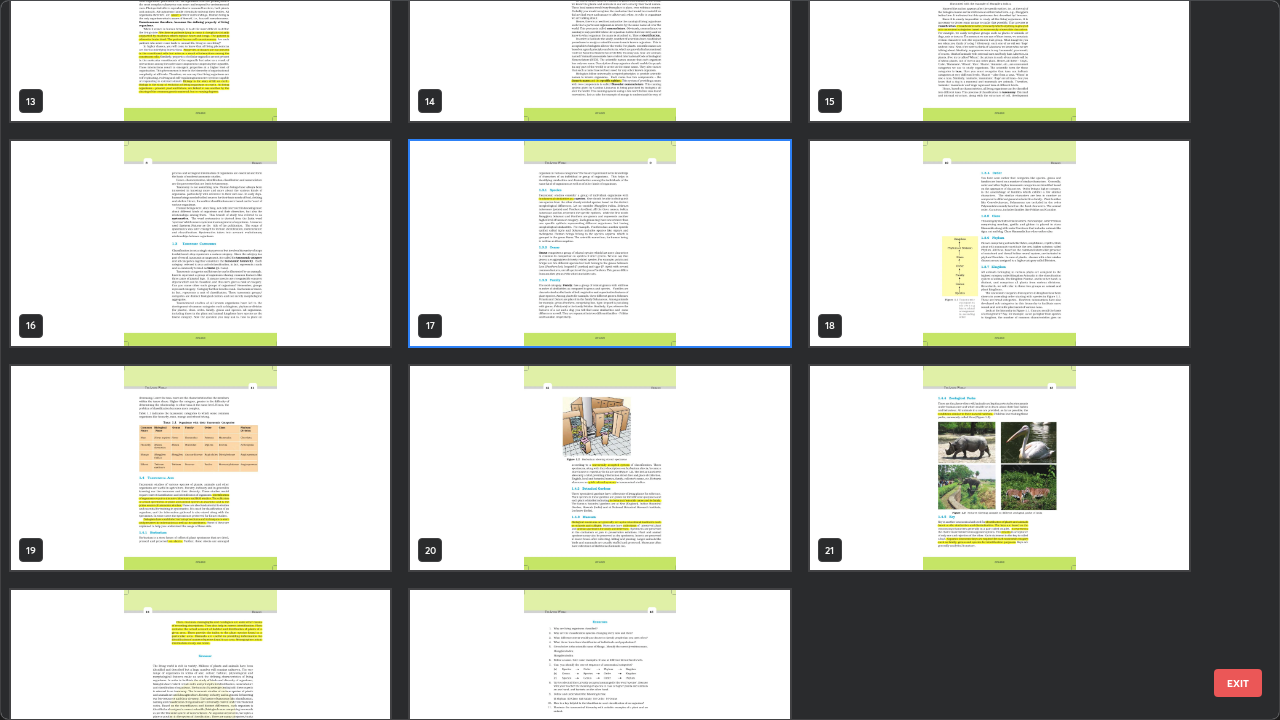 click at bounding box center [599, 243] 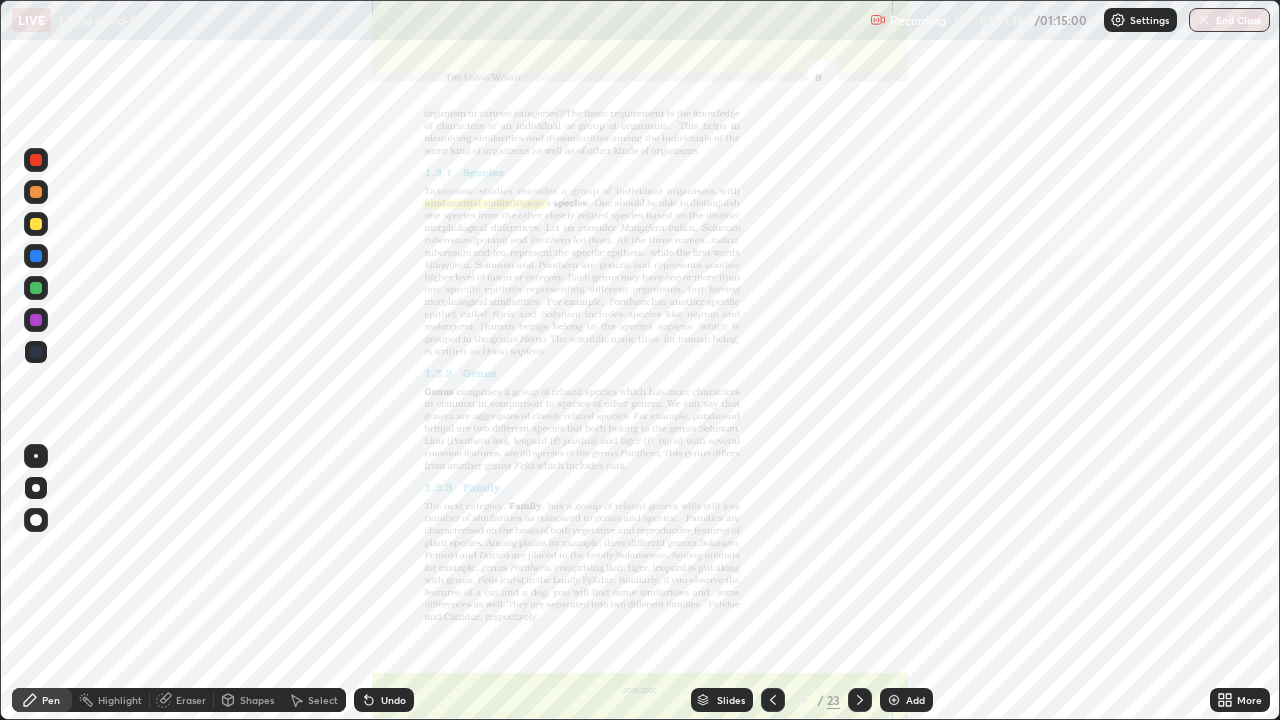 click on "Undo" at bounding box center [384, 700] 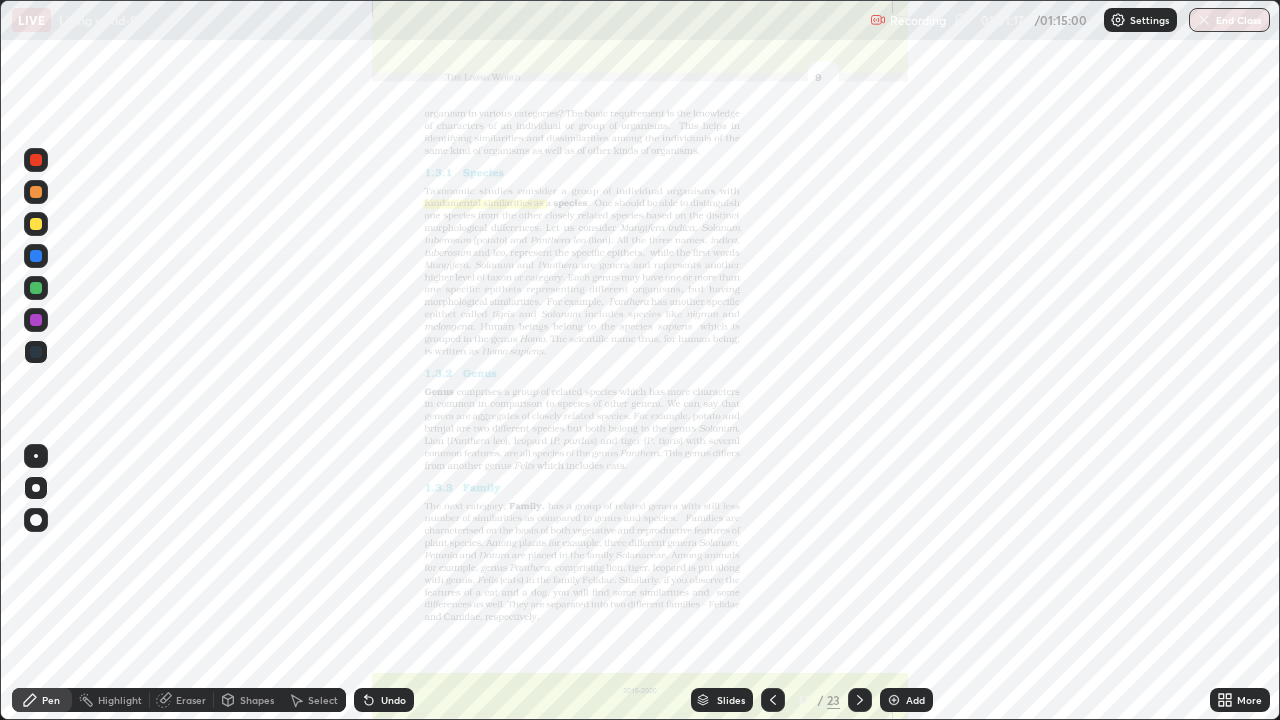 click on "Undo" at bounding box center [384, 700] 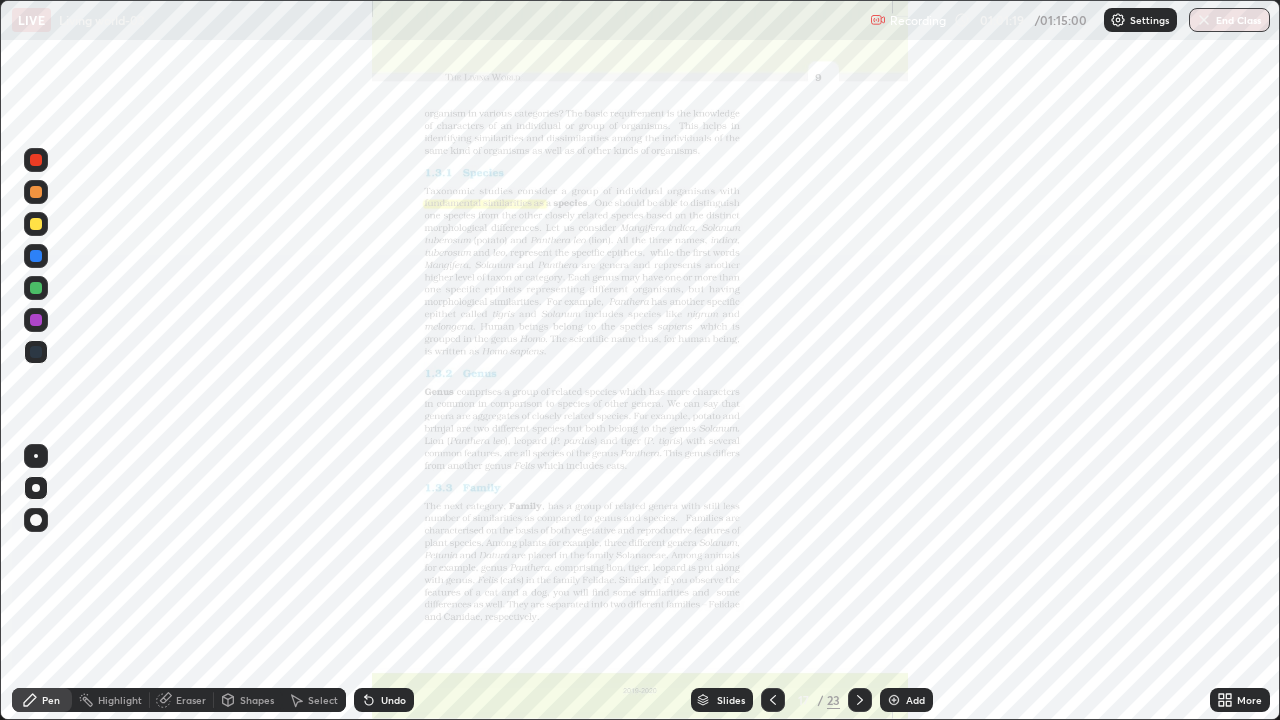 click on "Undo" at bounding box center [384, 700] 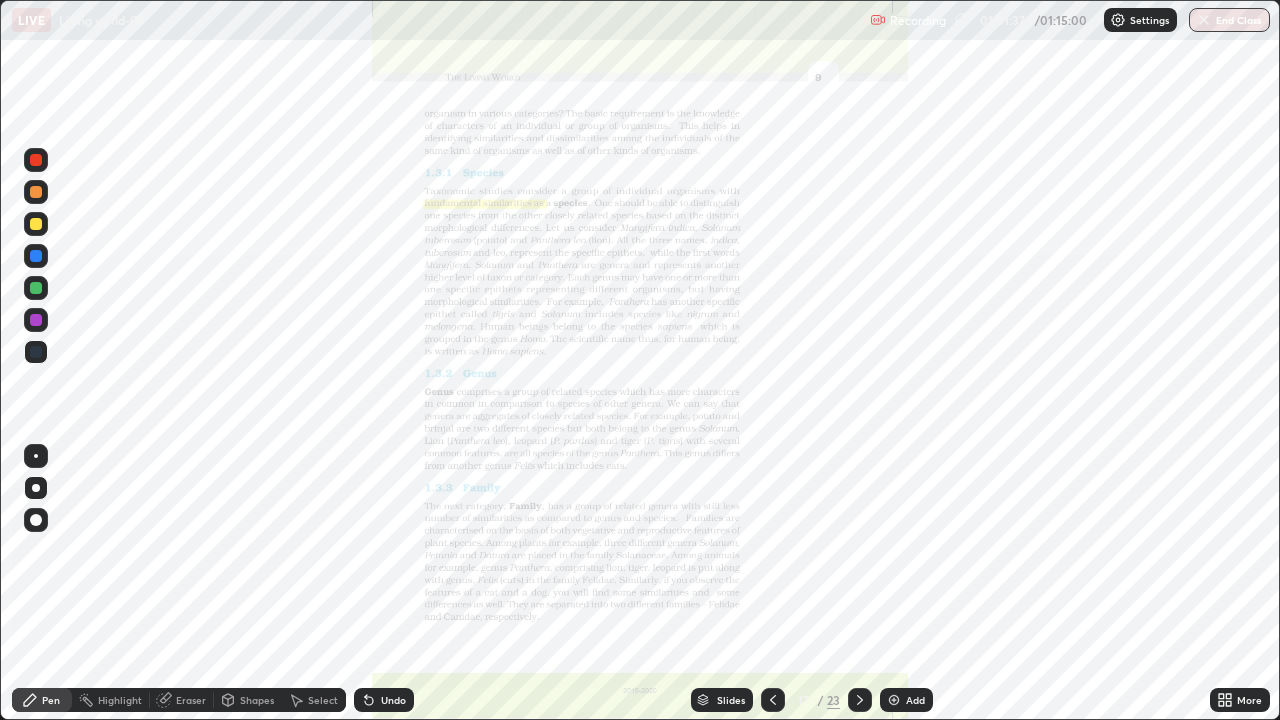 click on "Slides" at bounding box center [722, 700] 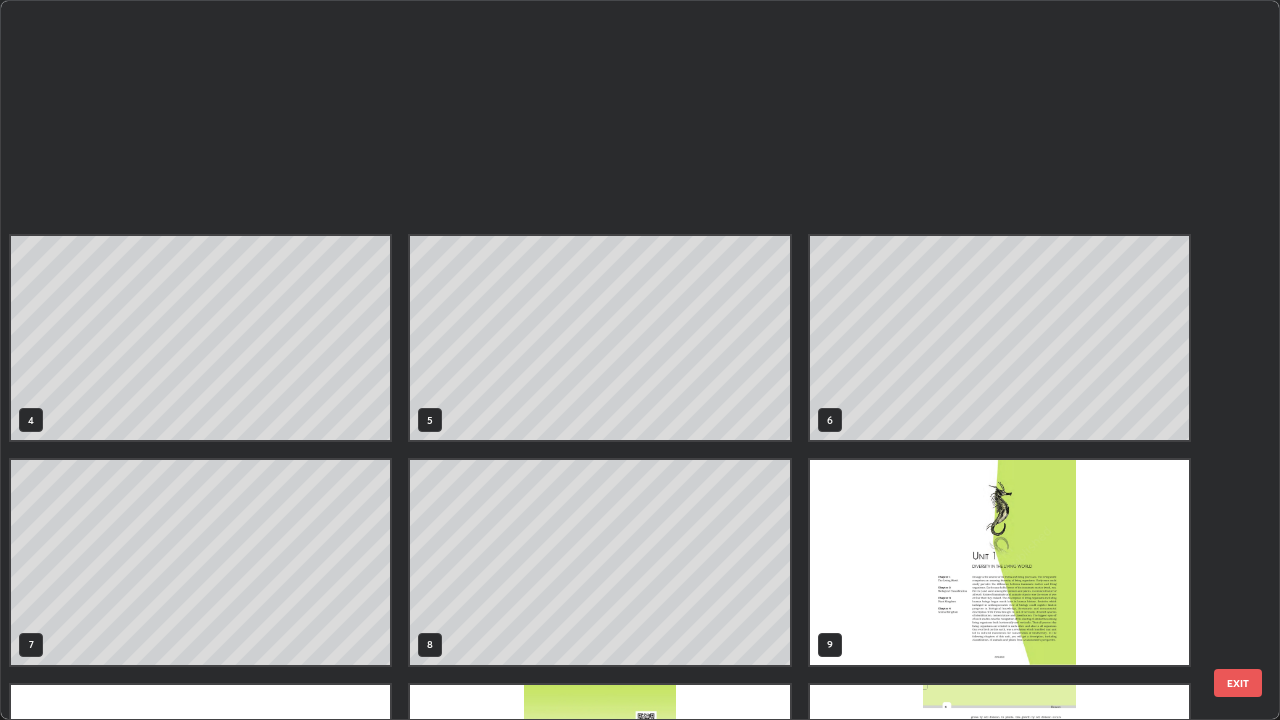 scroll, scrollTop: 629, scrollLeft: 0, axis: vertical 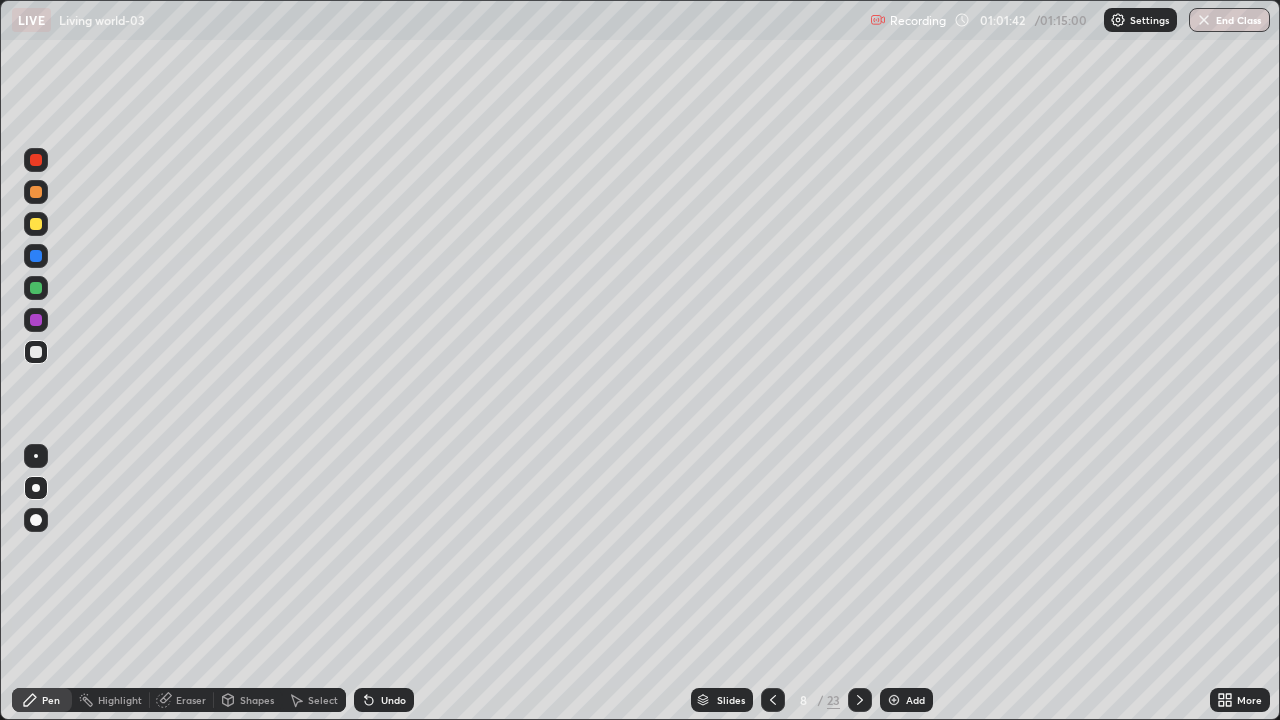 click on "Eraser" at bounding box center [191, 700] 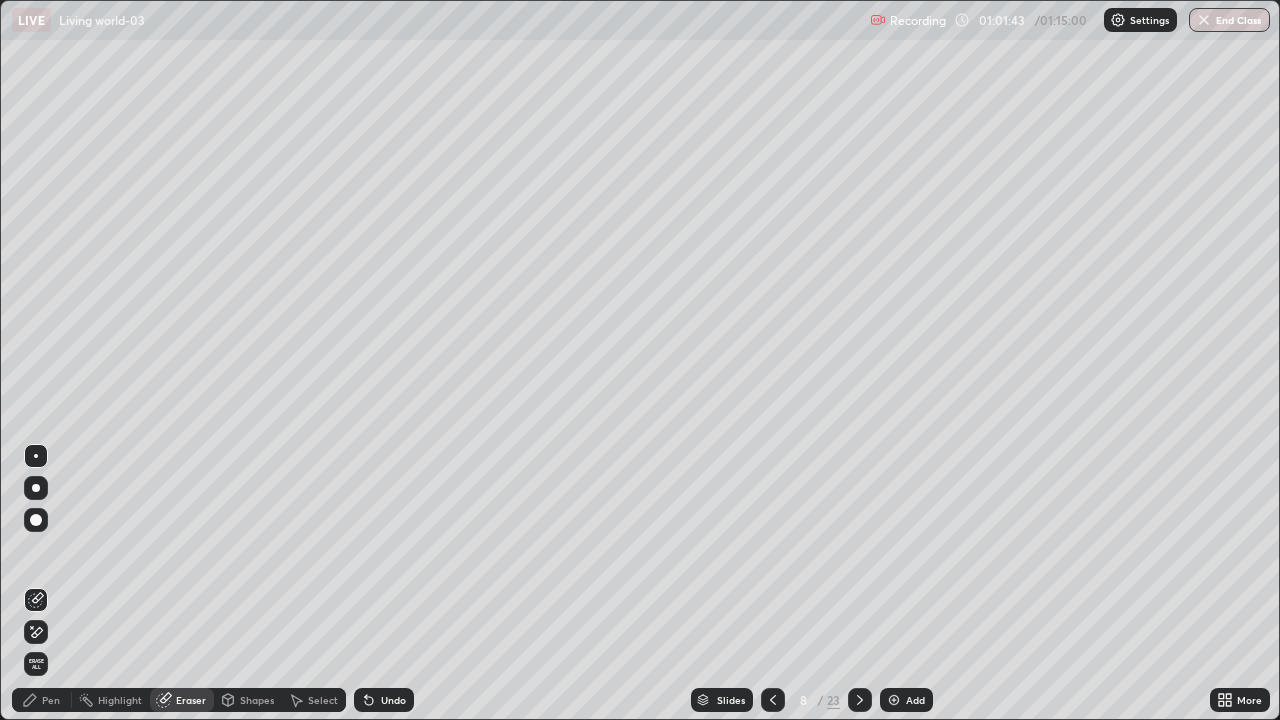 click 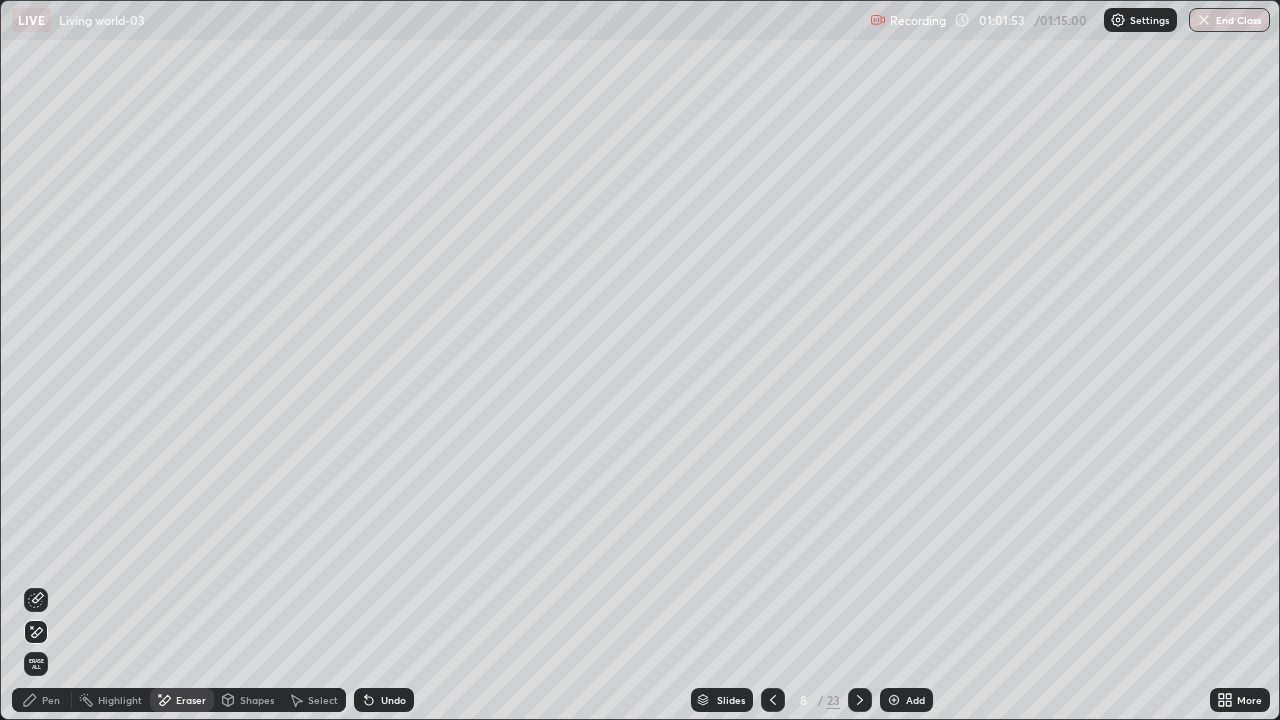 click on "Pen" at bounding box center [42, 700] 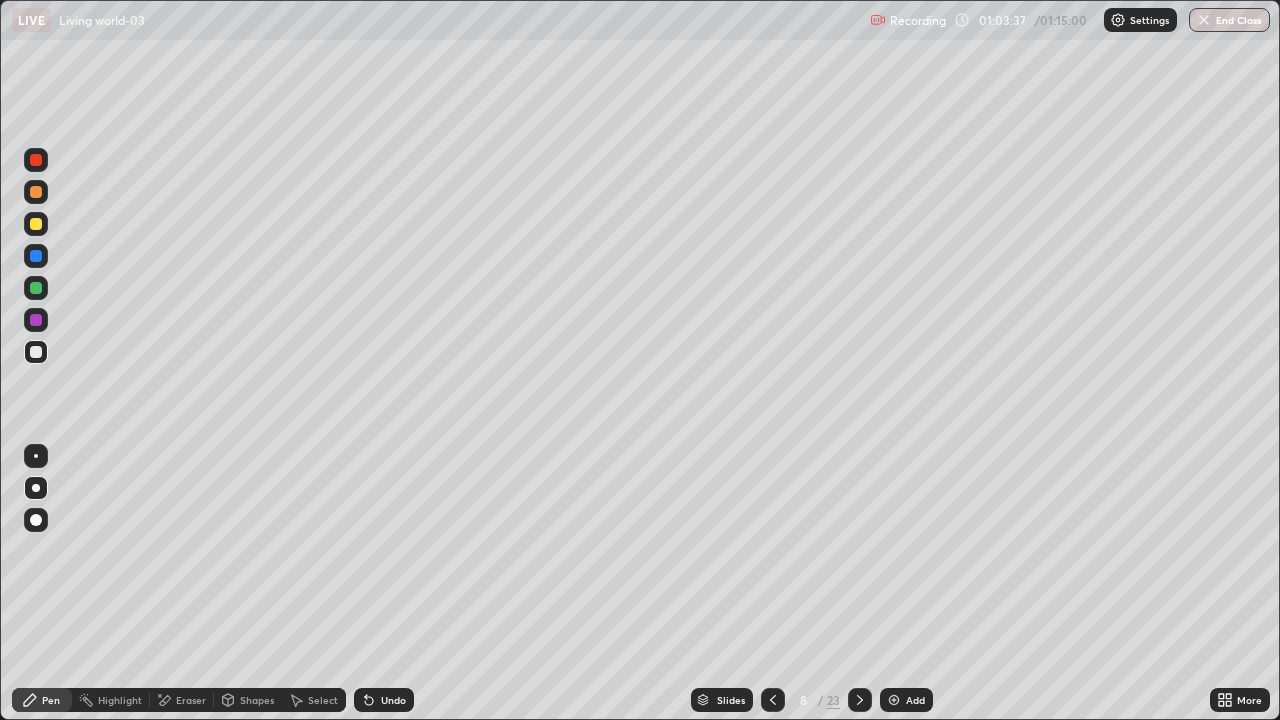 click on "Eraser" at bounding box center (182, 700) 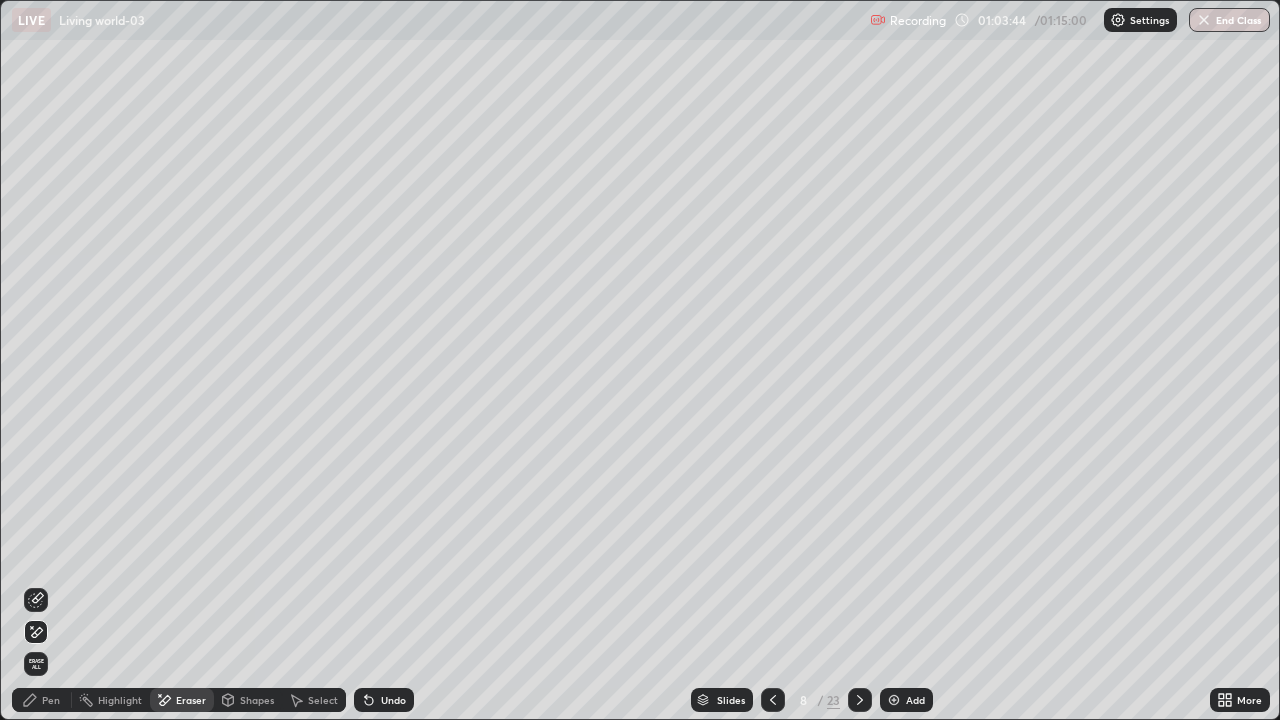 click on "Add" at bounding box center (906, 700) 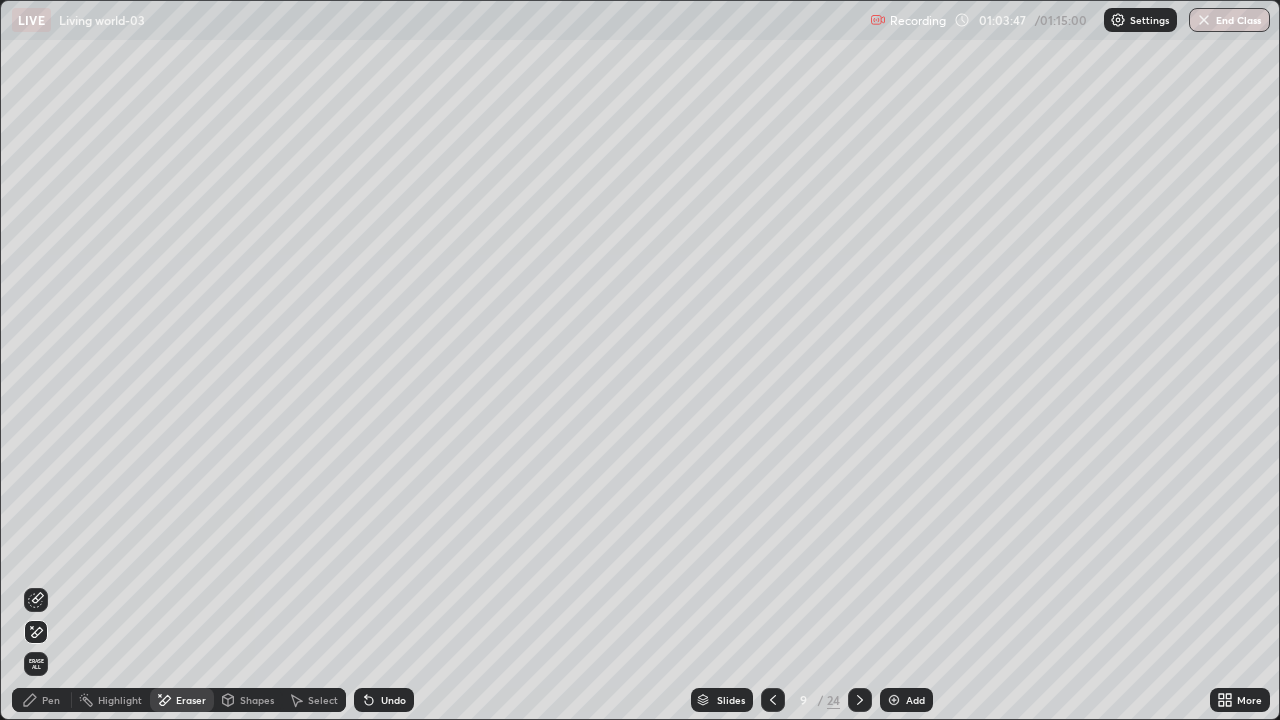 click 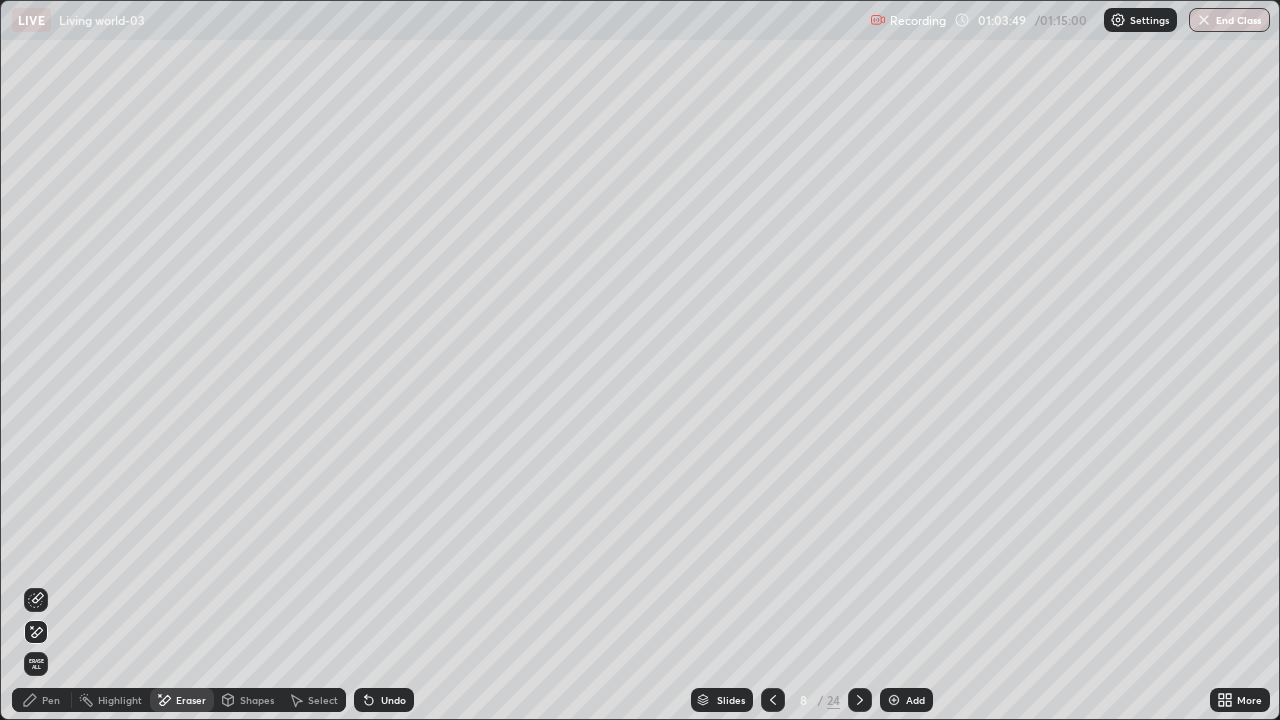 click on "Pen" at bounding box center (51, 700) 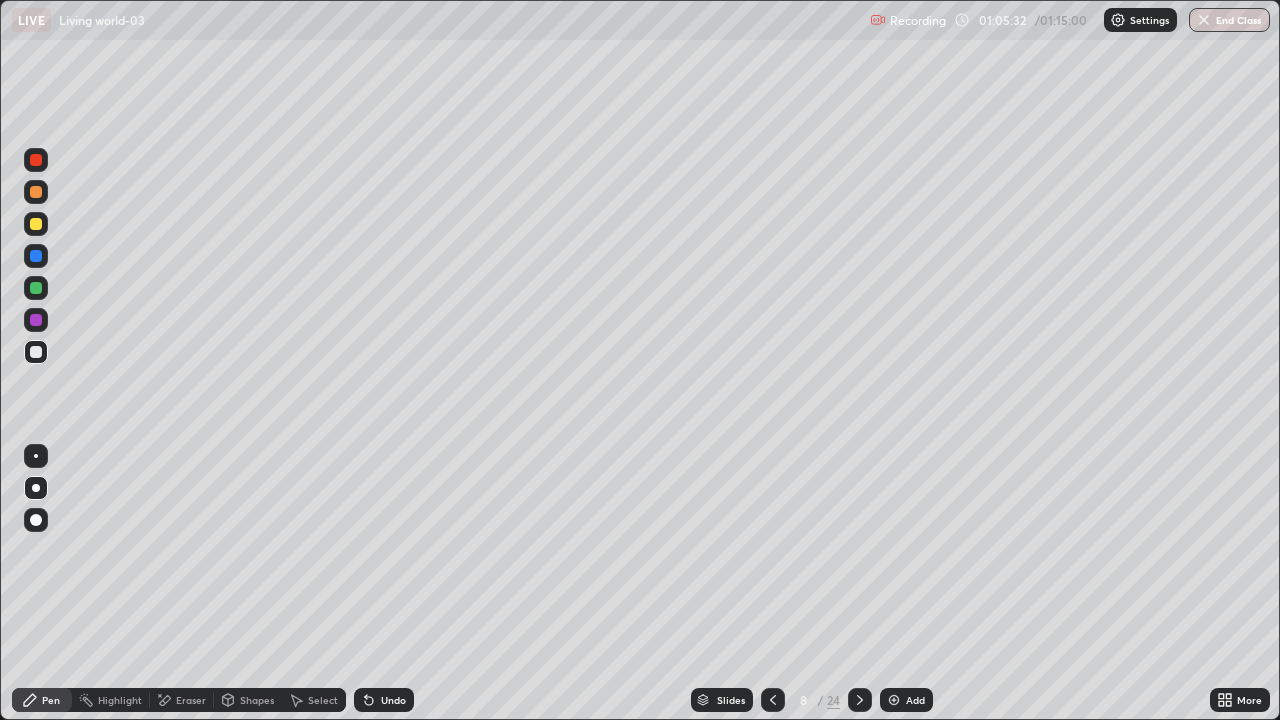 click at bounding box center [894, 700] 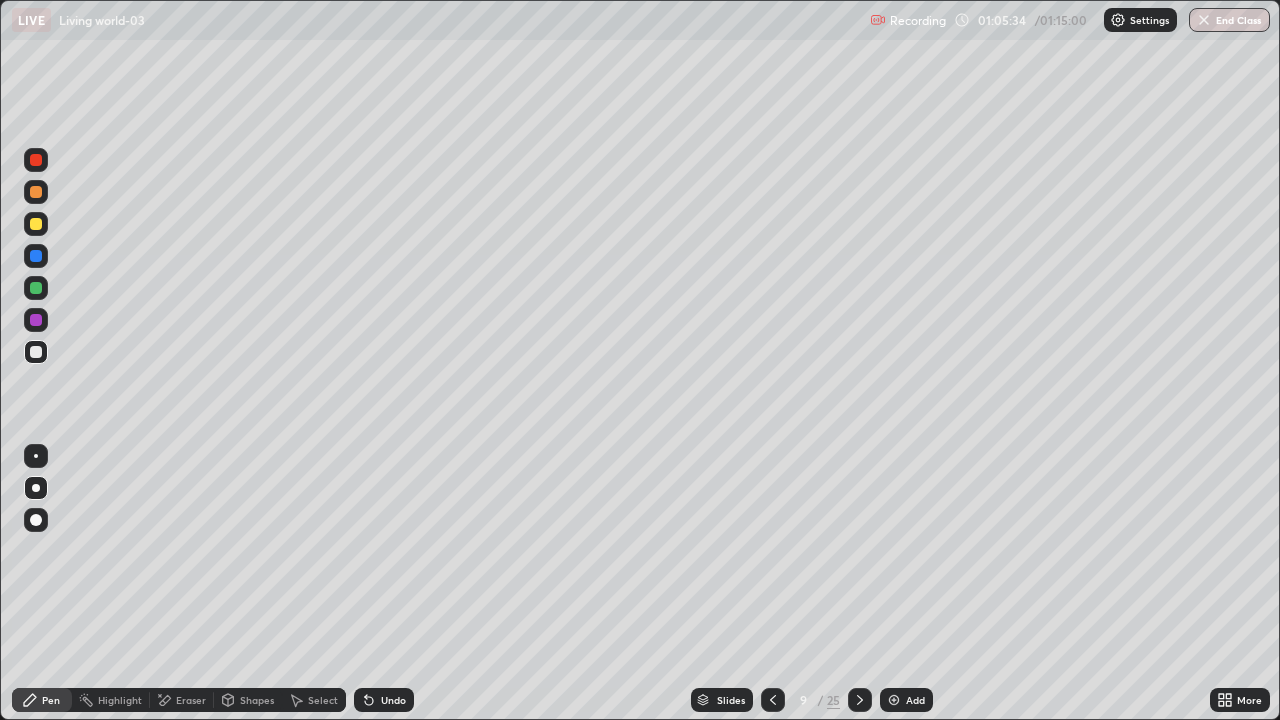 click on "Shapes" at bounding box center (257, 700) 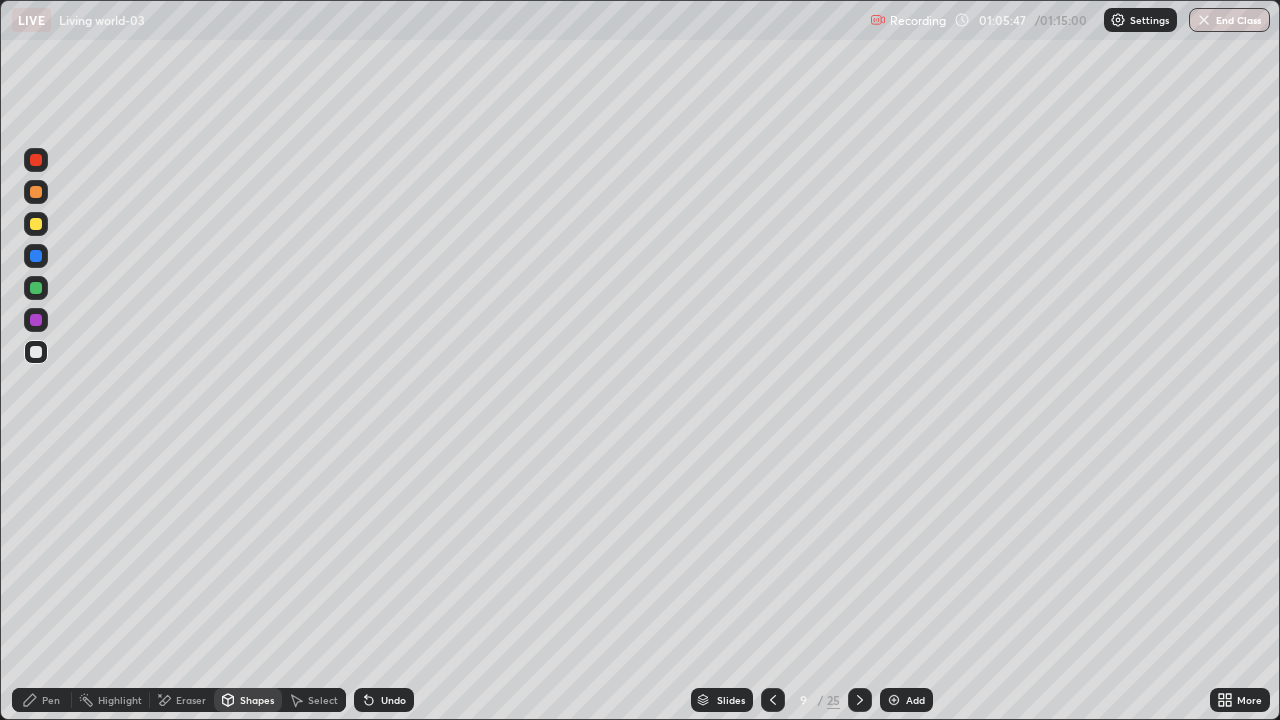 click on "Pen" at bounding box center (42, 700) 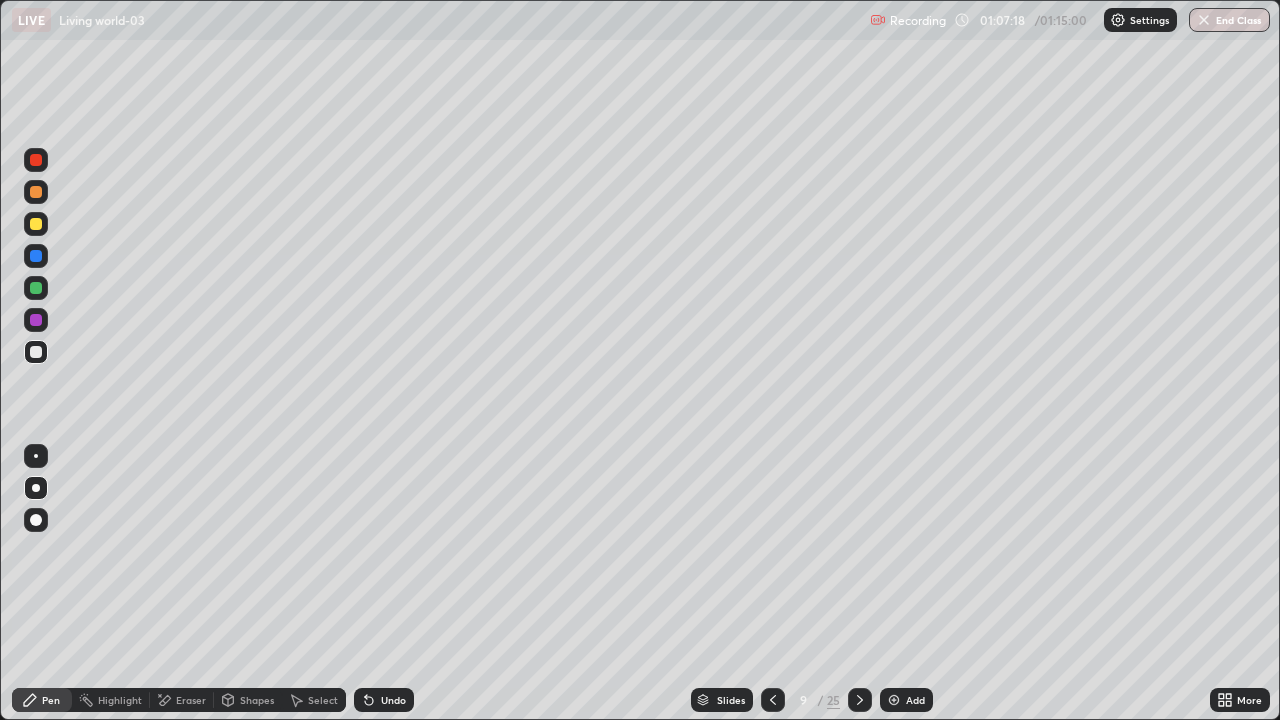 click on "Shapes" at bounding box center (248, 700) 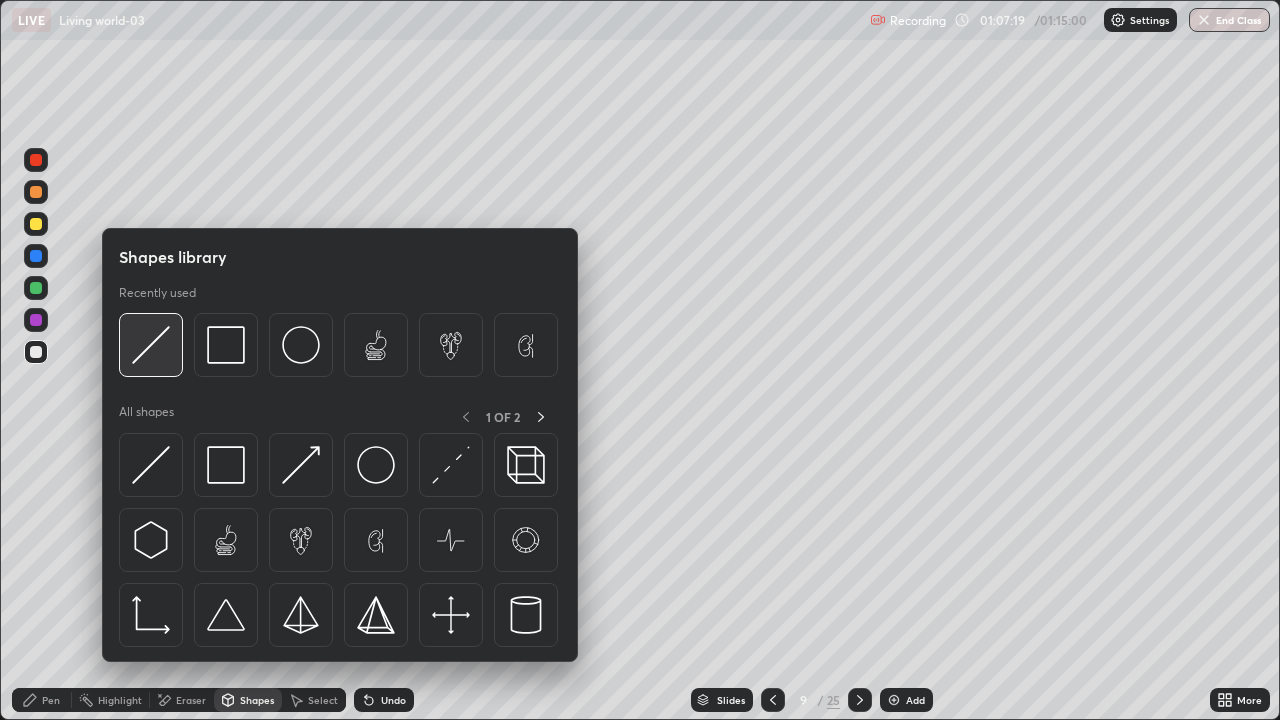 click at bounding box center (151, 345) 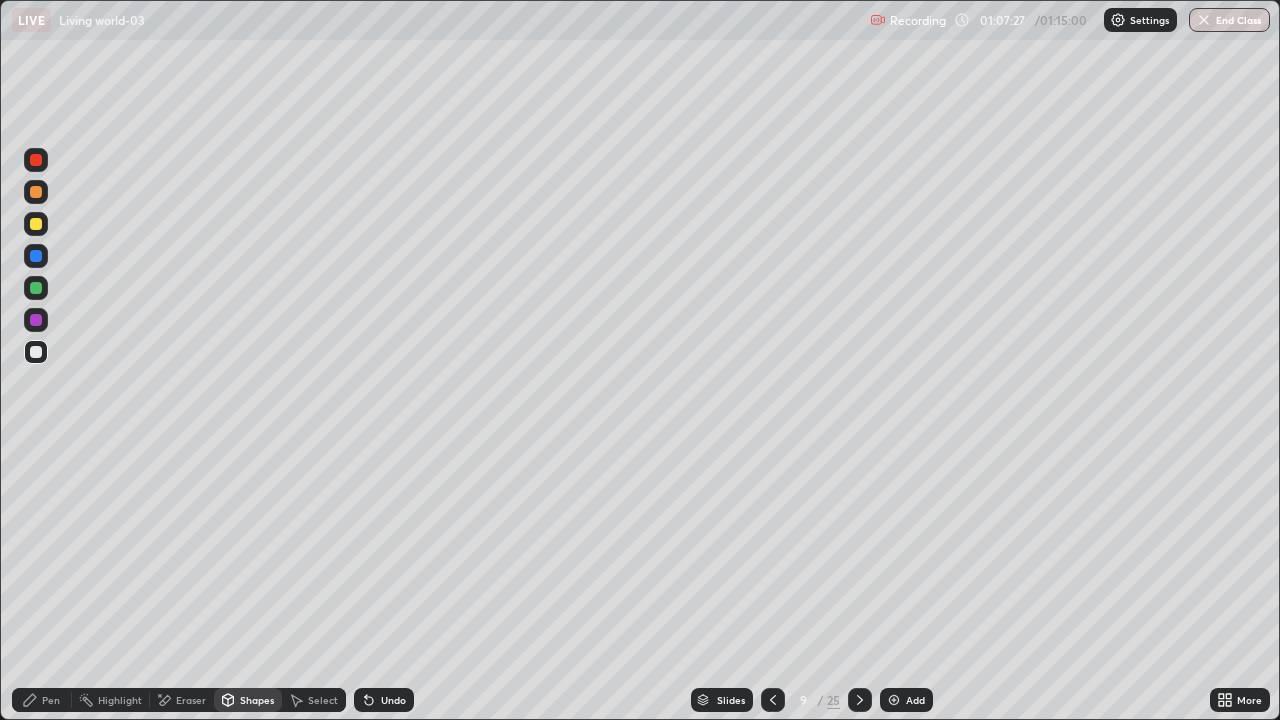 click on "Pen" at bounding box center [42, 700] 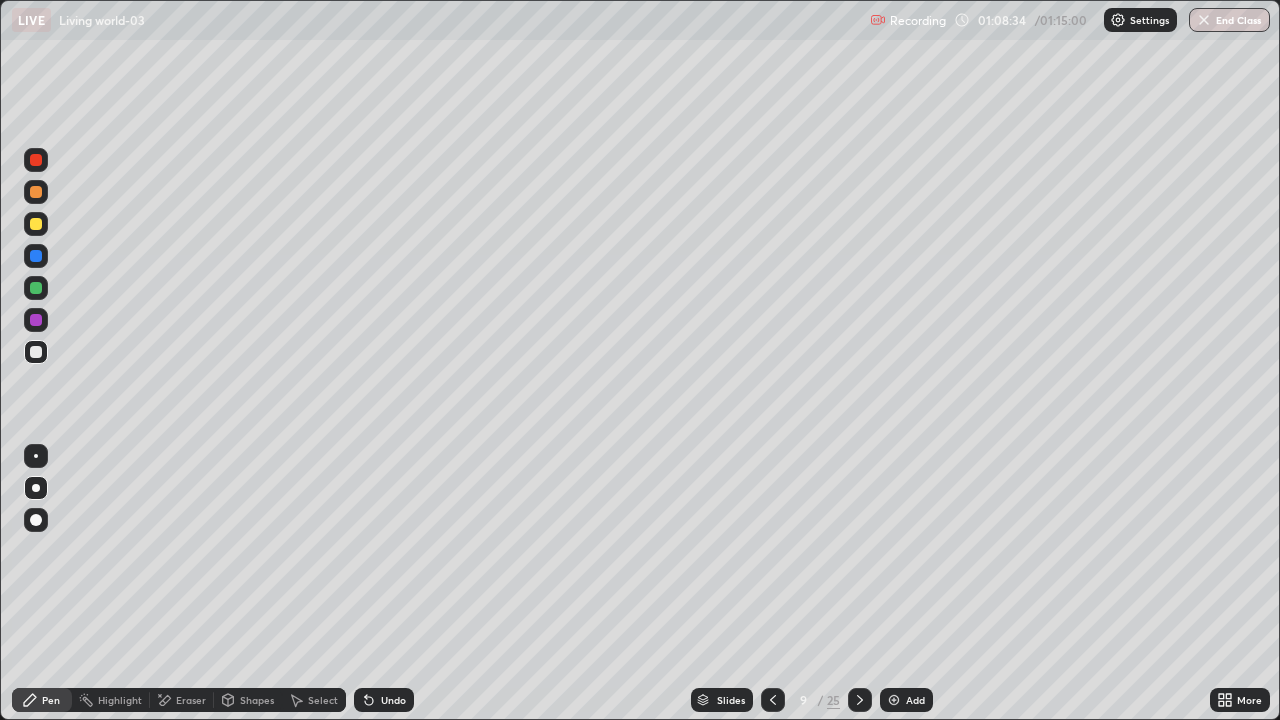 click on "Undo" at bounding box center (393, 700) 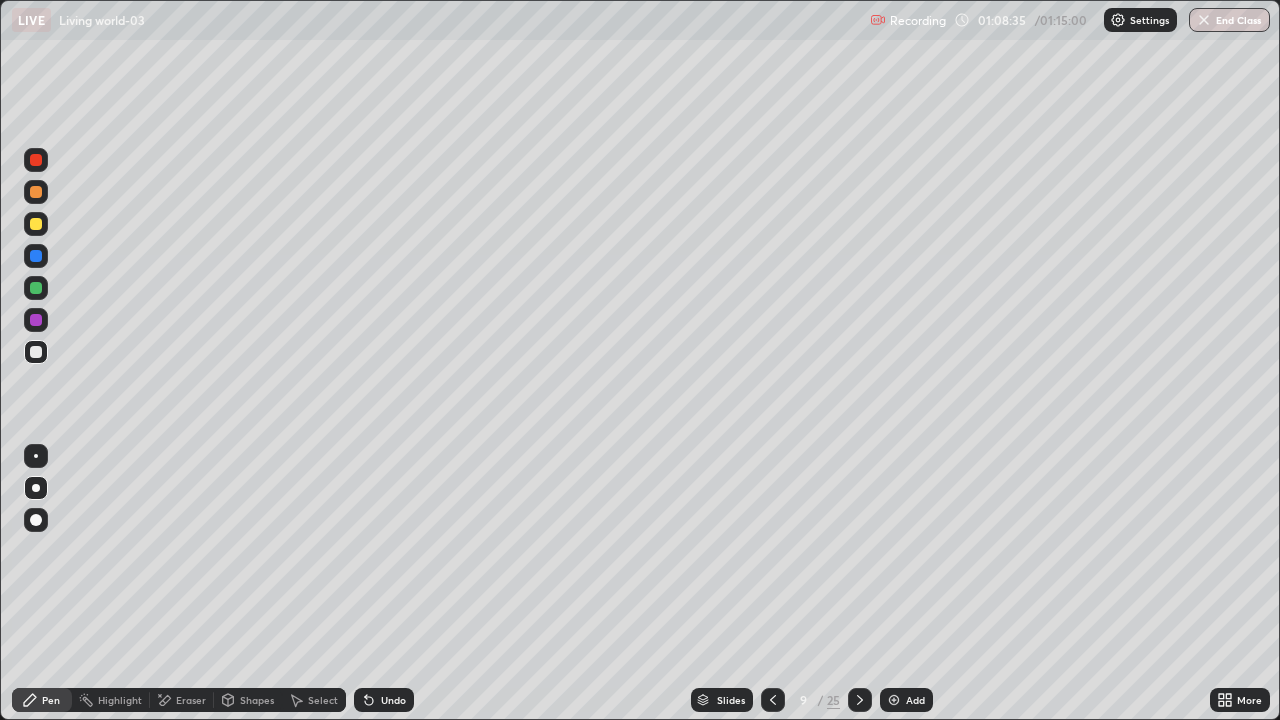 click on "Undo" at bounding box center [393, 700] 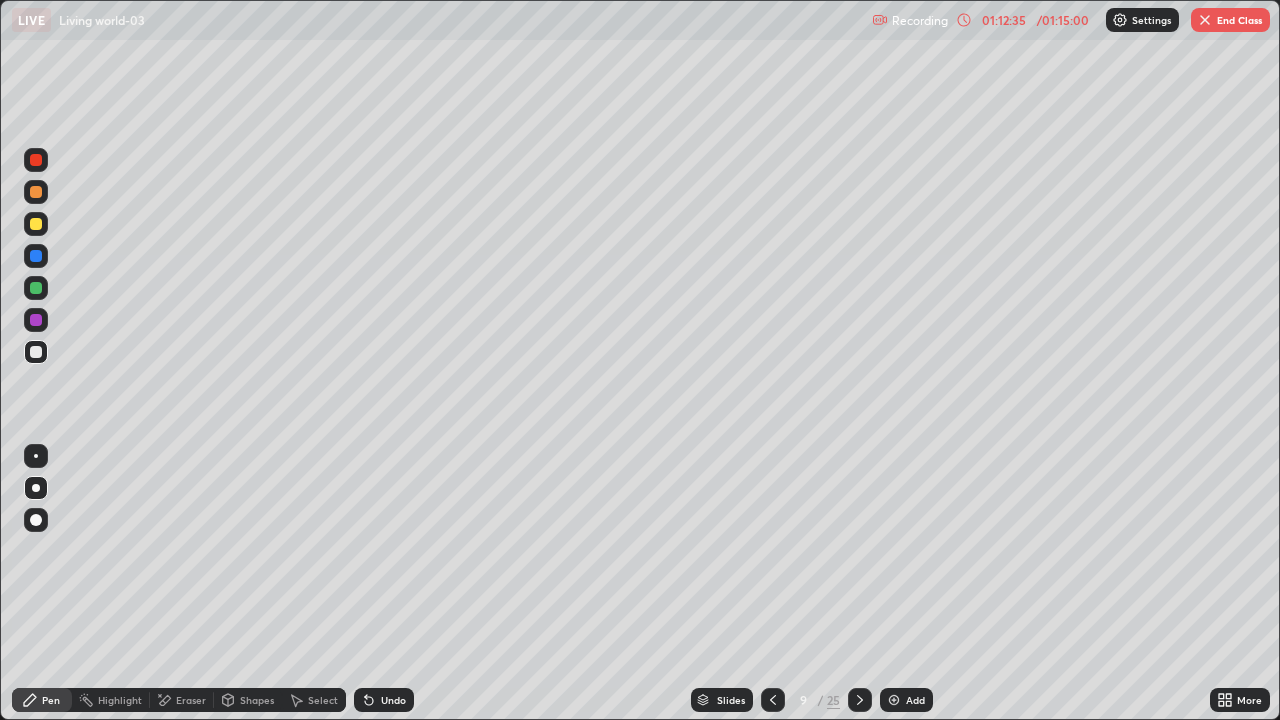 click on "Slides" at bounding box center [722, 700] 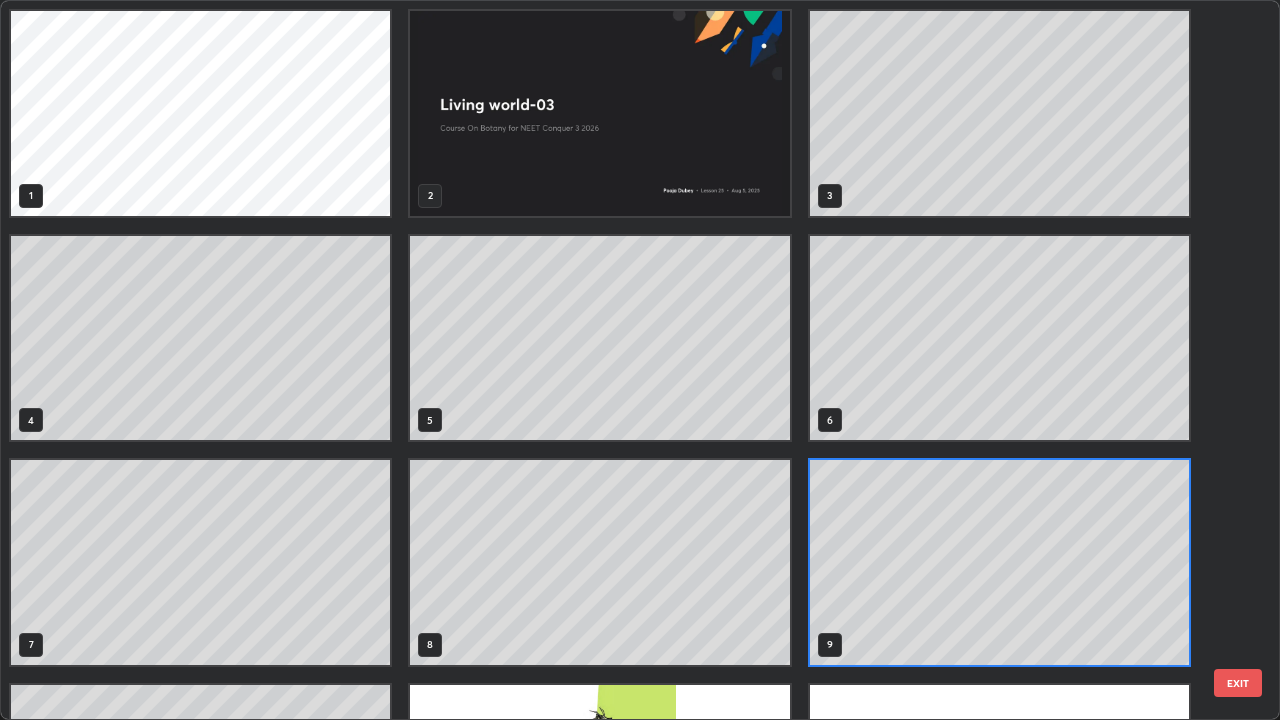 scroll, scrollTop: 7, scrollLeft: 11, axis: both 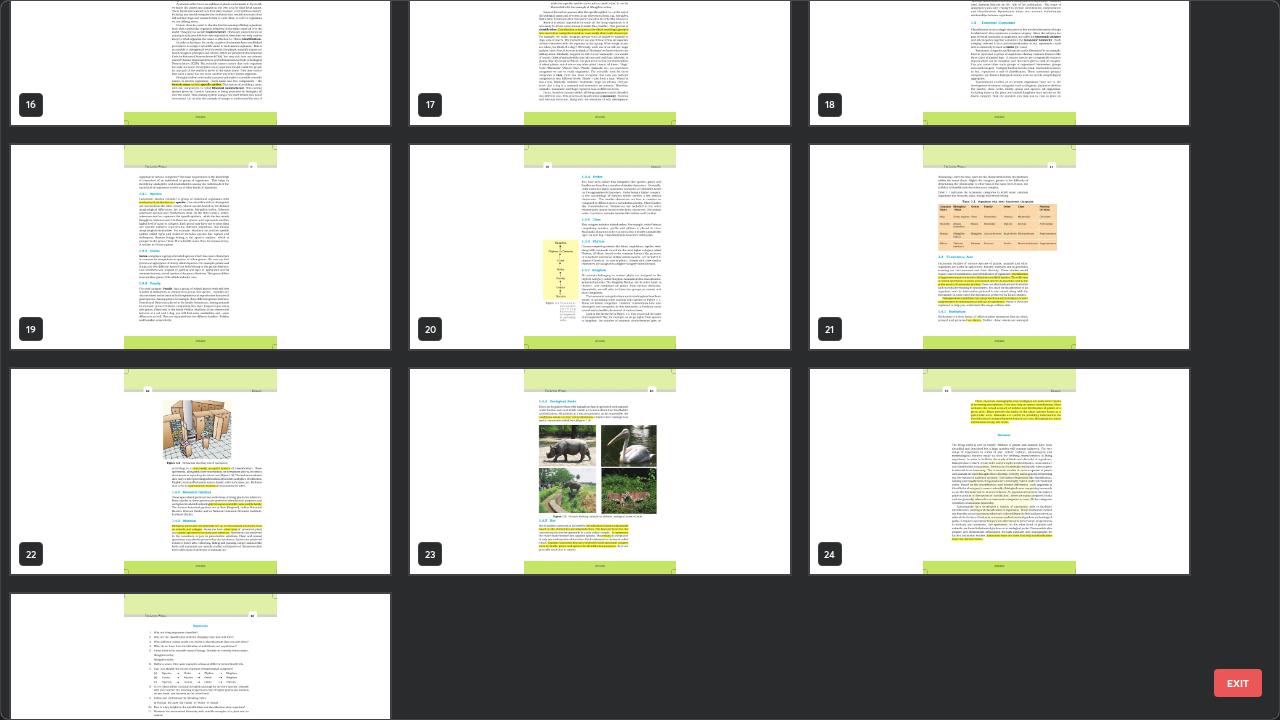 click at bounding box center (200, 247) 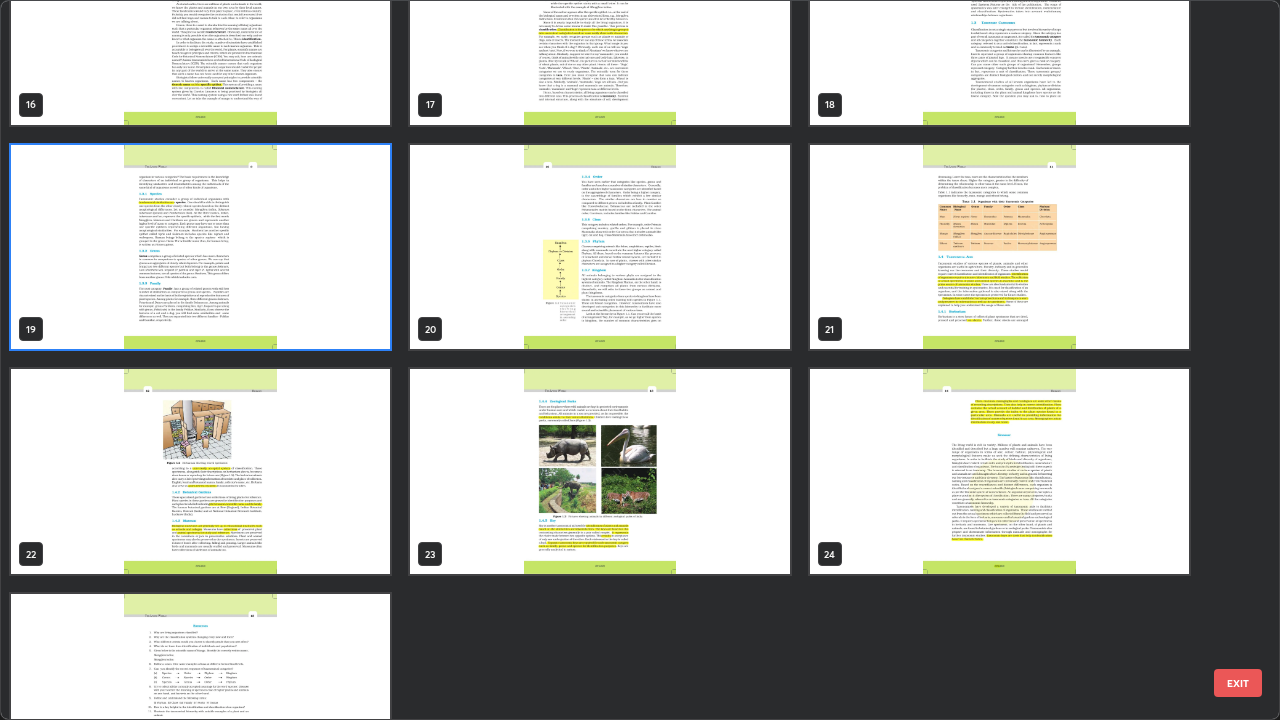 click at bounding box center (200, 247) 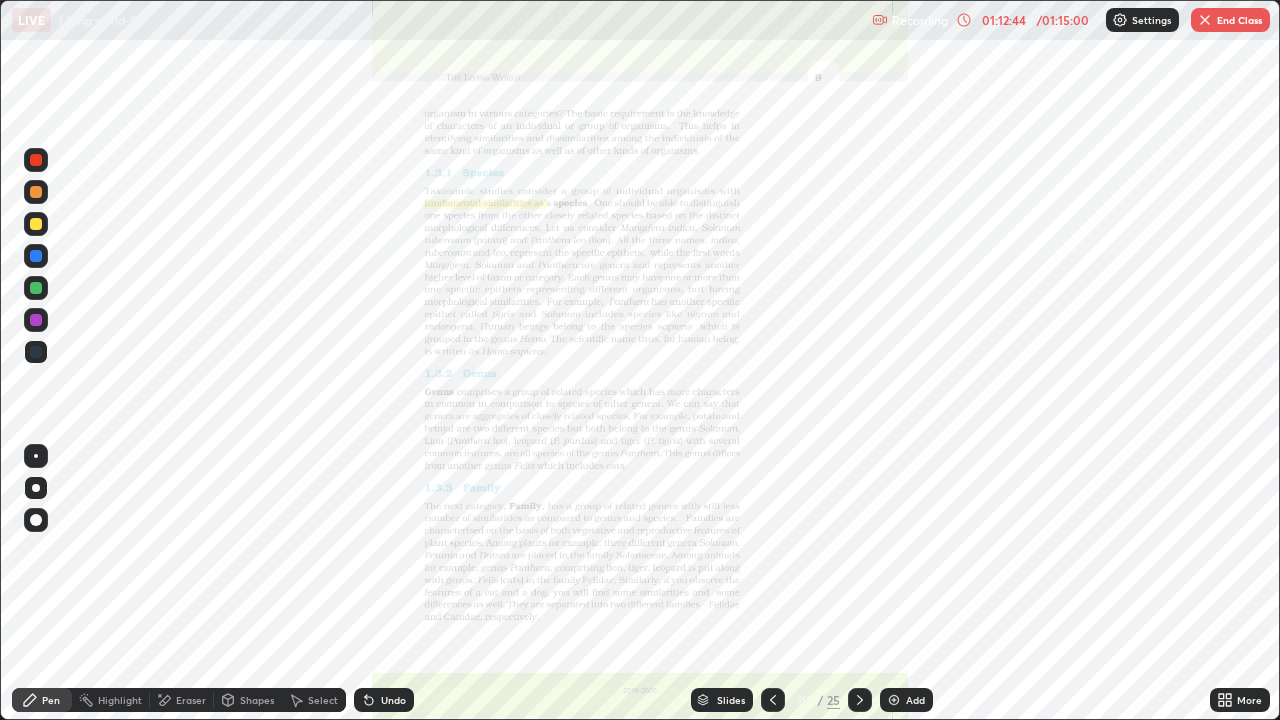 click 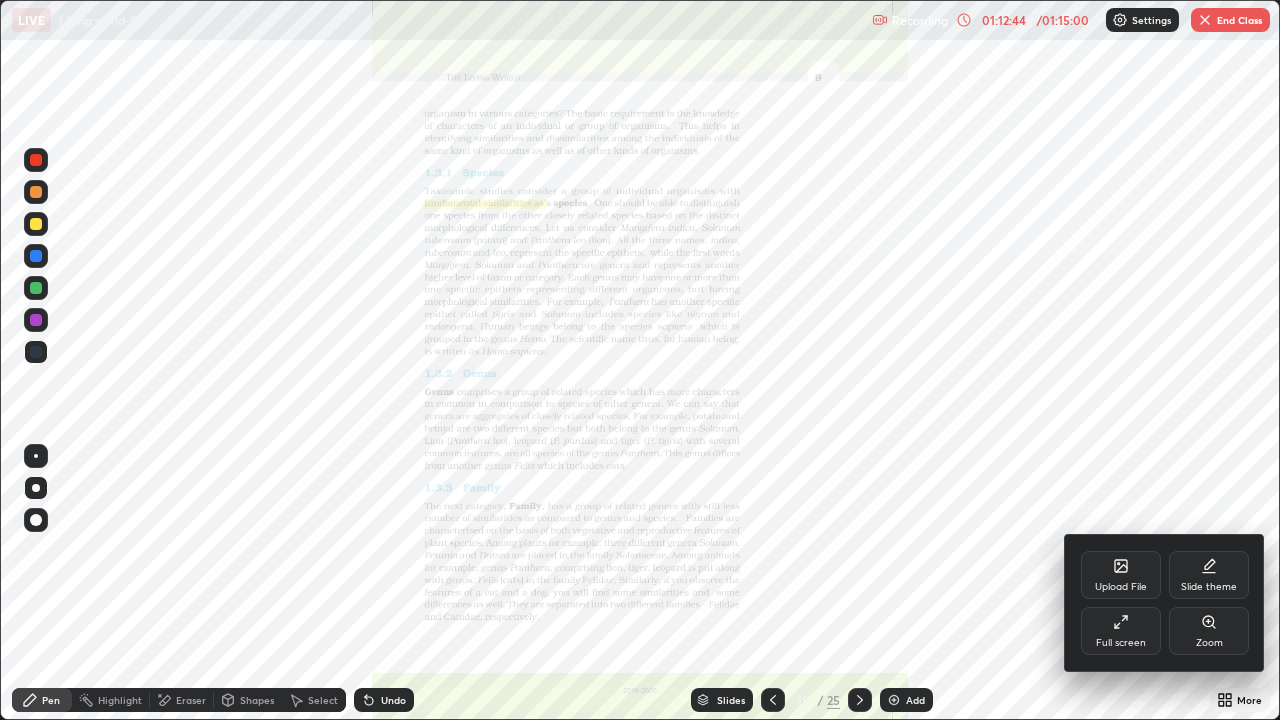 click on "Zoom" at bounding box center [1209, 631] 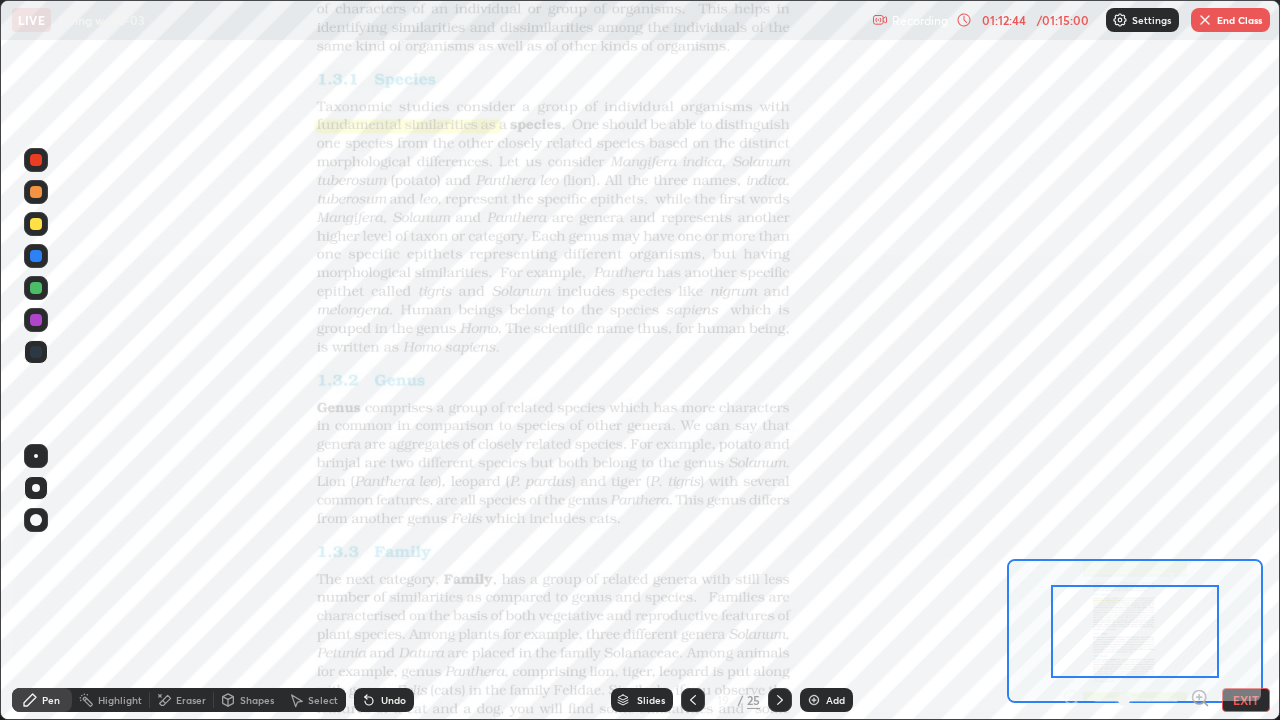 click 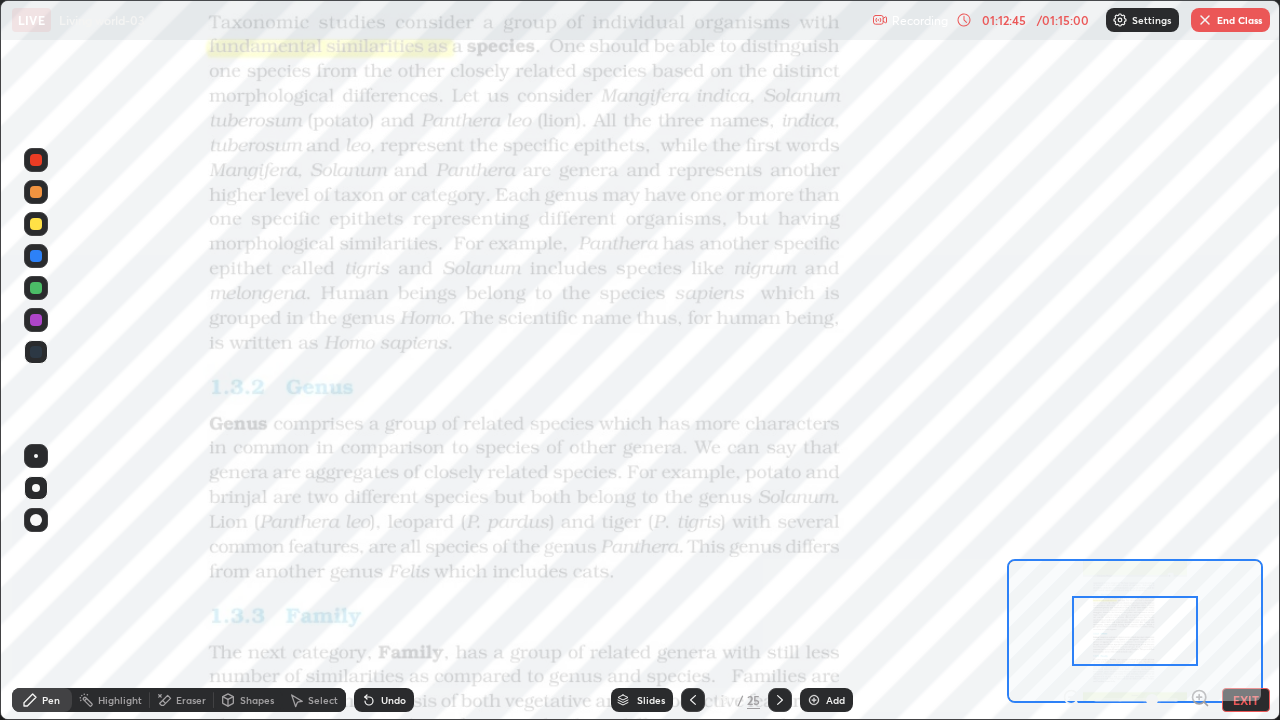 click 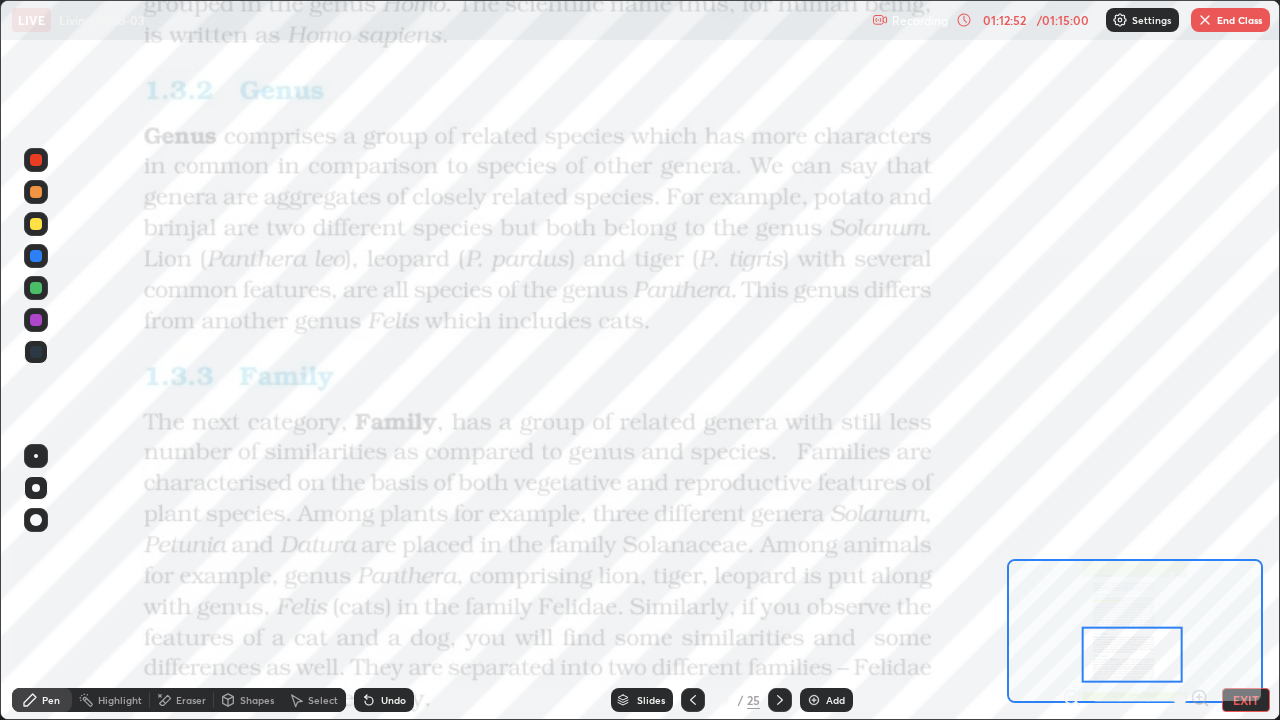 click on "Undo" at bounding box center (393, 700) 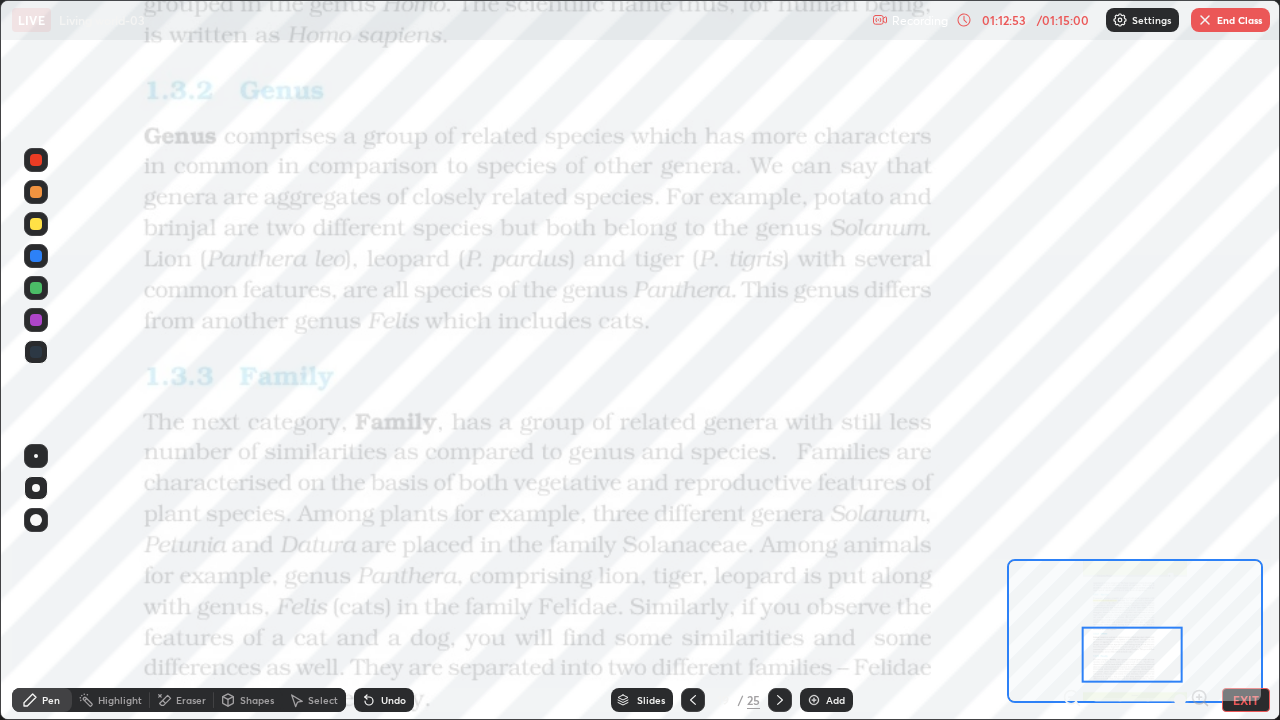click on "Eraser" at bounding box center (191, 700) 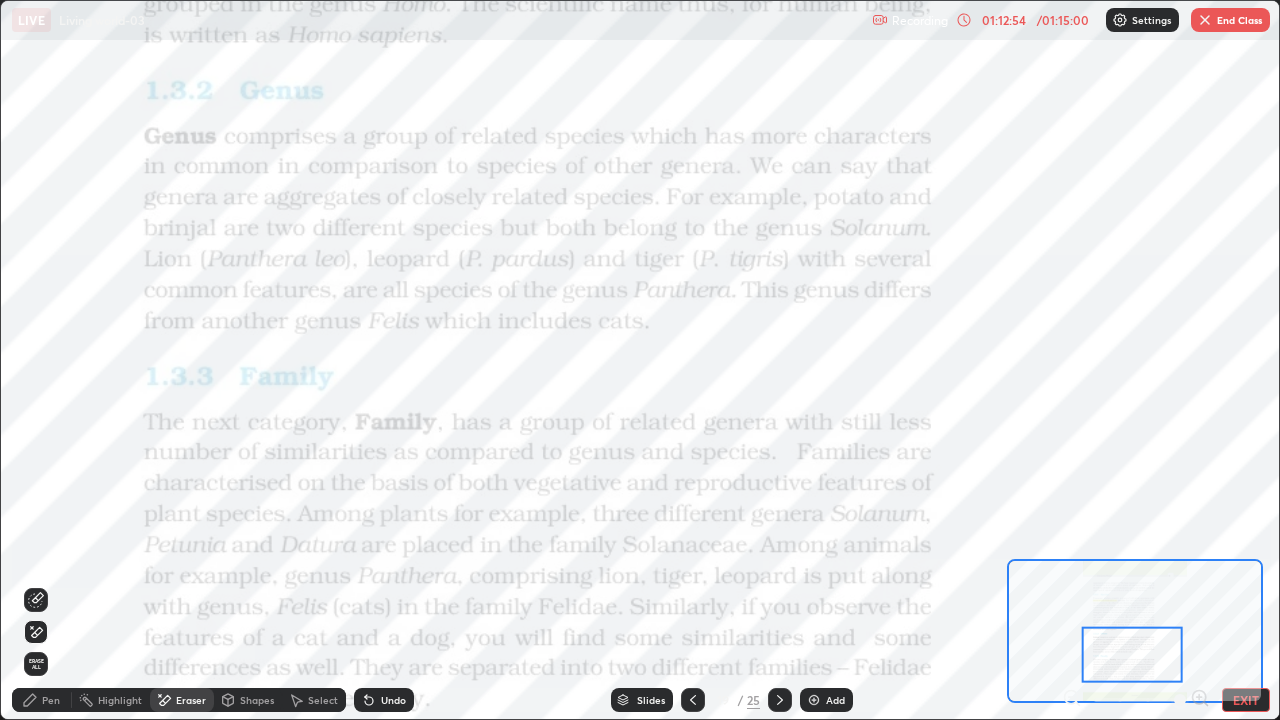 click on "Erase all" at bounding box center (36, 664) 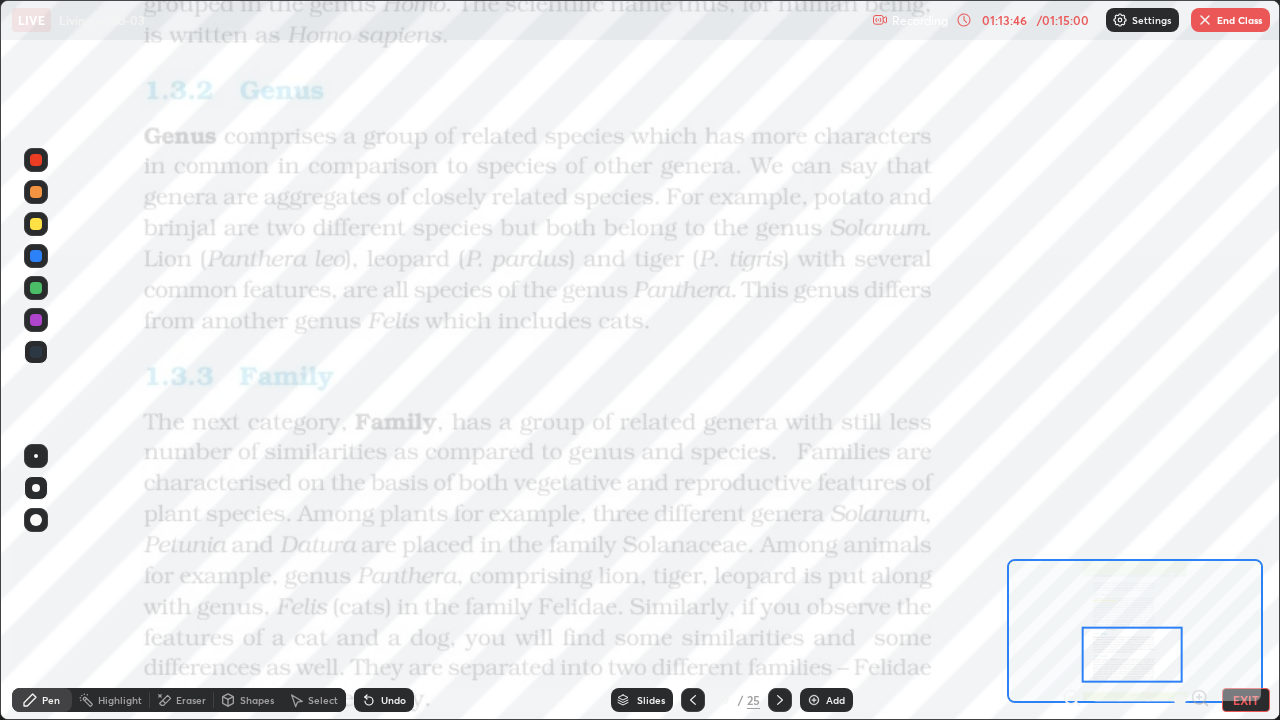 click 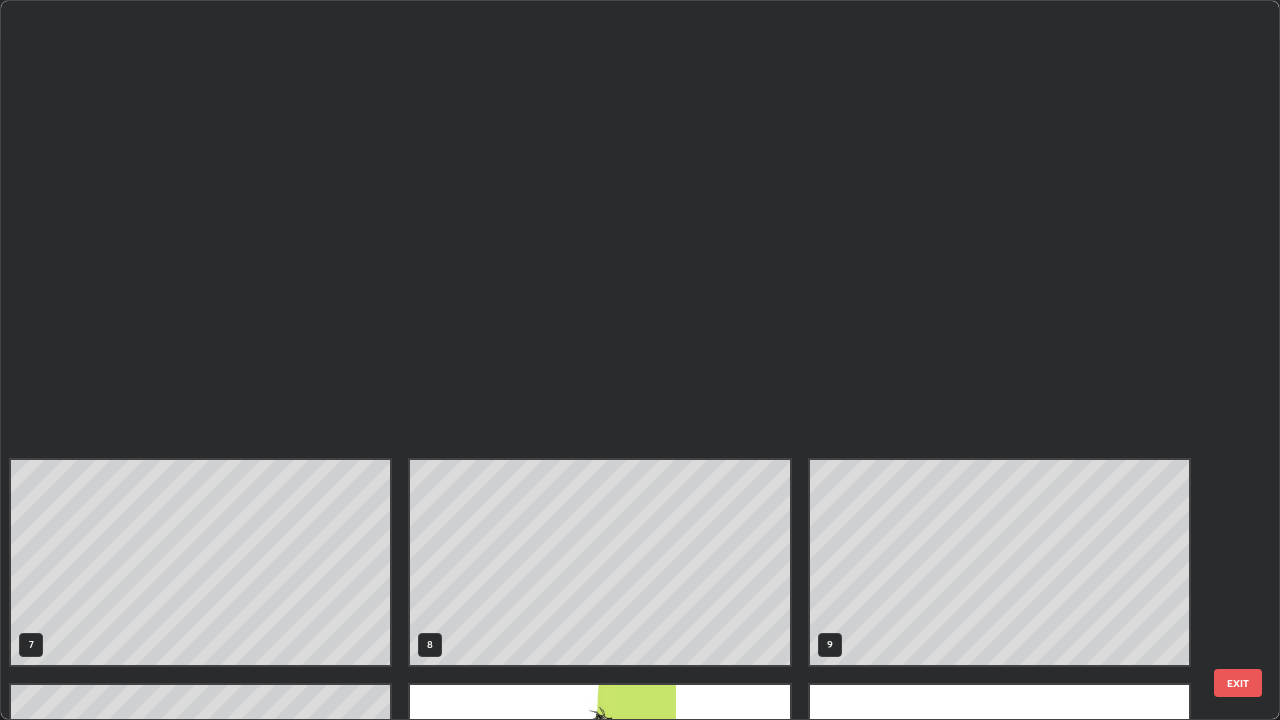 scroll, scrollTop: 854, scrollLeft: 0, axis: vertical 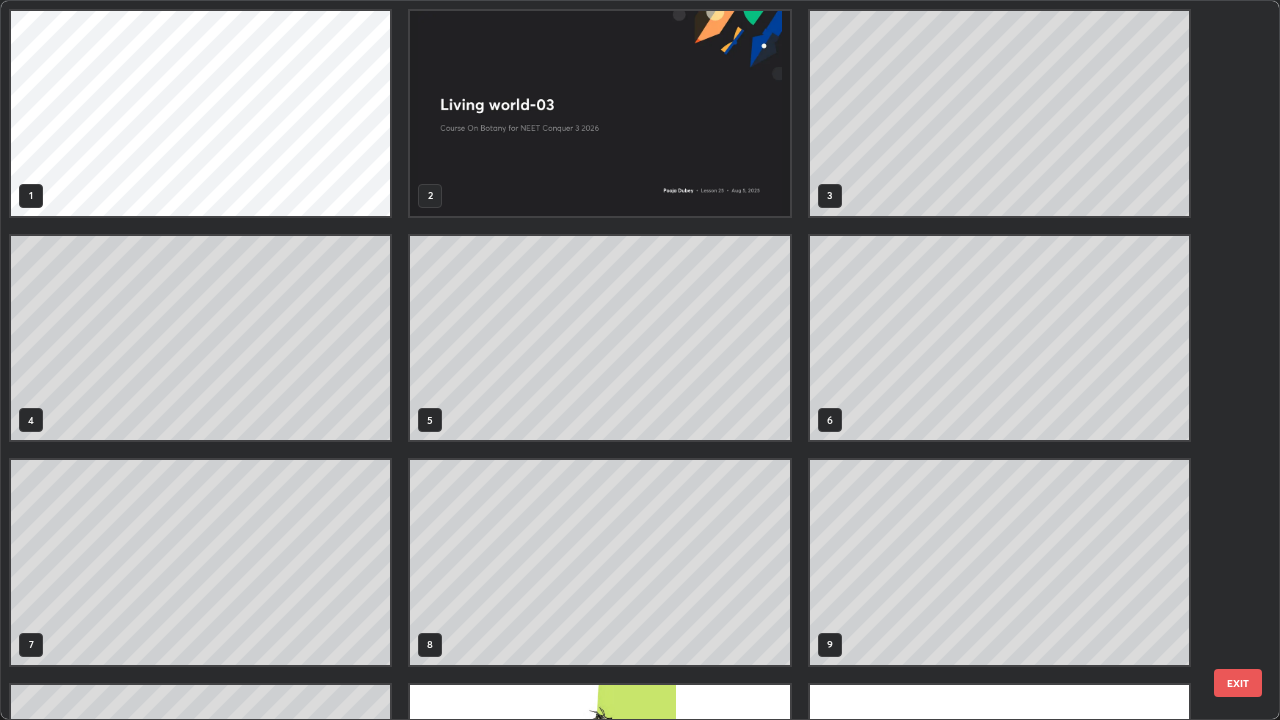 click on "EXIT" at bounding box center (1238, 683) 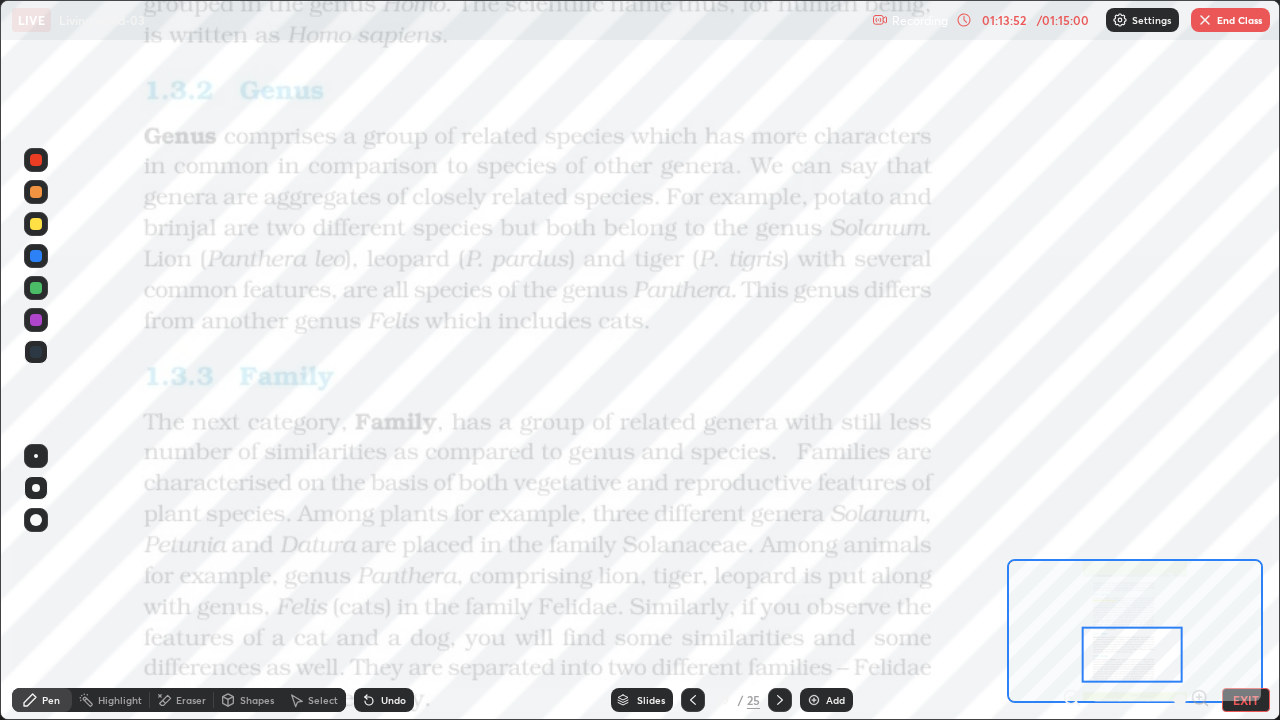 click on "End Class" at bounding box center [1230, 20] 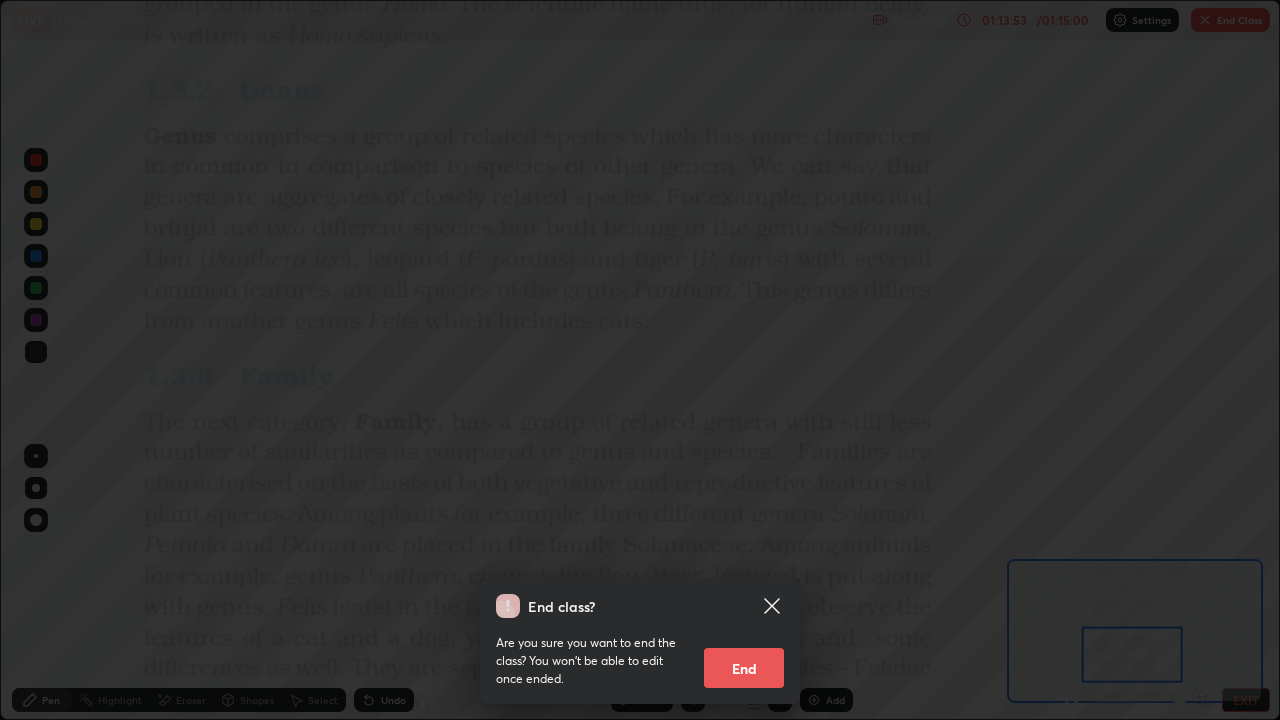 click on "End" at bounding box center (744, 668) 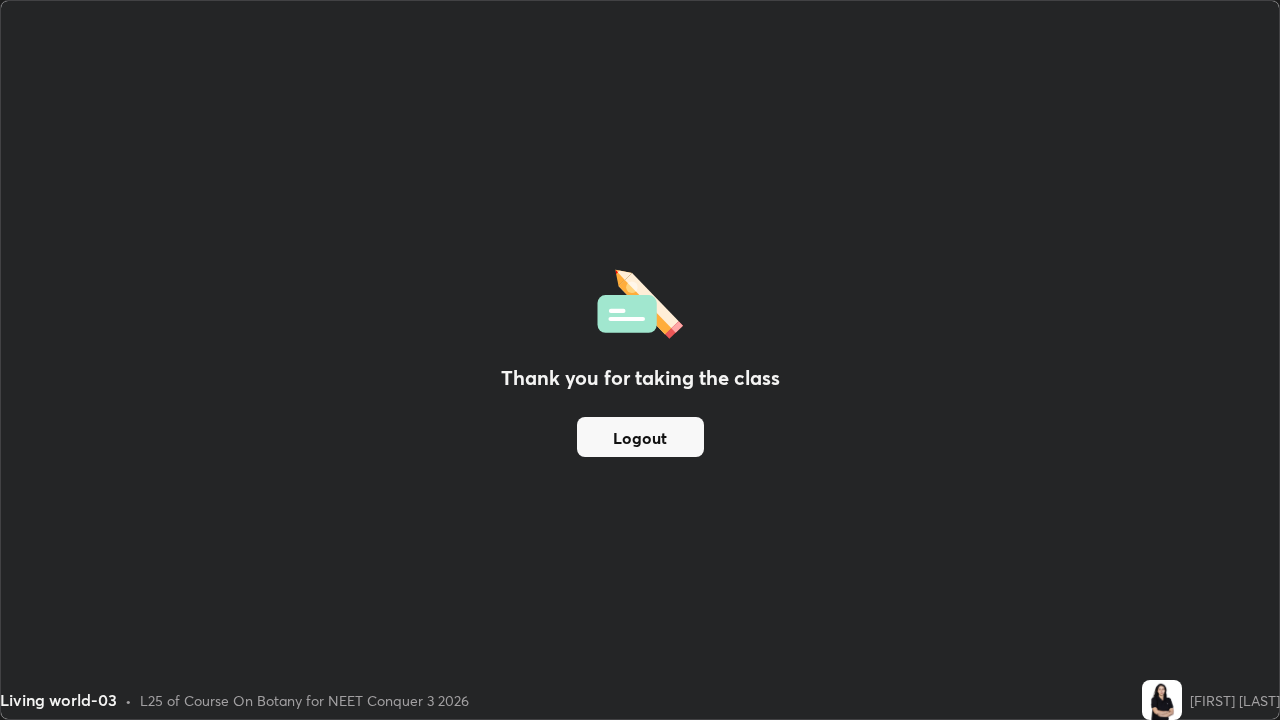 click on "Logout" at bounding box center [640, 437] 